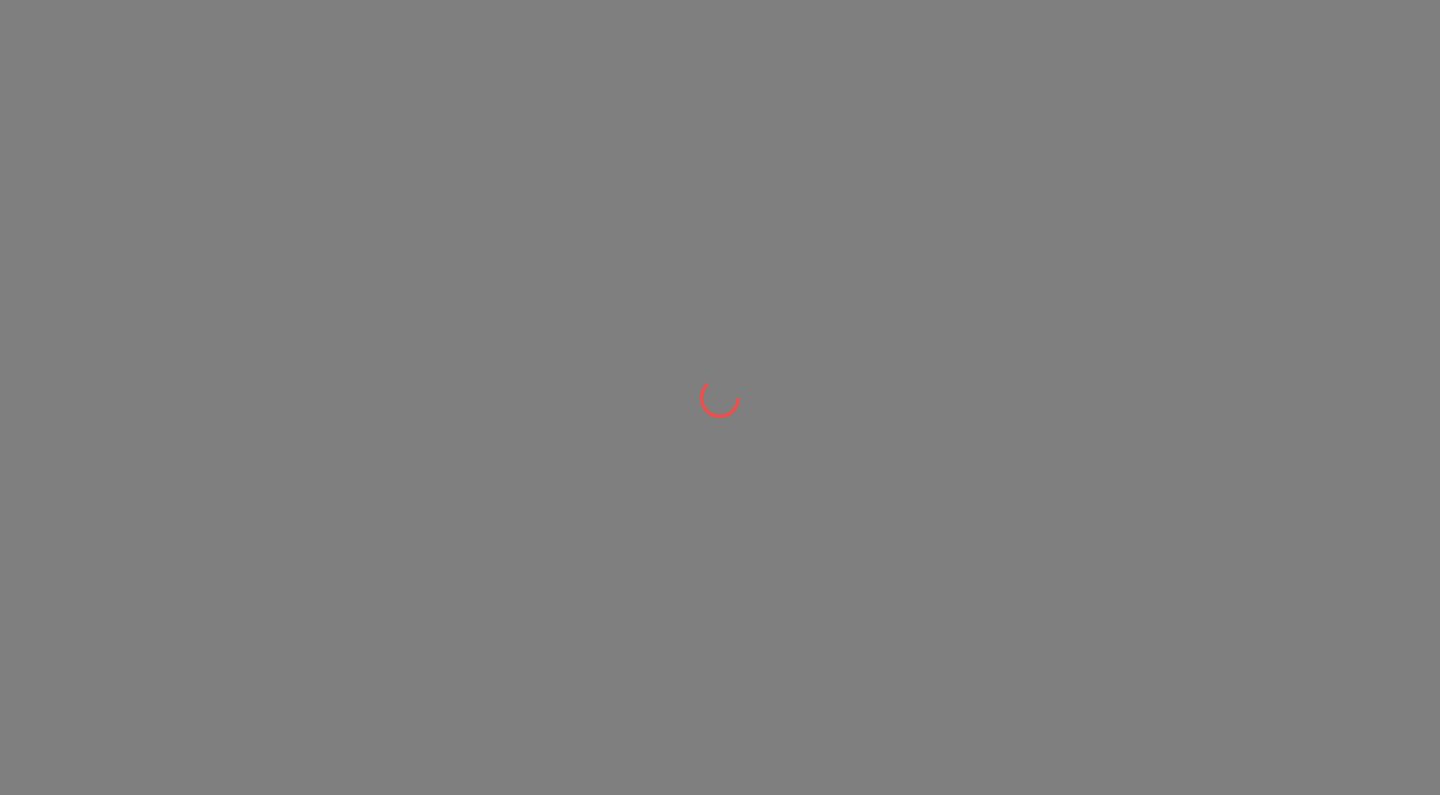 scroll, scrollTop: 0, scrollLeft: 0, axis: both 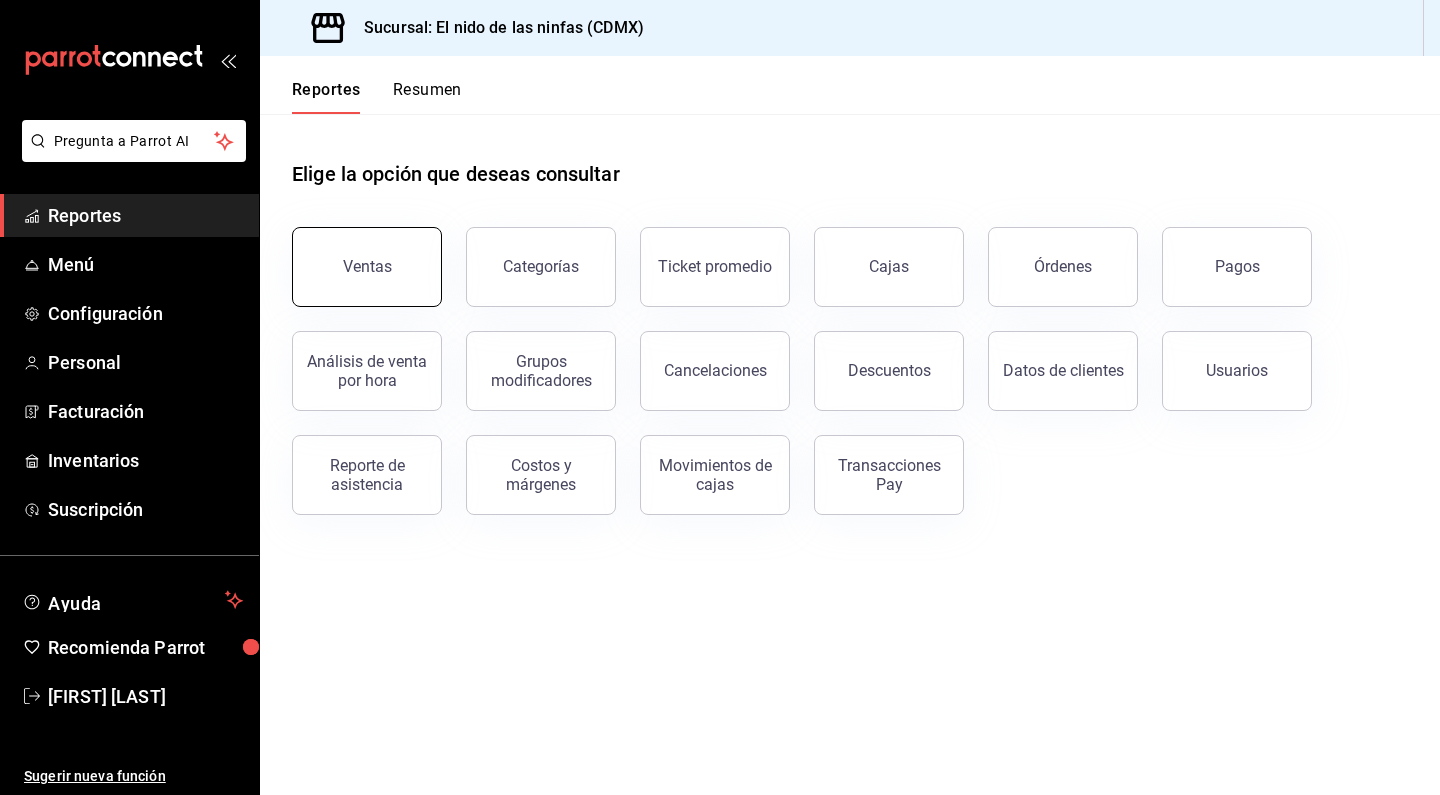 click on "Ventas" at bounding box center (367, 267) 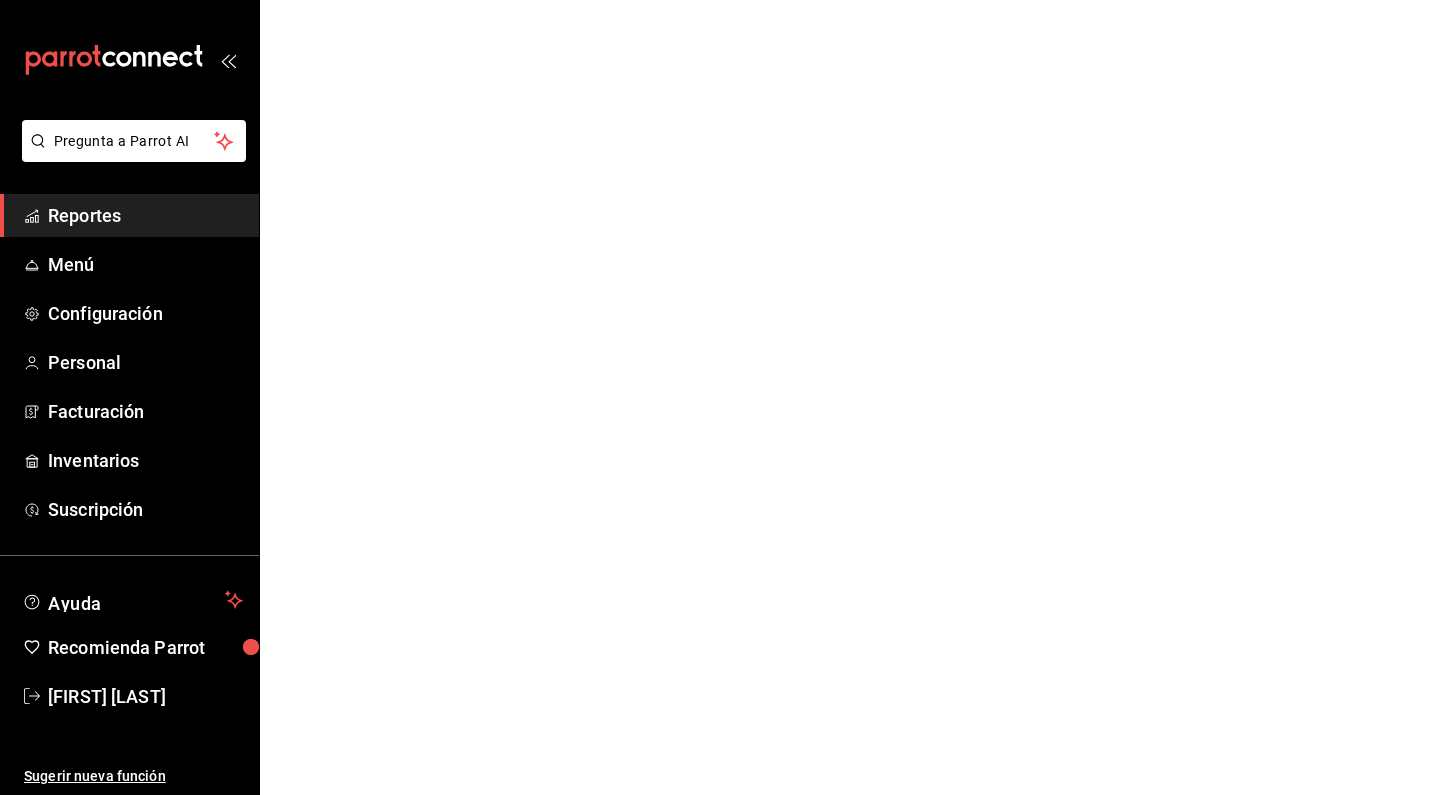 click on "Pregunta a Parrot AI Reportes   Menú   Configuración   Personal   Facturación   Inventarios   Suscripción   Ayuda Recomienda Parrot   [FIRST] [LAST]   Sugerir nueva función   Pregunta a Parrot AI Reportes   Menú   Configuración   Personal   Facturación   Inventarios   Suscripción   Ayuda Recomienda Parrot   [FIRST] [LAST]   Sugerir nueva función   GANA 1 MES GRATIS EN TU SUSCRIPCIÓN AQUÍ Por cada restaurante que se una, ganas 1 mes gratis. Ver video tutorial Ir a video Visitar centro de ayuda ([PHONE]) [EMAIL] Visitar centro de ayuda ([PHONE]) [EMAIL]" at bounding box center (720, 0) 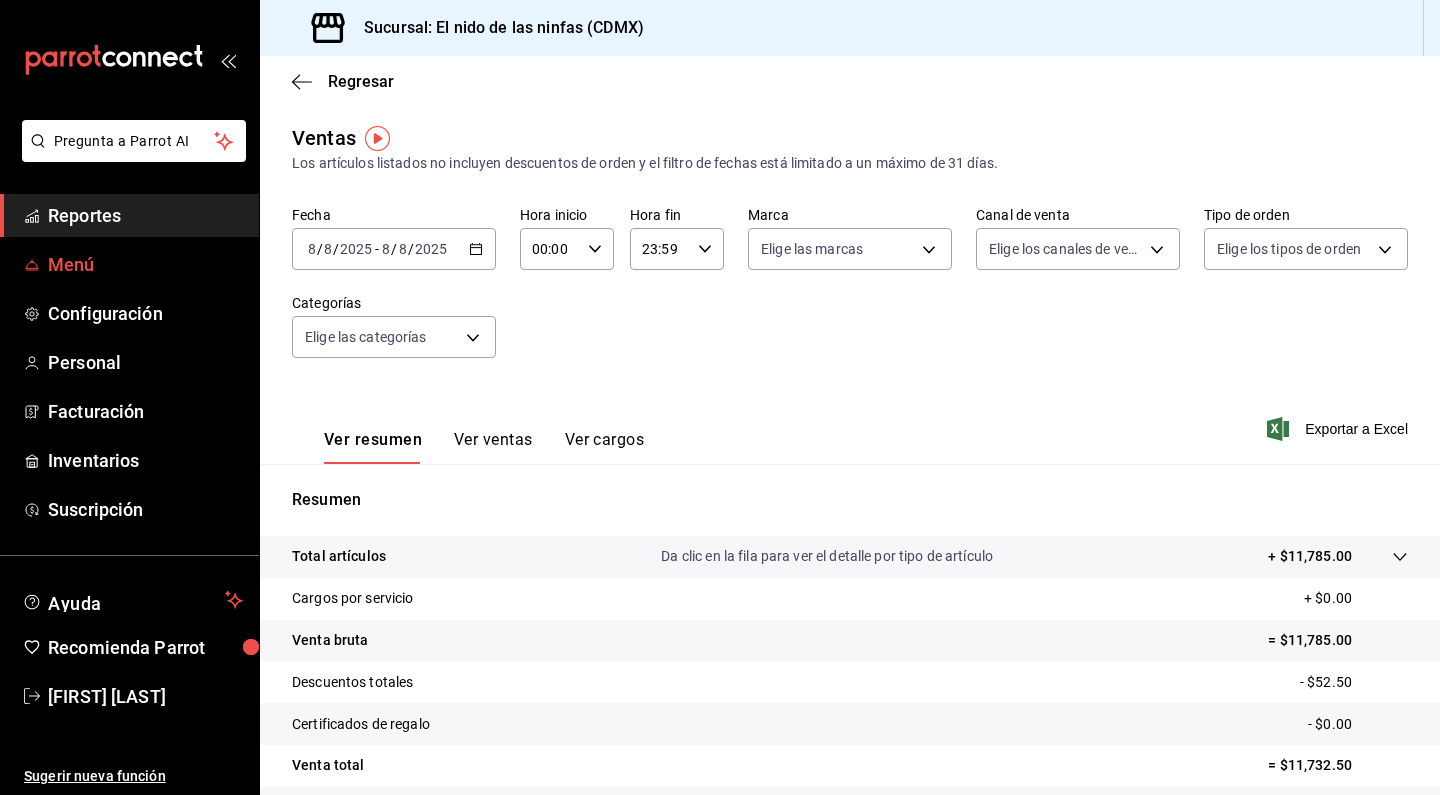 click on "Menú" at bounding box center [145, 264] 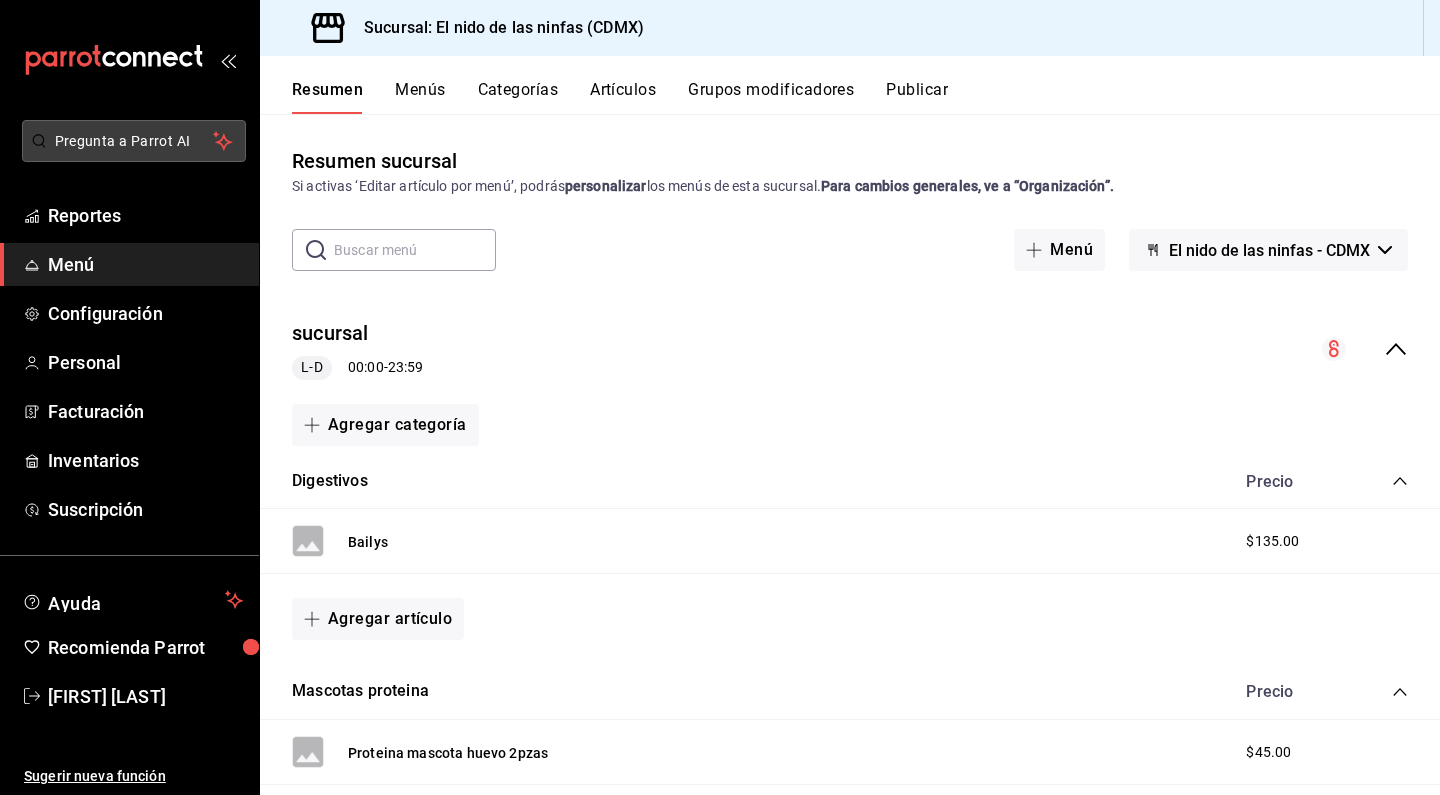 scroll, scrollTop: 0, scrollLeft: 0, axis: both 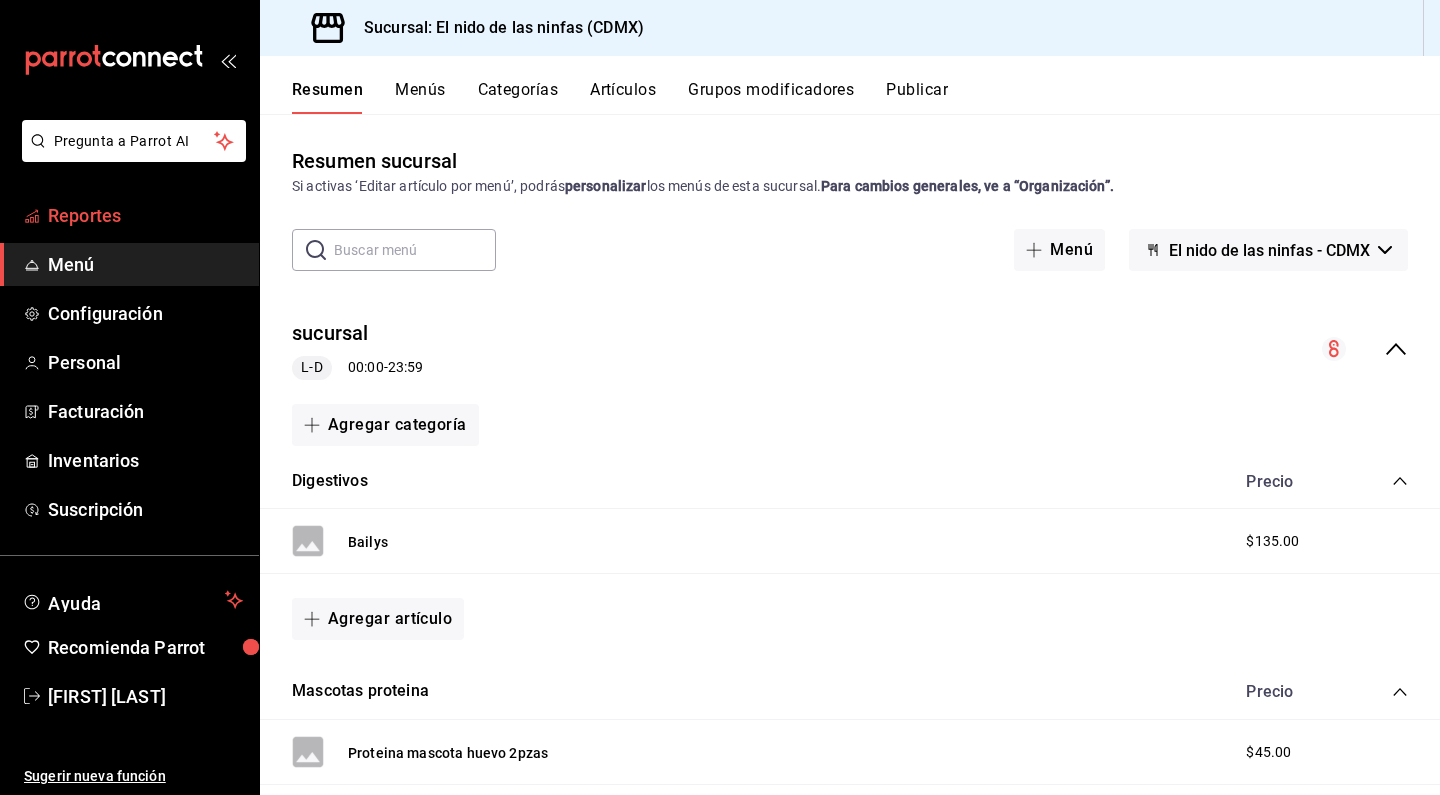 click on "Reportes" at bounding box center (129, 215) 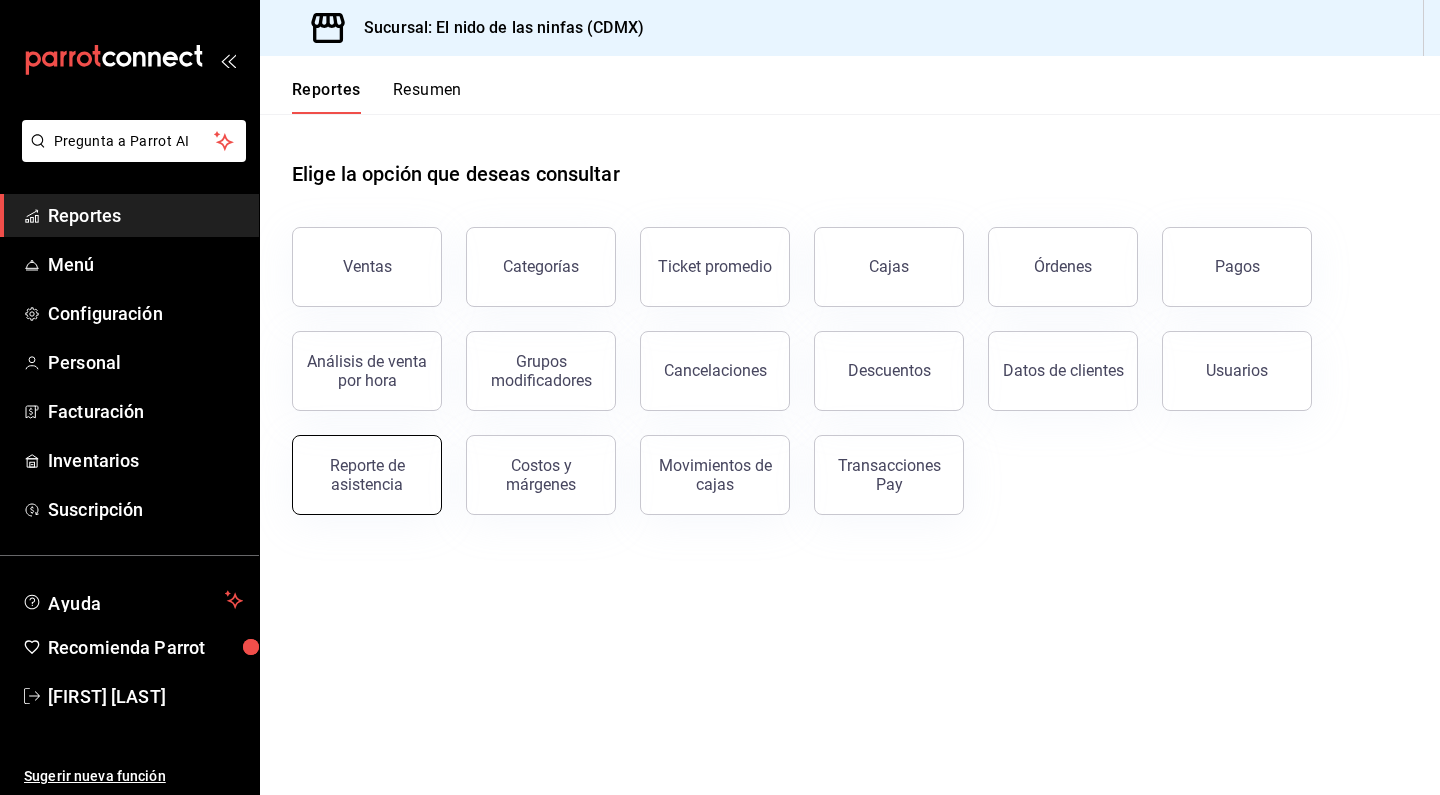 click on "Reporte de asistencia" at bounding box center [367, 475] 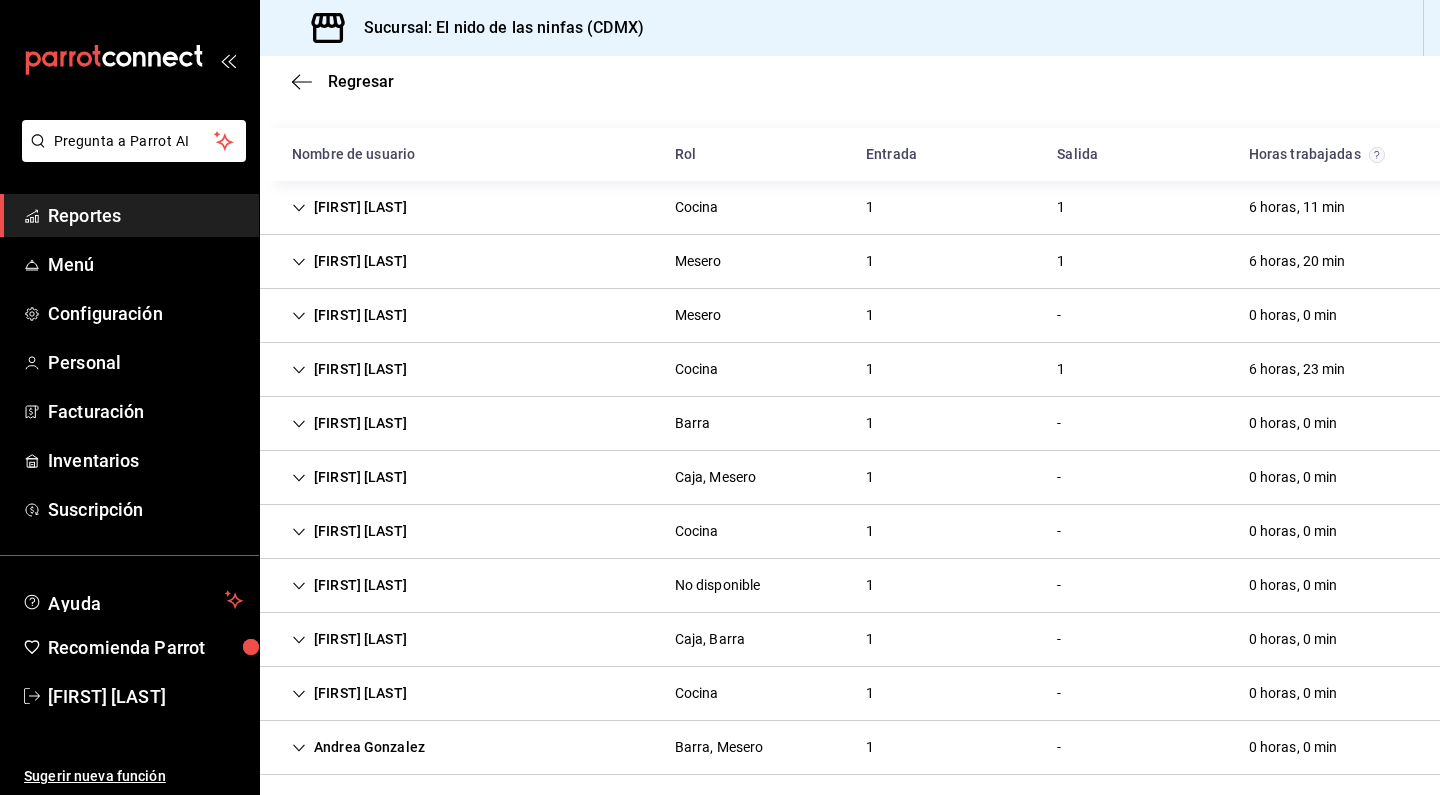 scroll, scrollTop: 132, scrollLeft: 0, axis: vertical 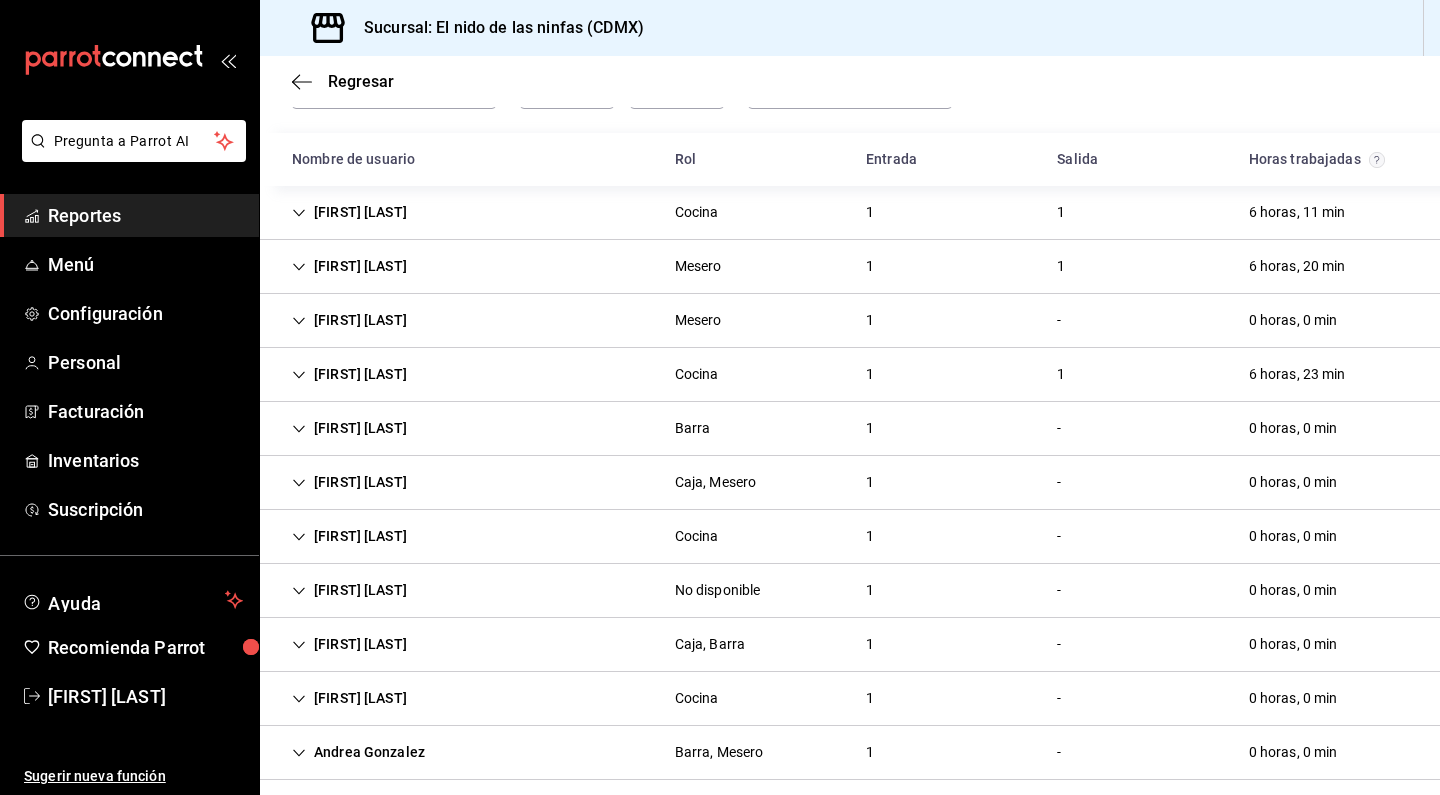 click 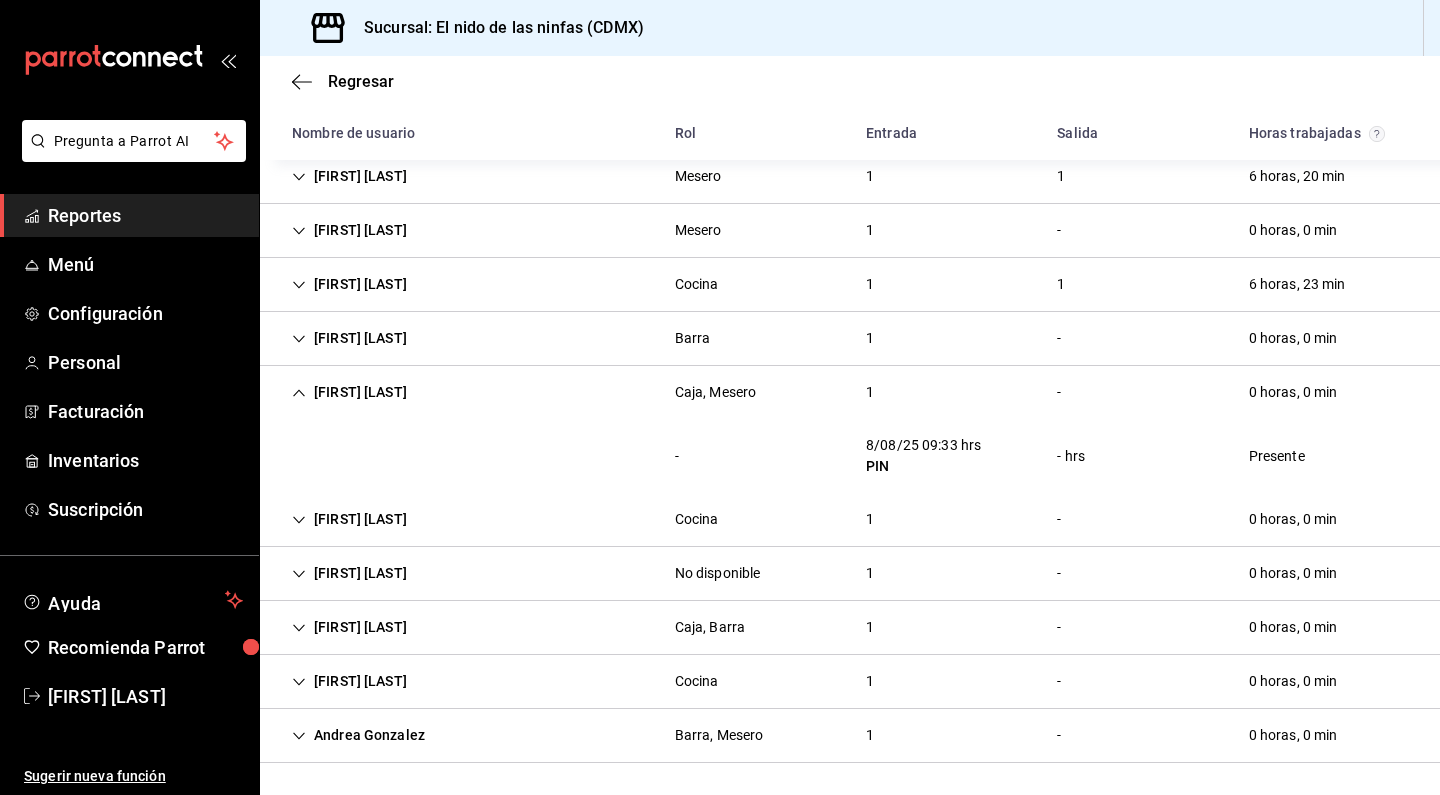 scroll, scrollTop: 222, scrollLeft: 0, axis: vertical 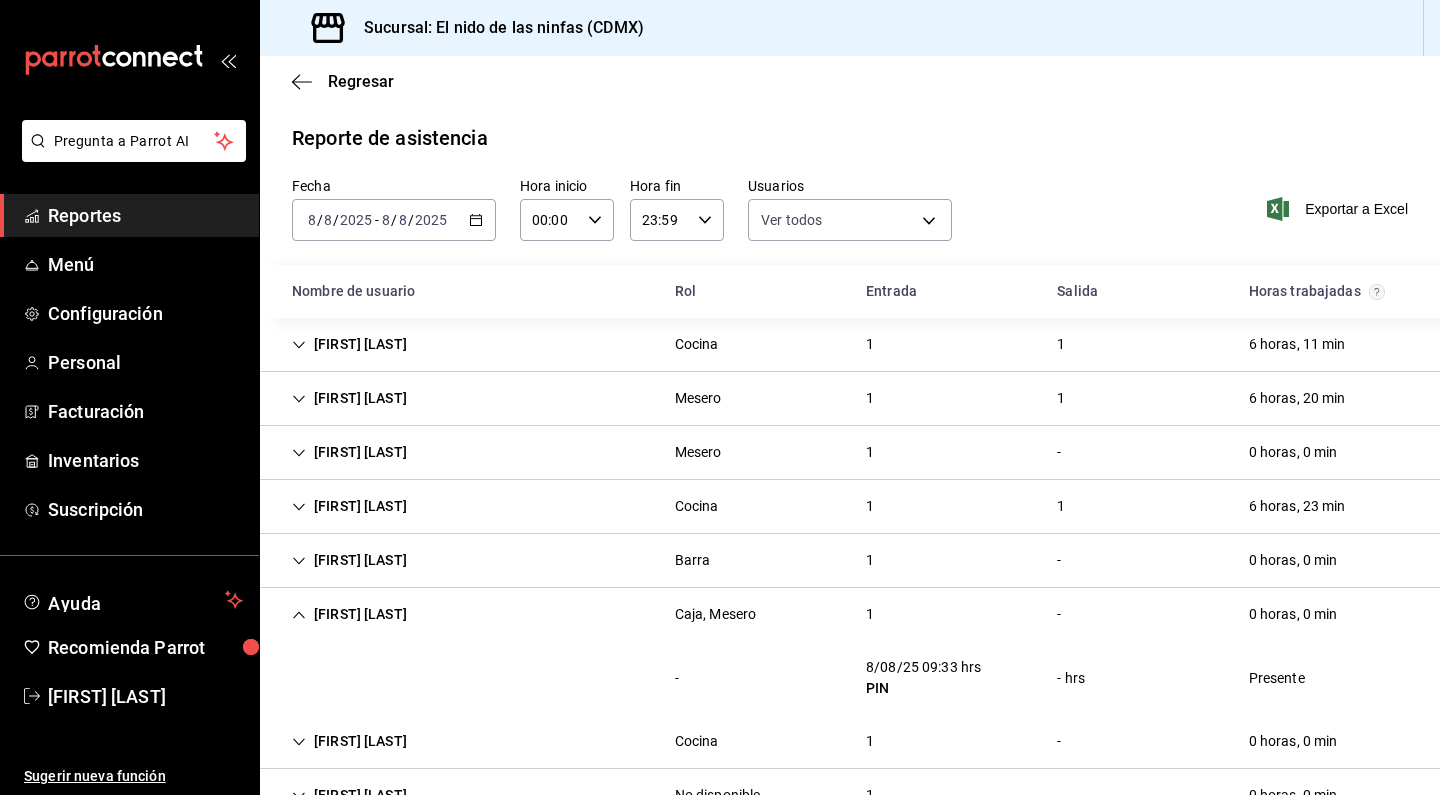 click on "Reportes" at bounding box center [129, 215] 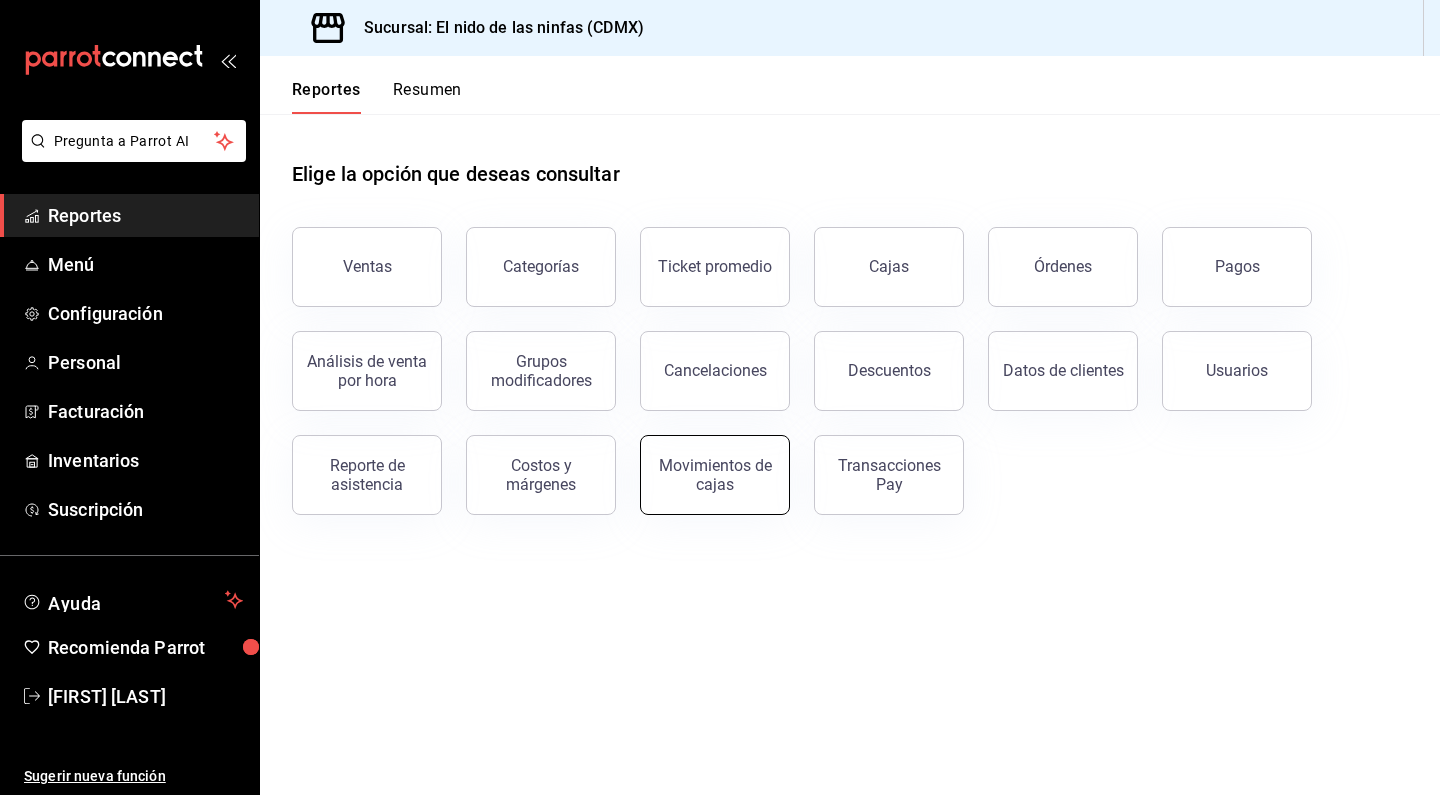 click on "Movimientos de cajas" at bounding box center [715, 475] 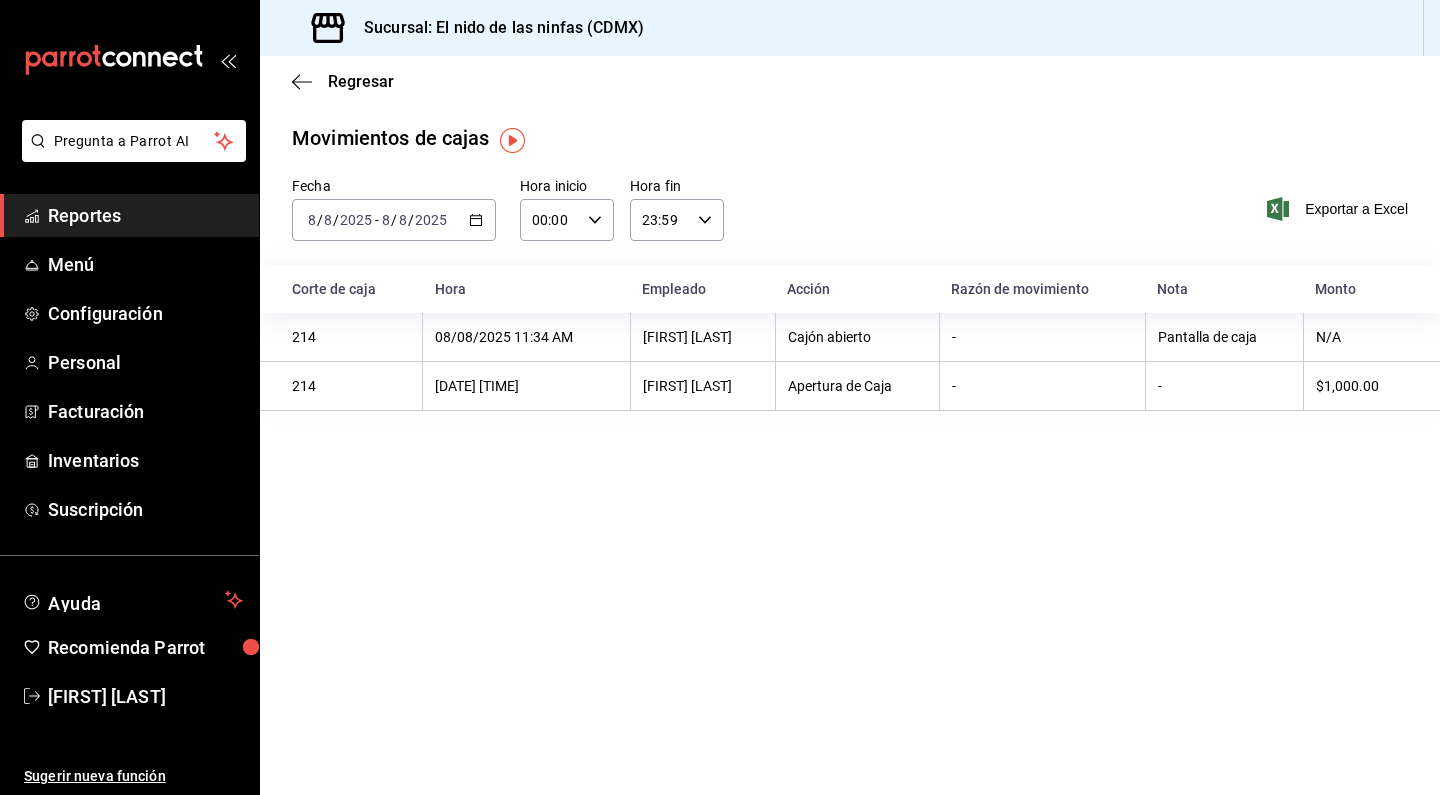 scroll, scrollTop: 0, scrollLeft: 0, axis: both 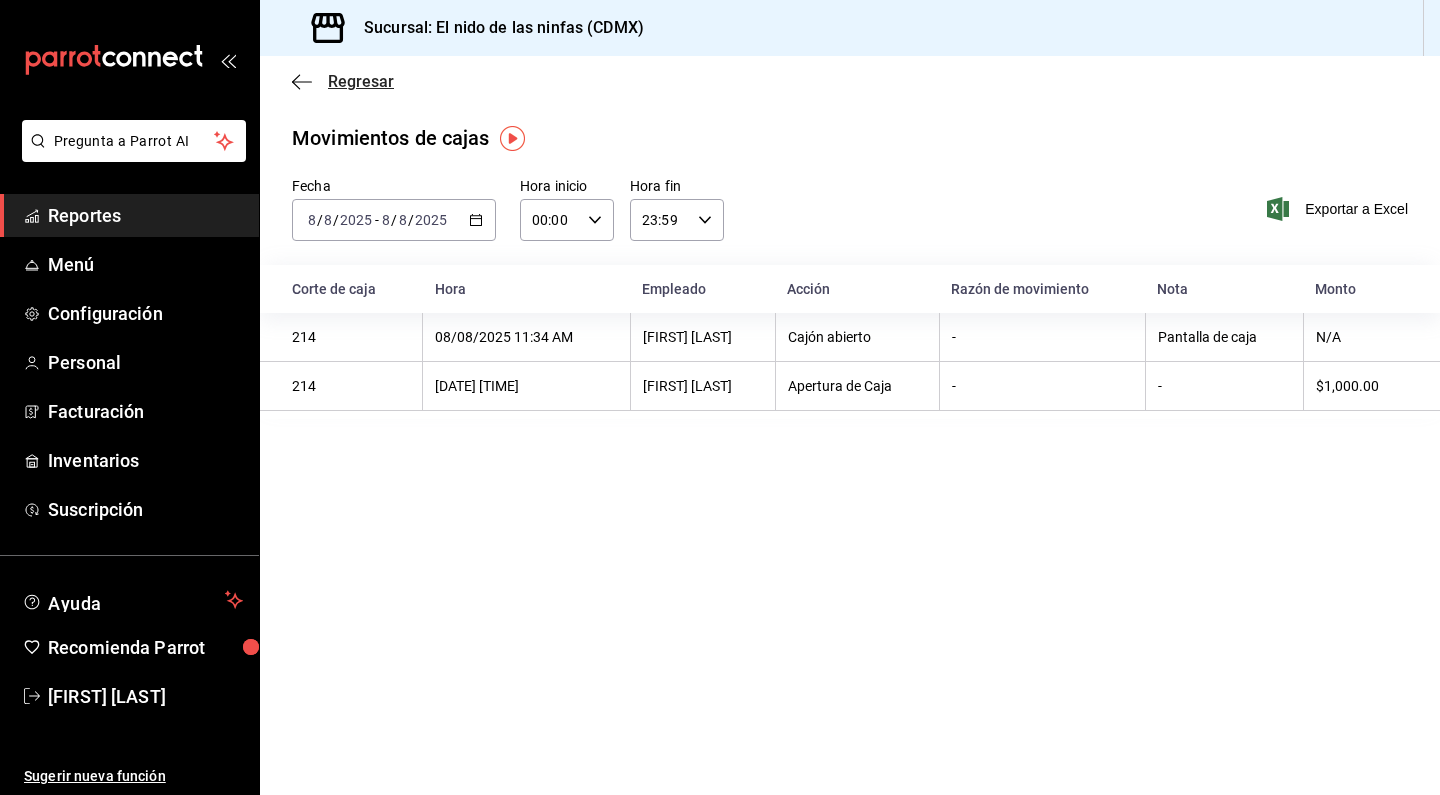 click 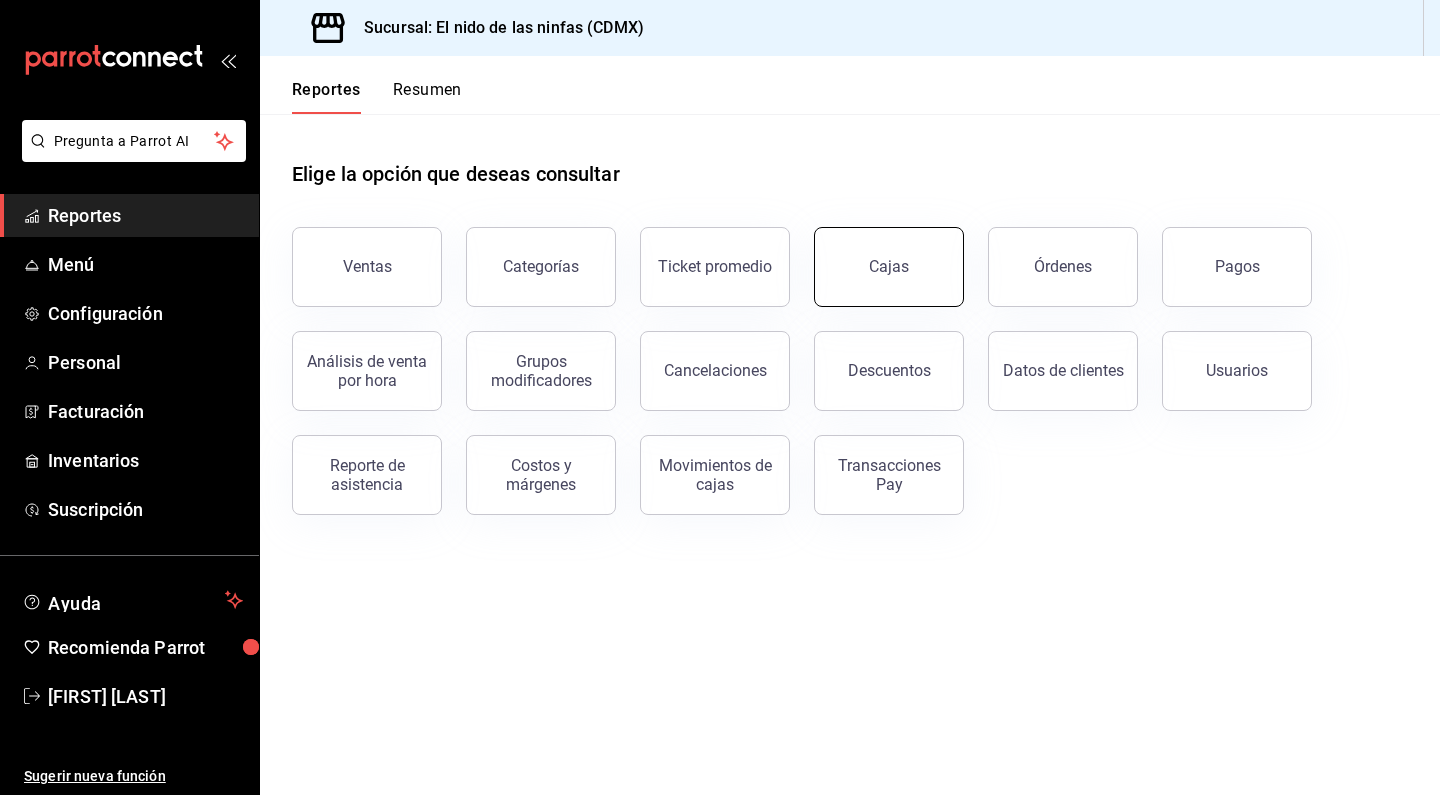 click on "Cajas" at bounding box center (889, 267) 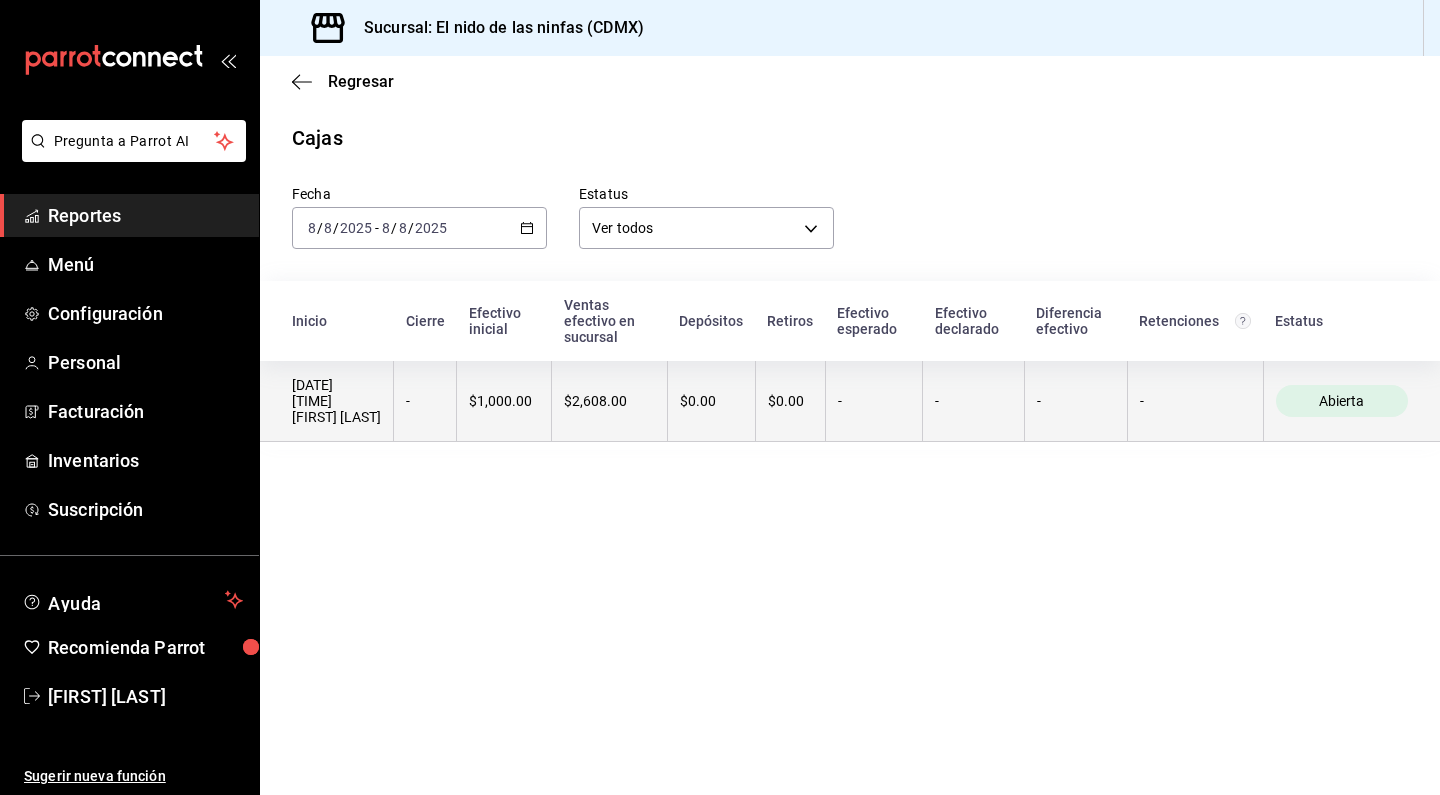 click on "-" at bounding box center [425, 401] 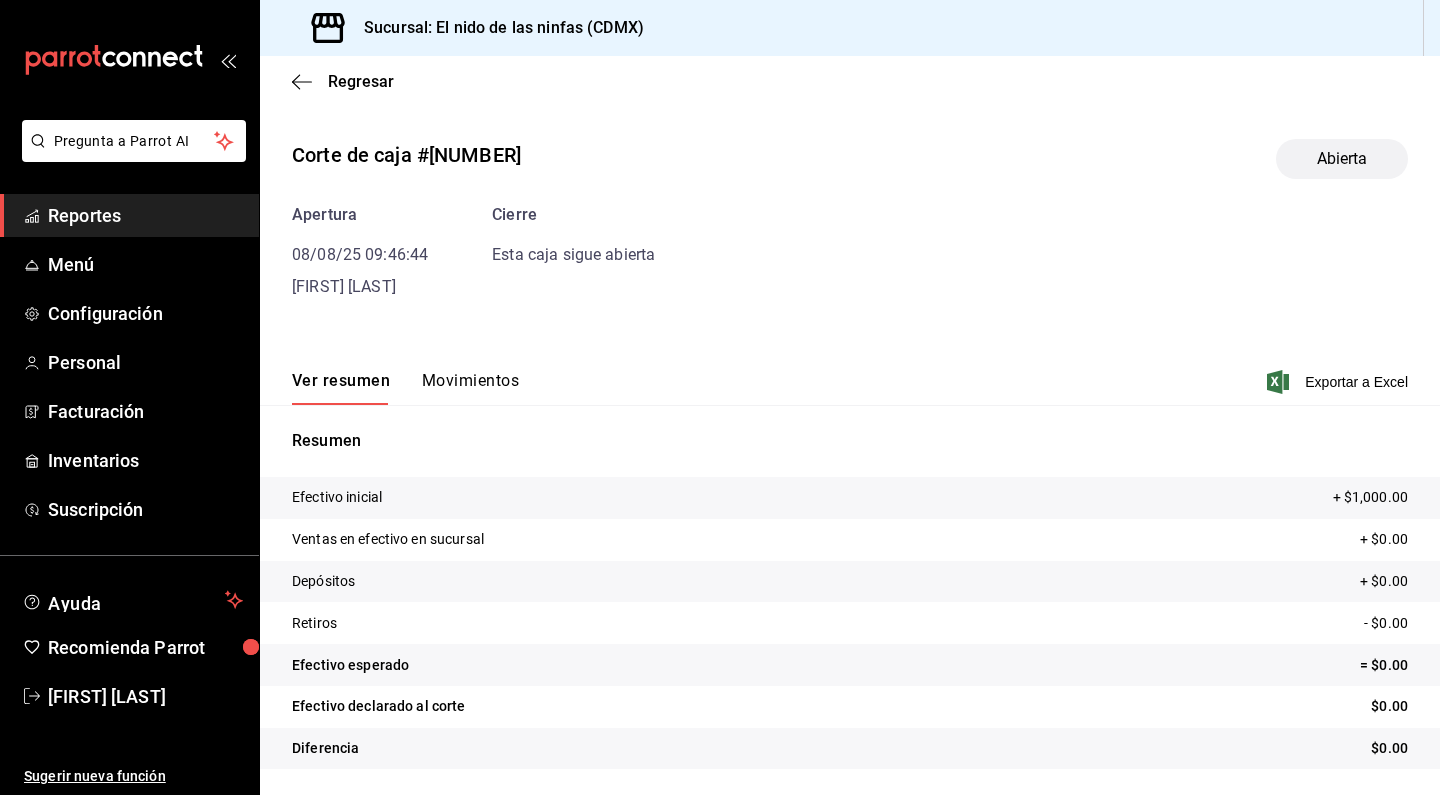 scroll, scrollTop: 0, scrollLeft: 0, axis: both 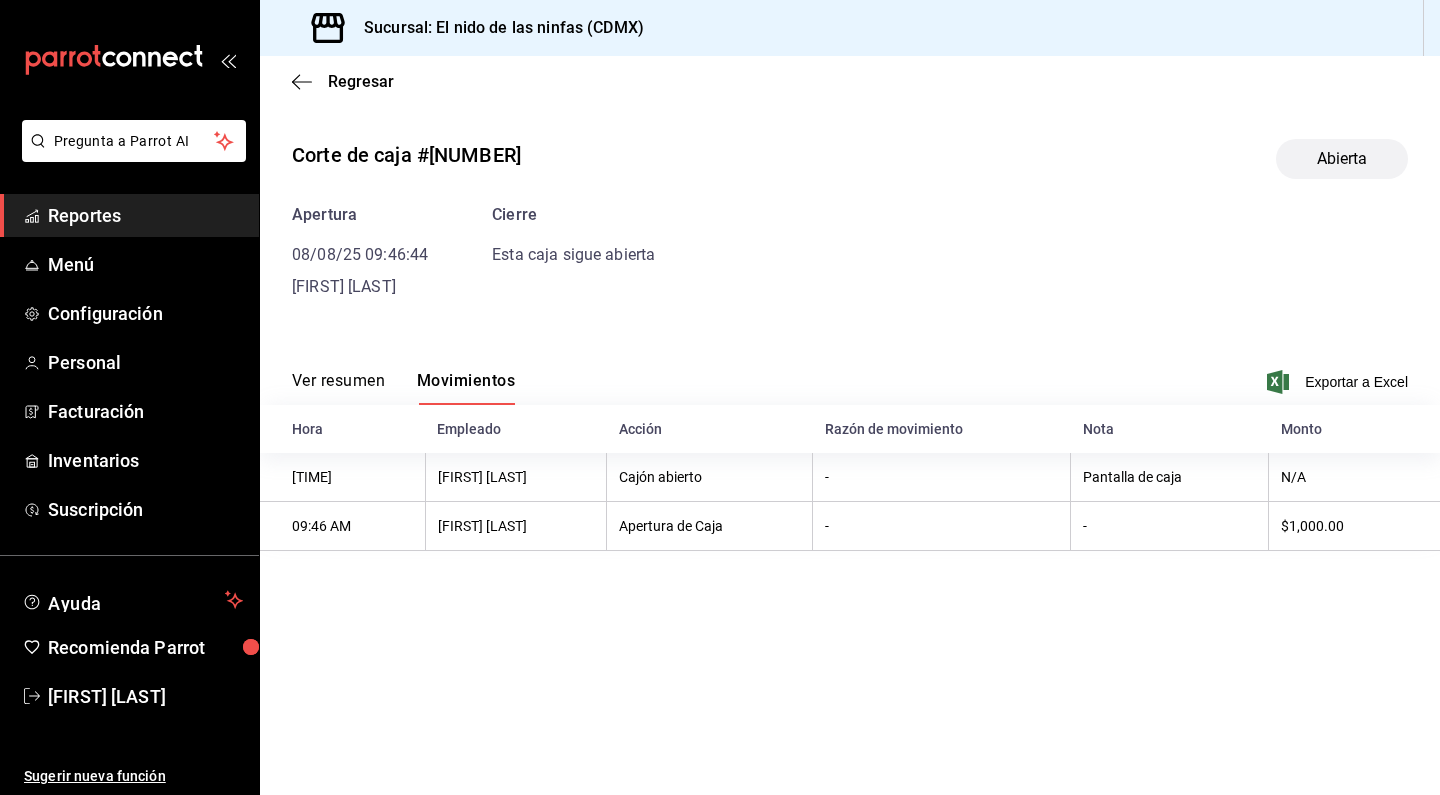 click on "Ver resumen" at bounding box center (338, 388) 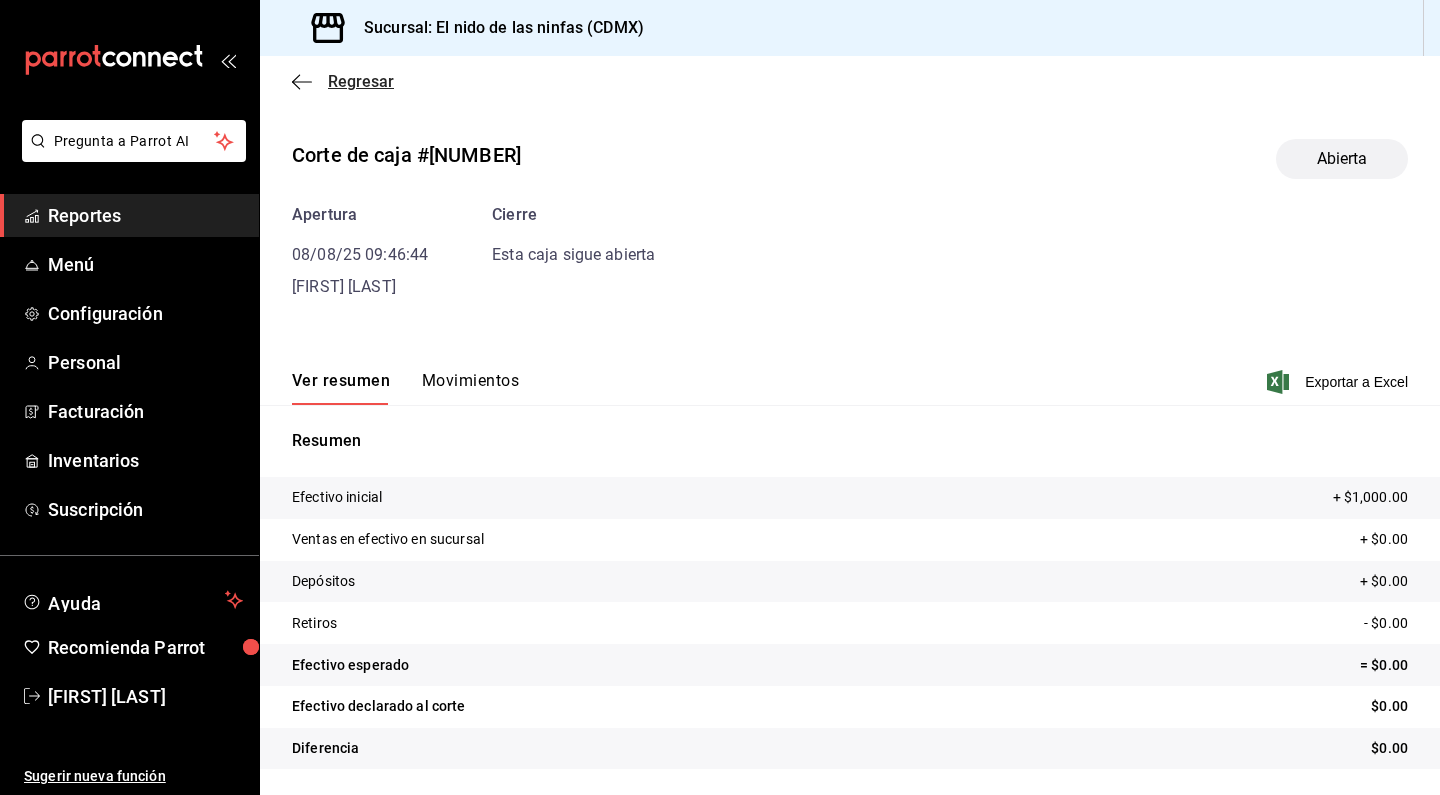 click 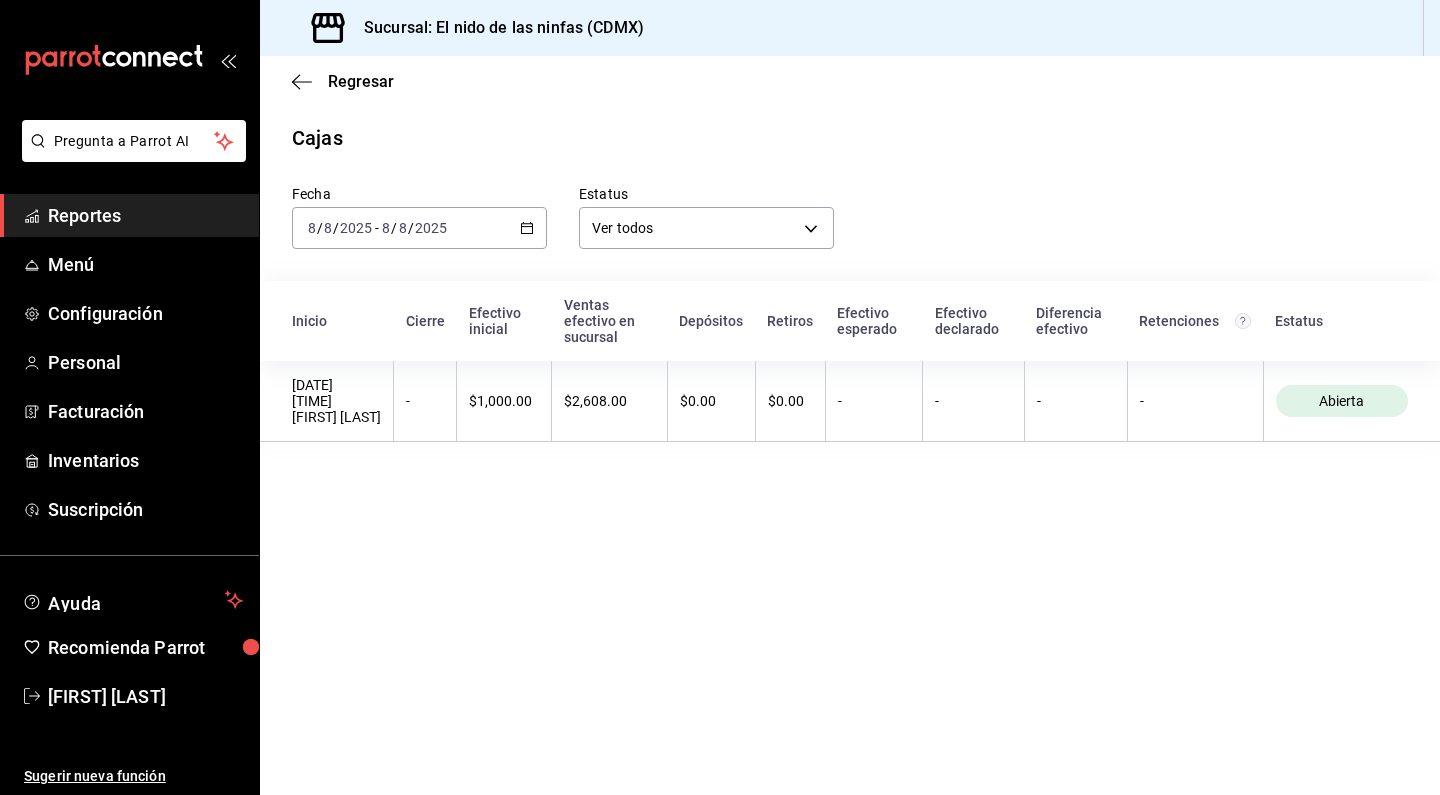 click on "2025" at bounding box center [431, 228] 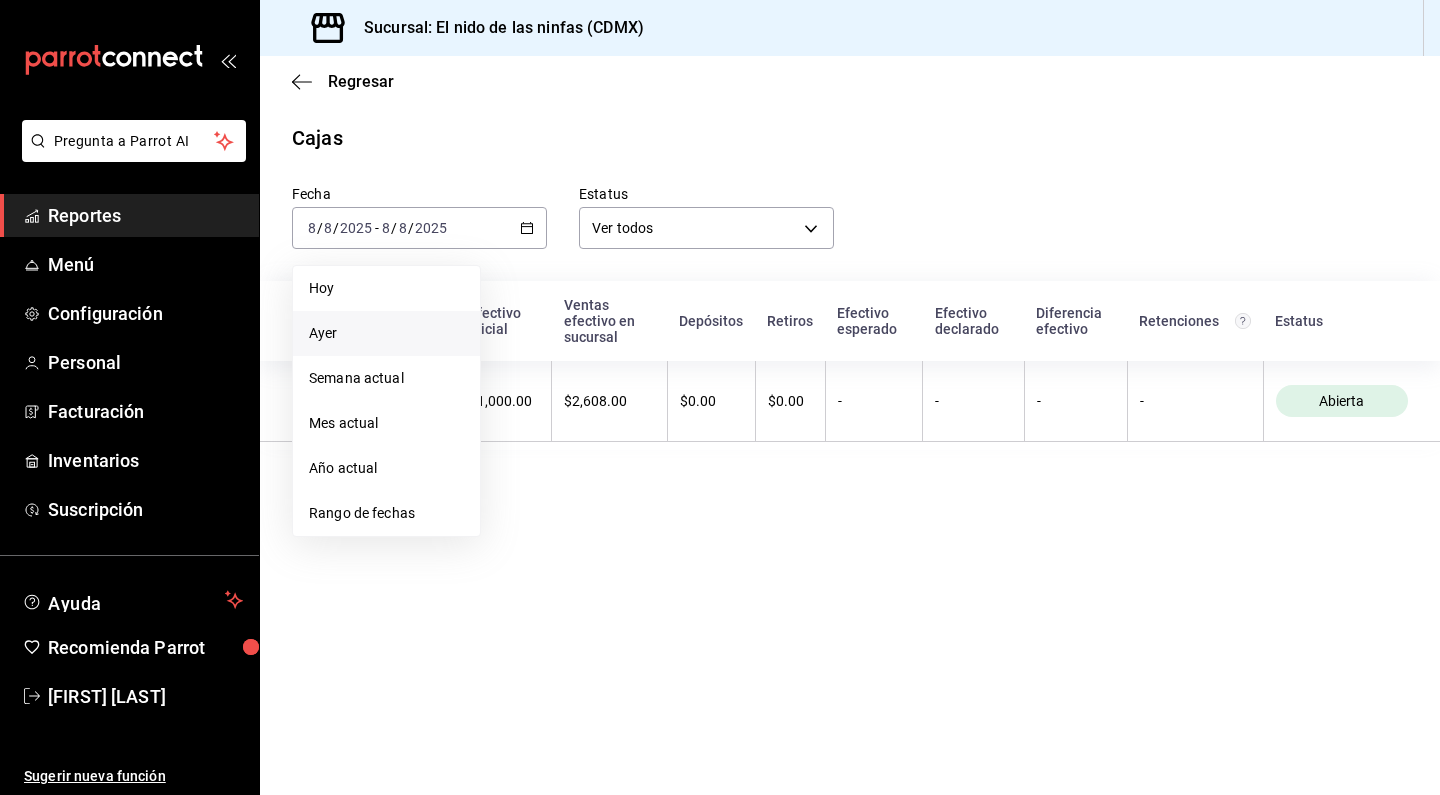 click on "Ayer" at bounding box center [386, 333] 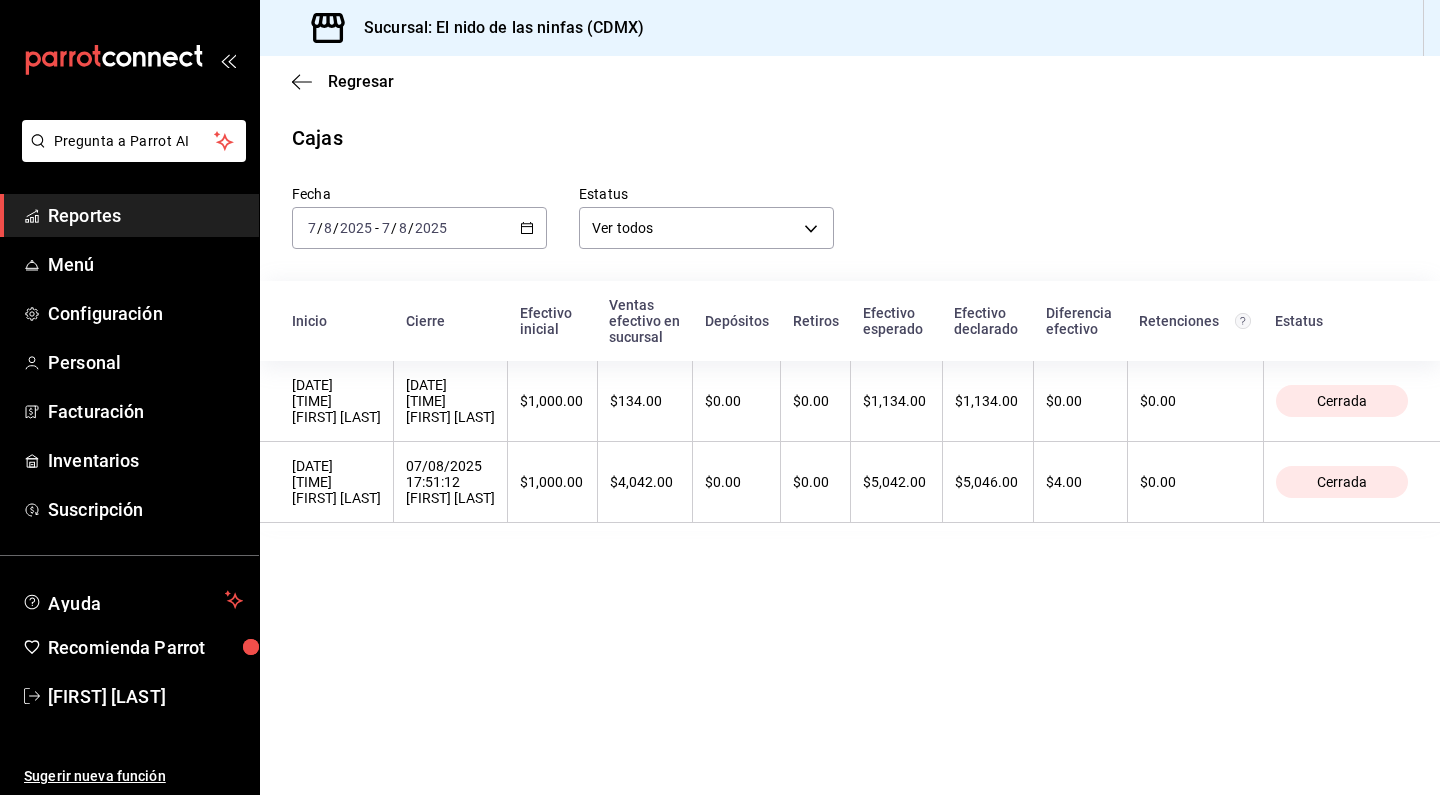 click on "2025" at bounding box center [431, 228] 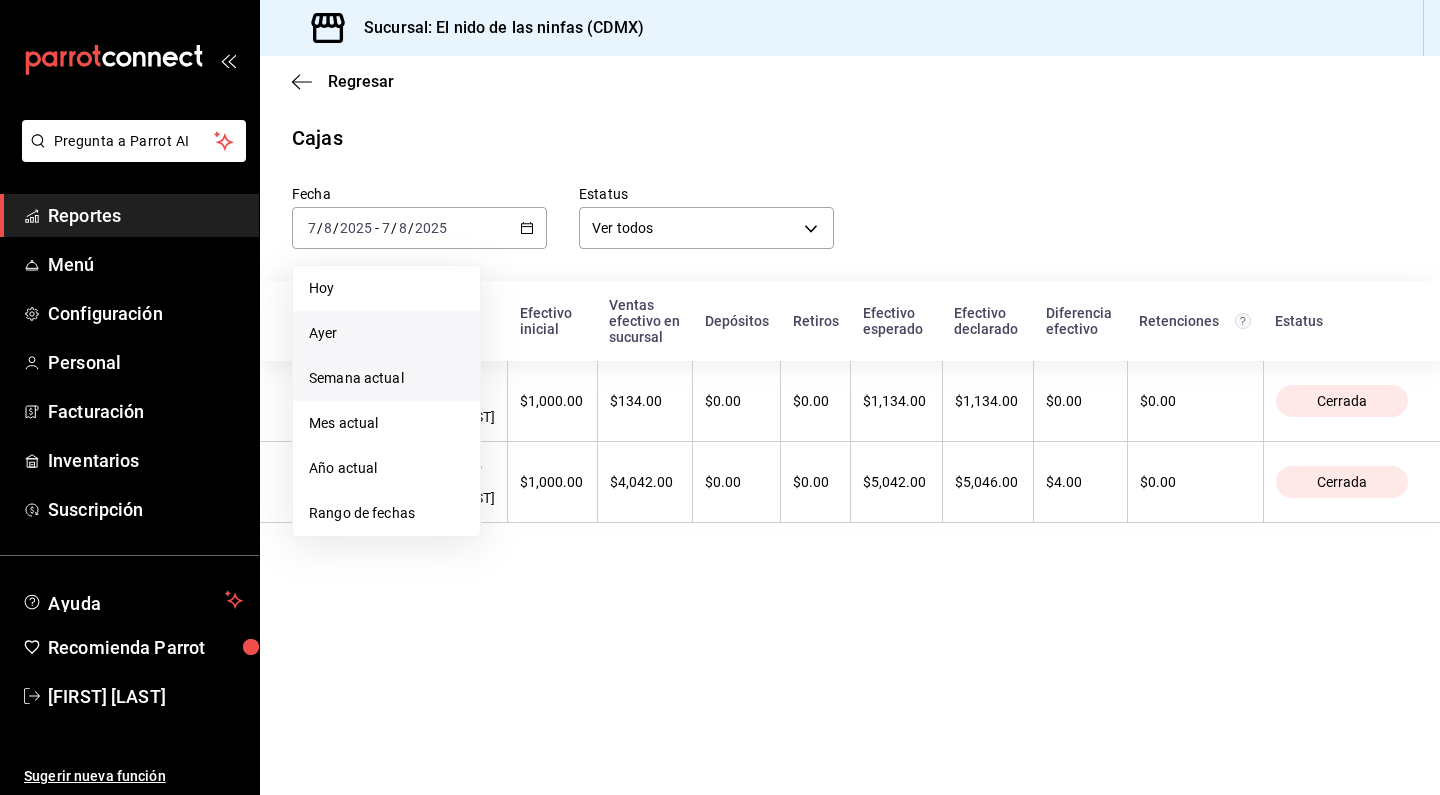 click on "Semana actual" at bounding box center [386, 378] 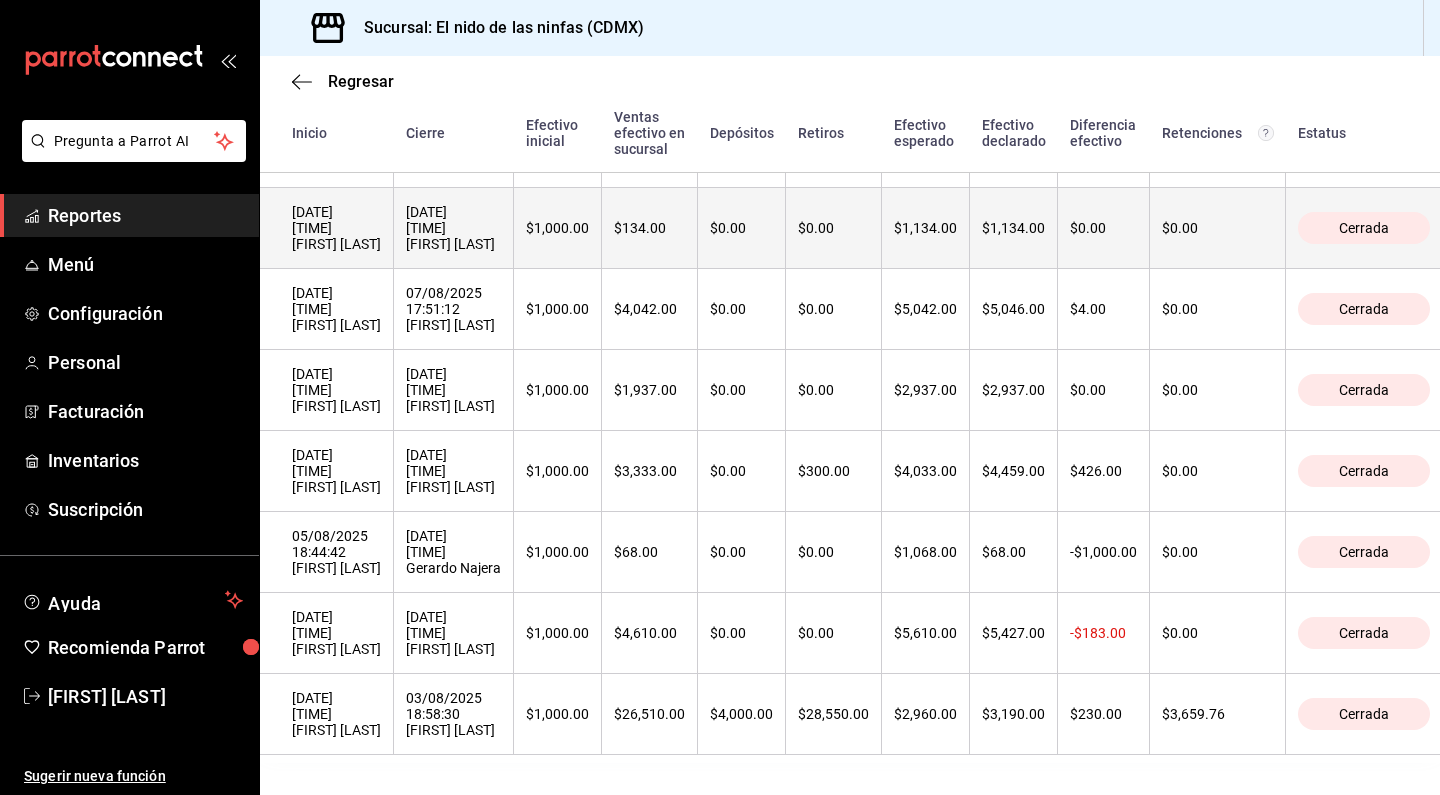 scroll, scrollTop: 291, scrollLeft: 0, axis: vertical 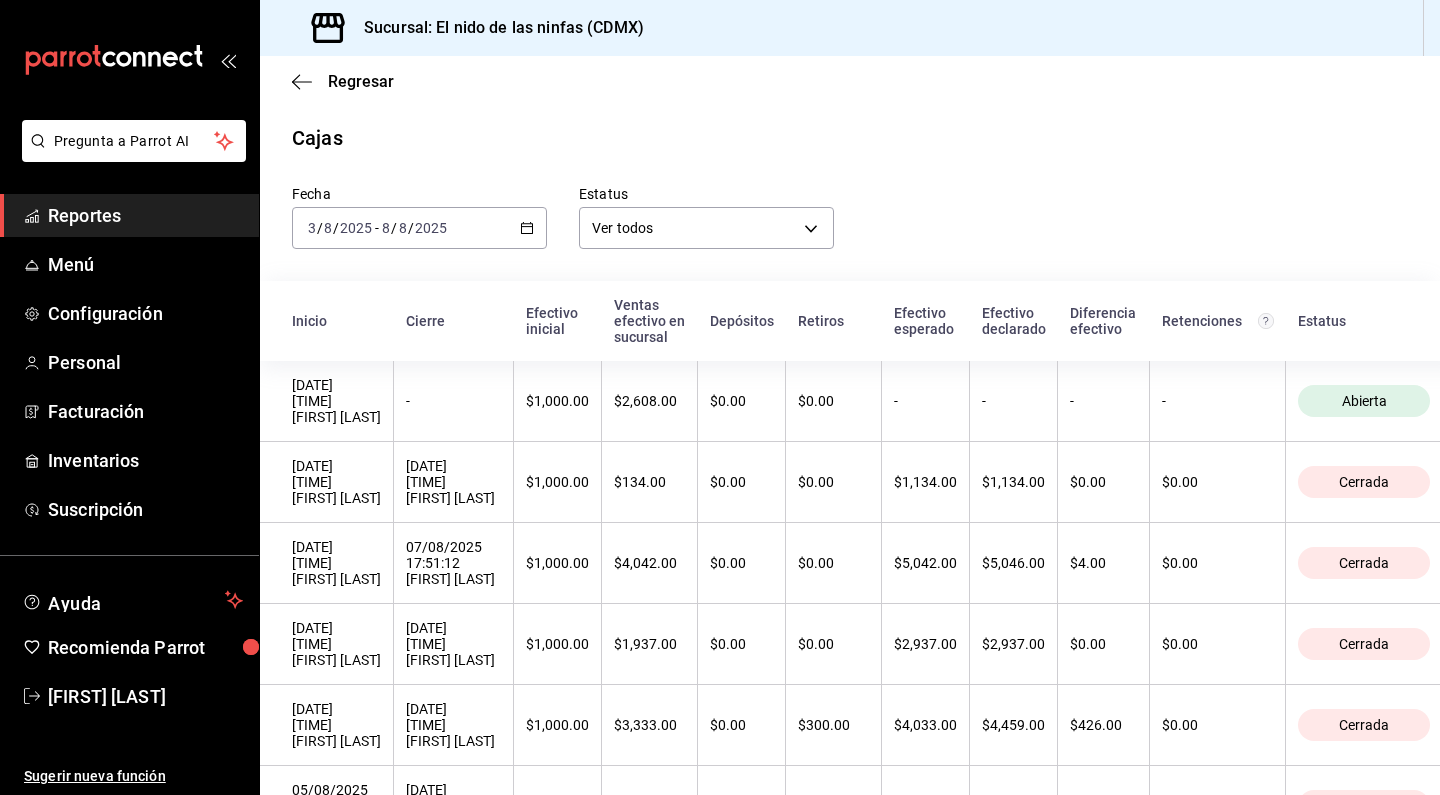 click on "[DATE] [DATE] / [DATE] - [DATE] [DATE] / [DATE]" at bounding box center (419, 228) 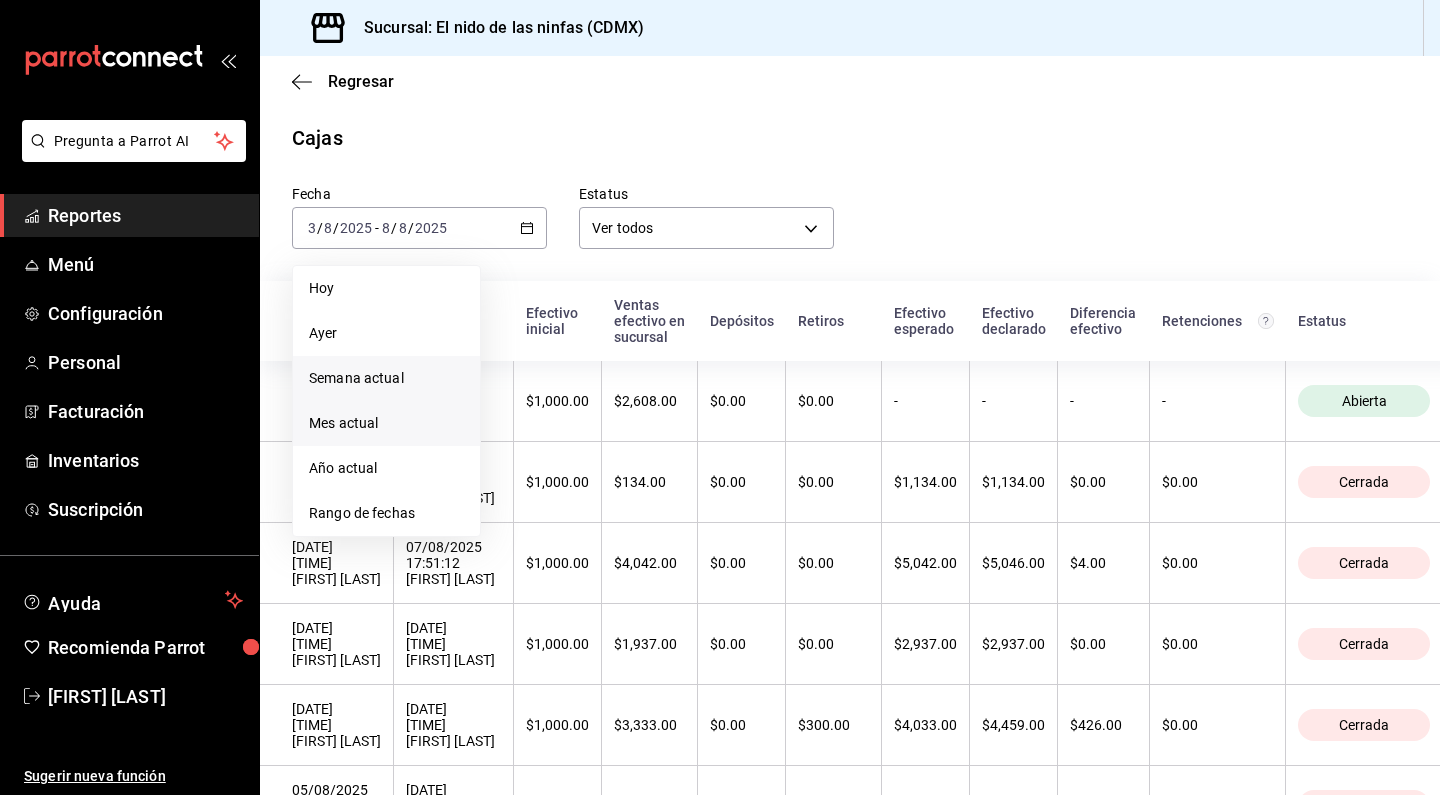 click on "Mes actual" at bounding box center (386, 423) 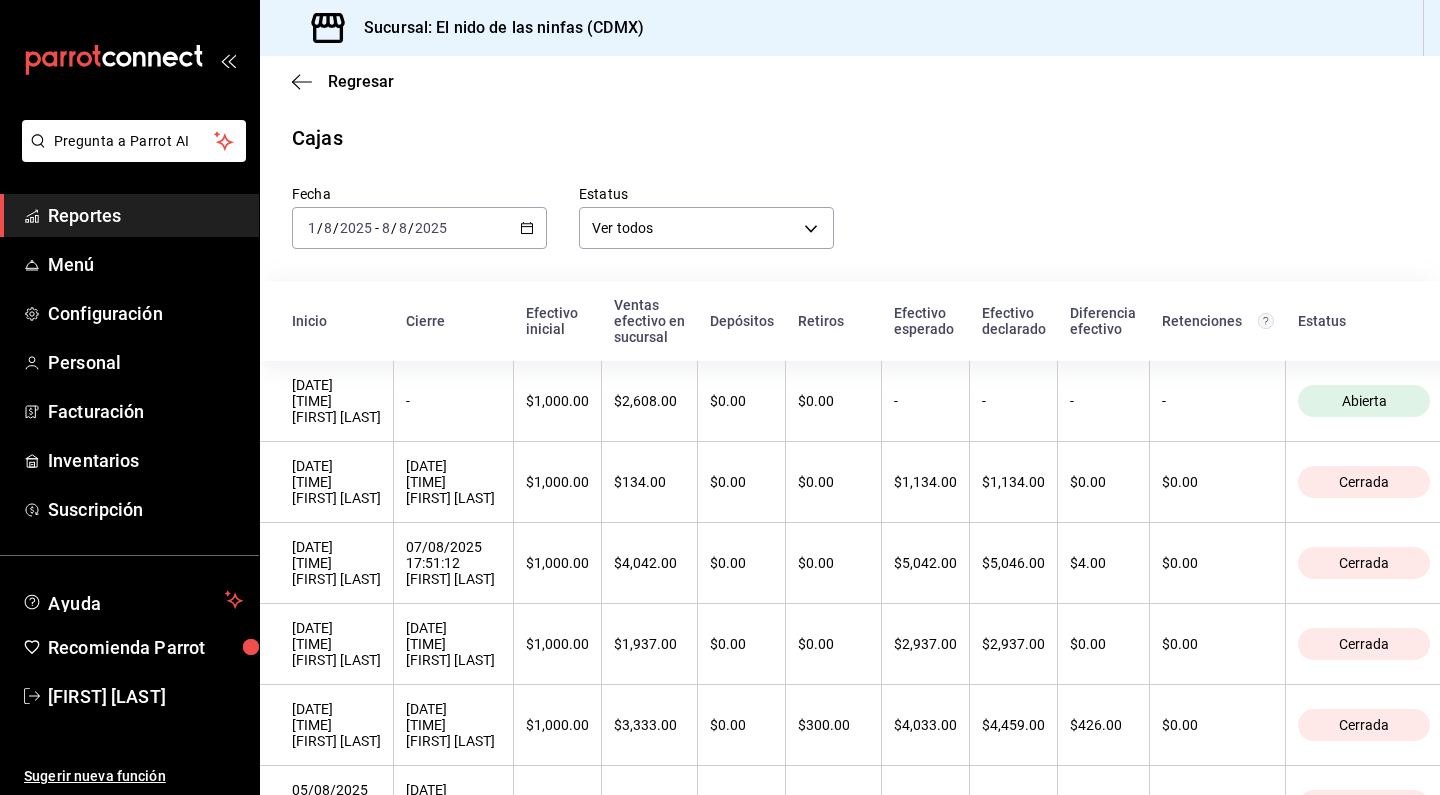 scroll, scrollTop: 0, scrollLeft: 0, axis: both 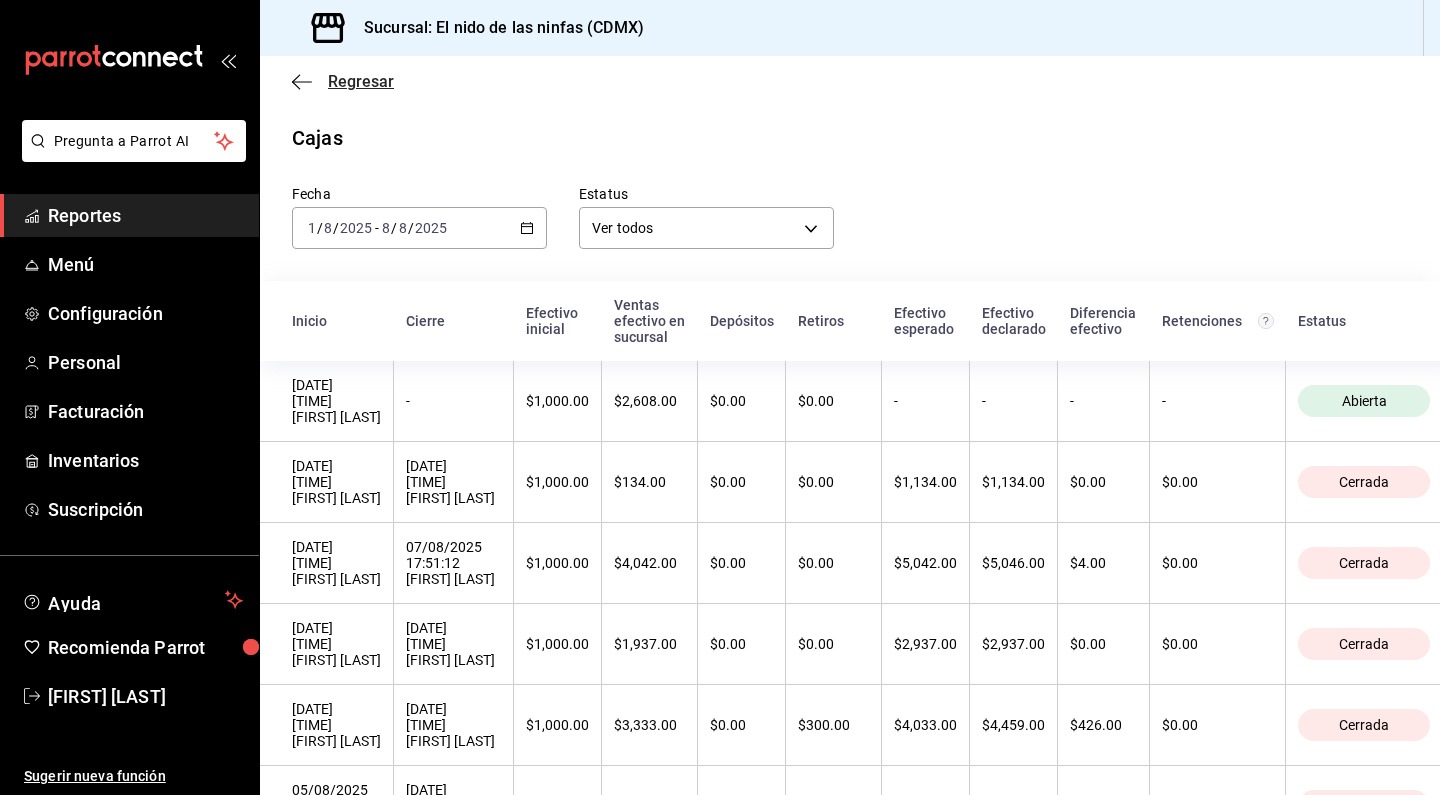 click 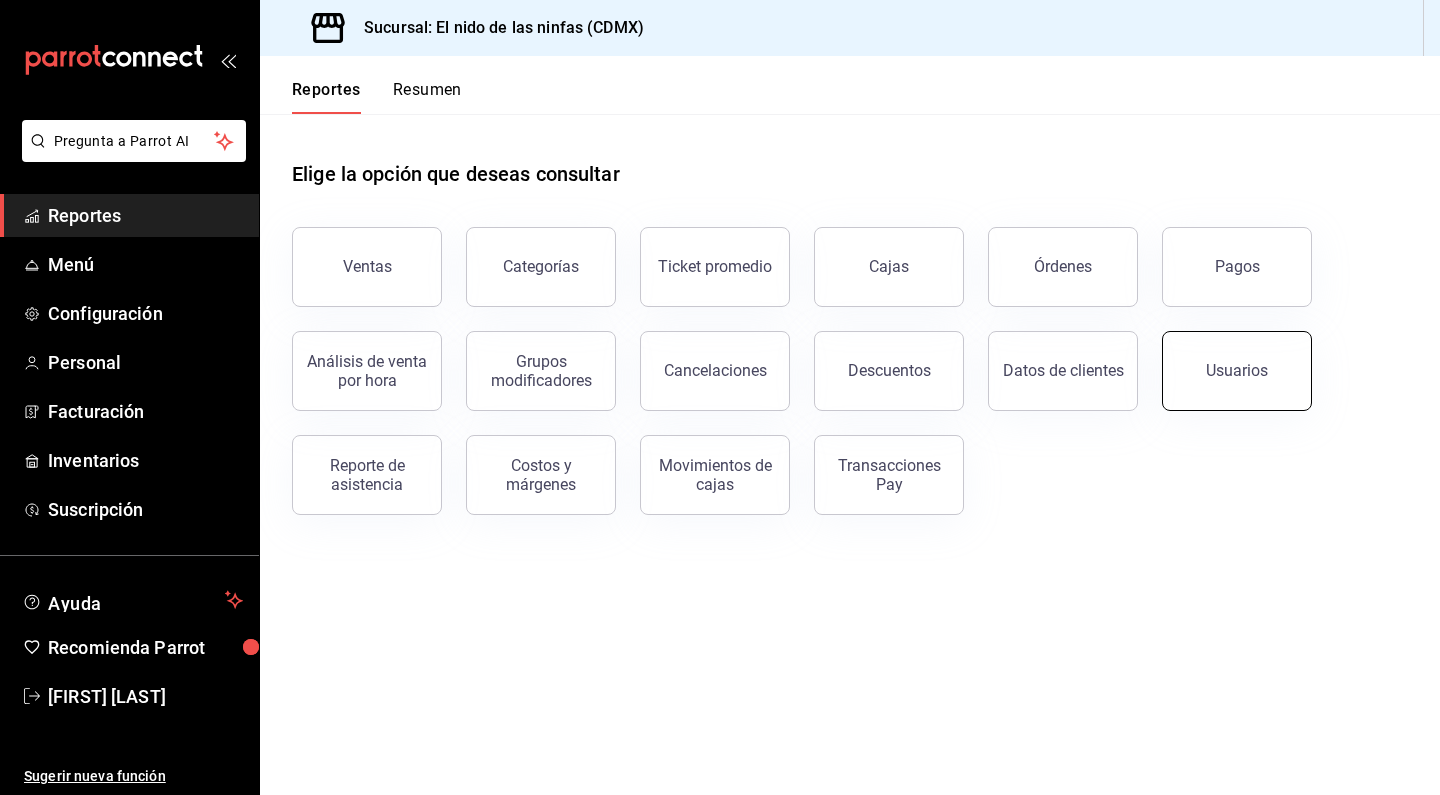 click on "Usuarios" at bounding box center (1237, 371) 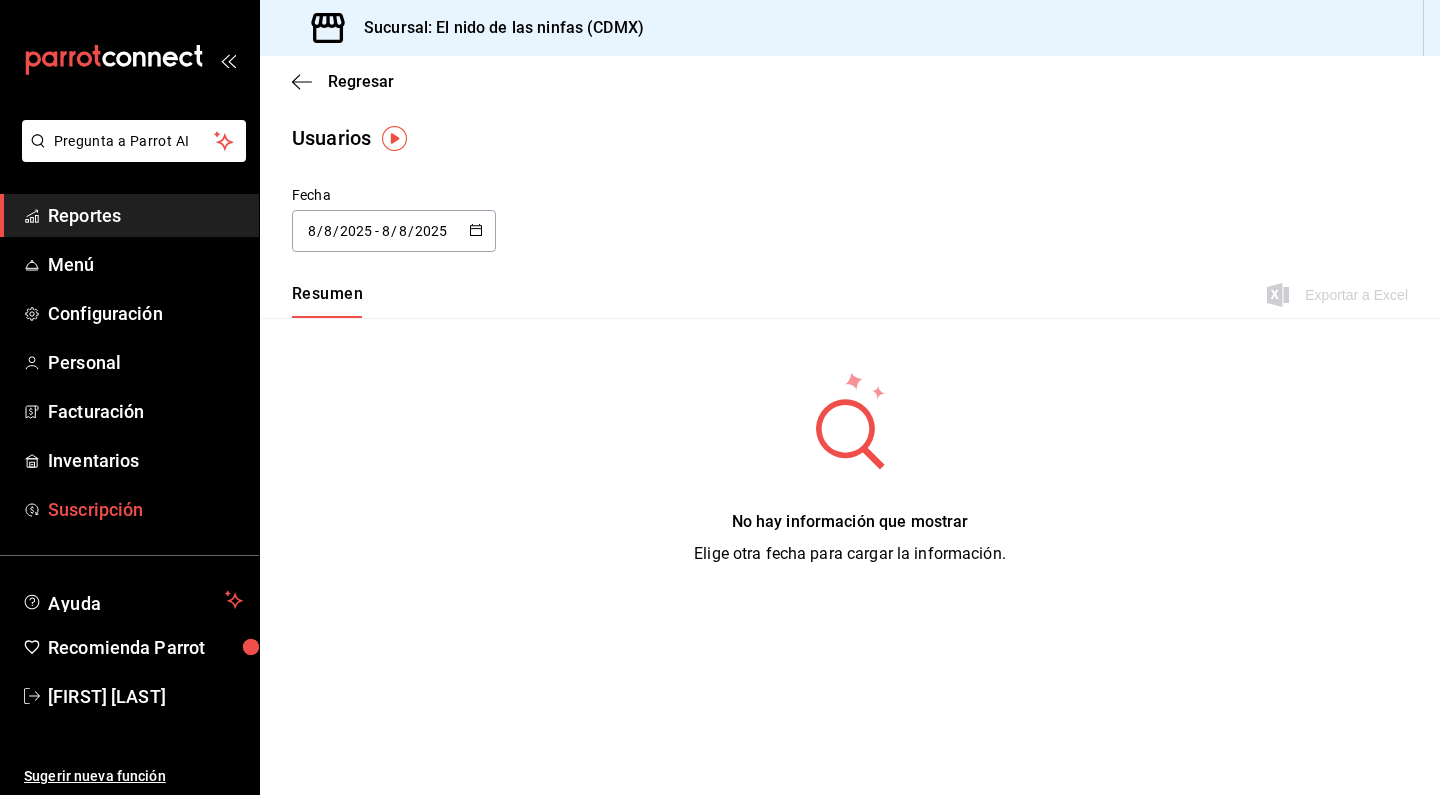 click on "Suscripción" at bounding box center [145, 509] 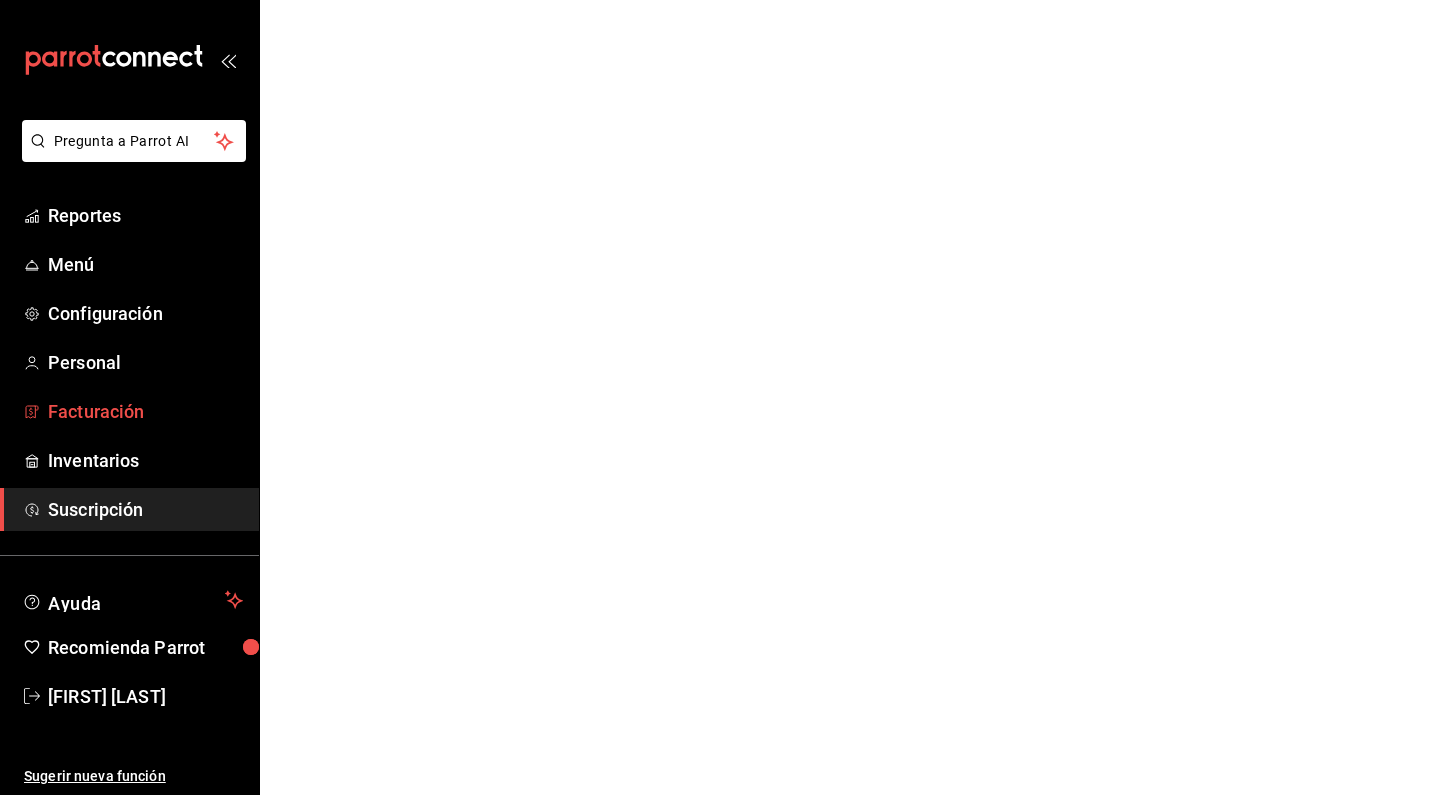 click on "Facturación" at bounding box center [129, 411] 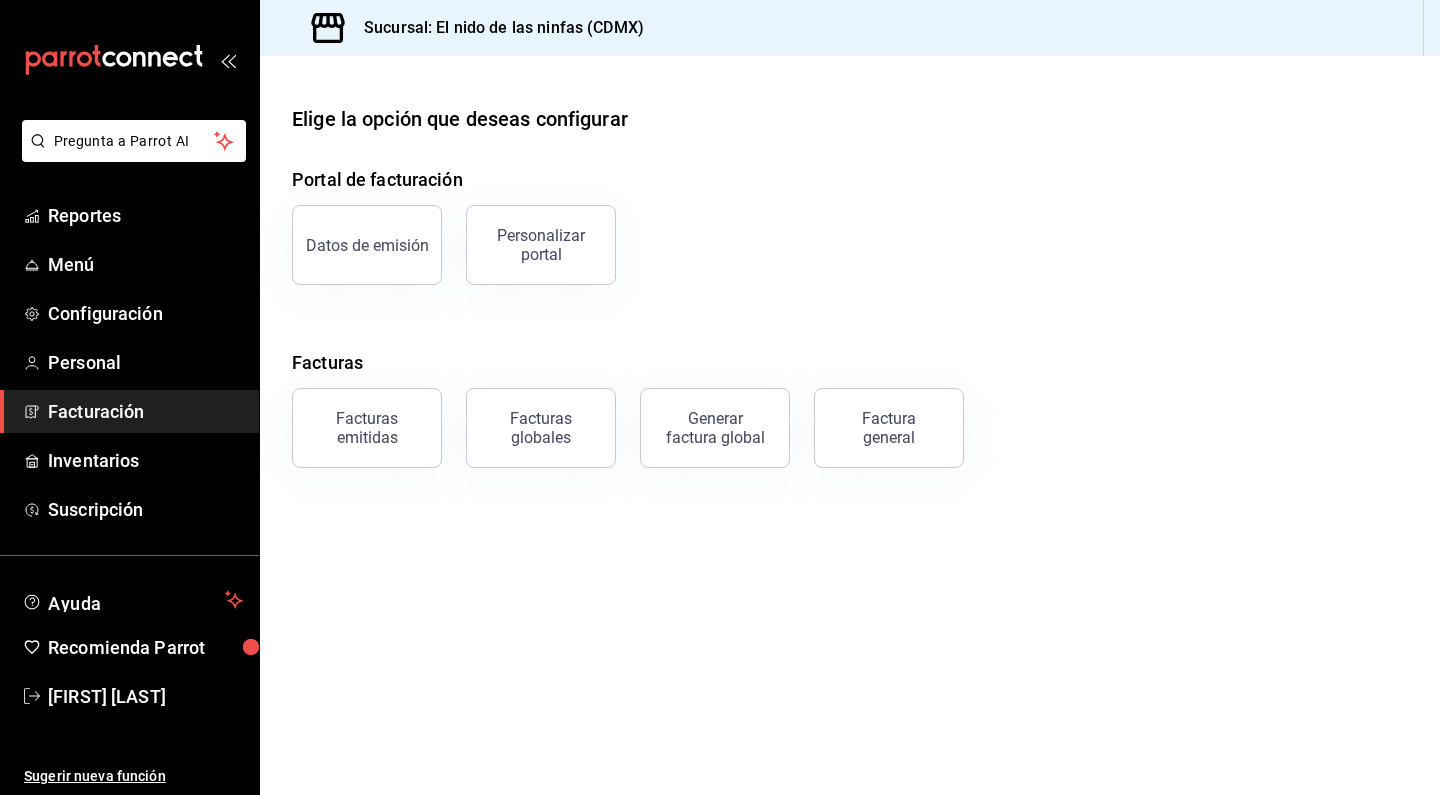 click on "Facturación" at bounding box center [145, 411] 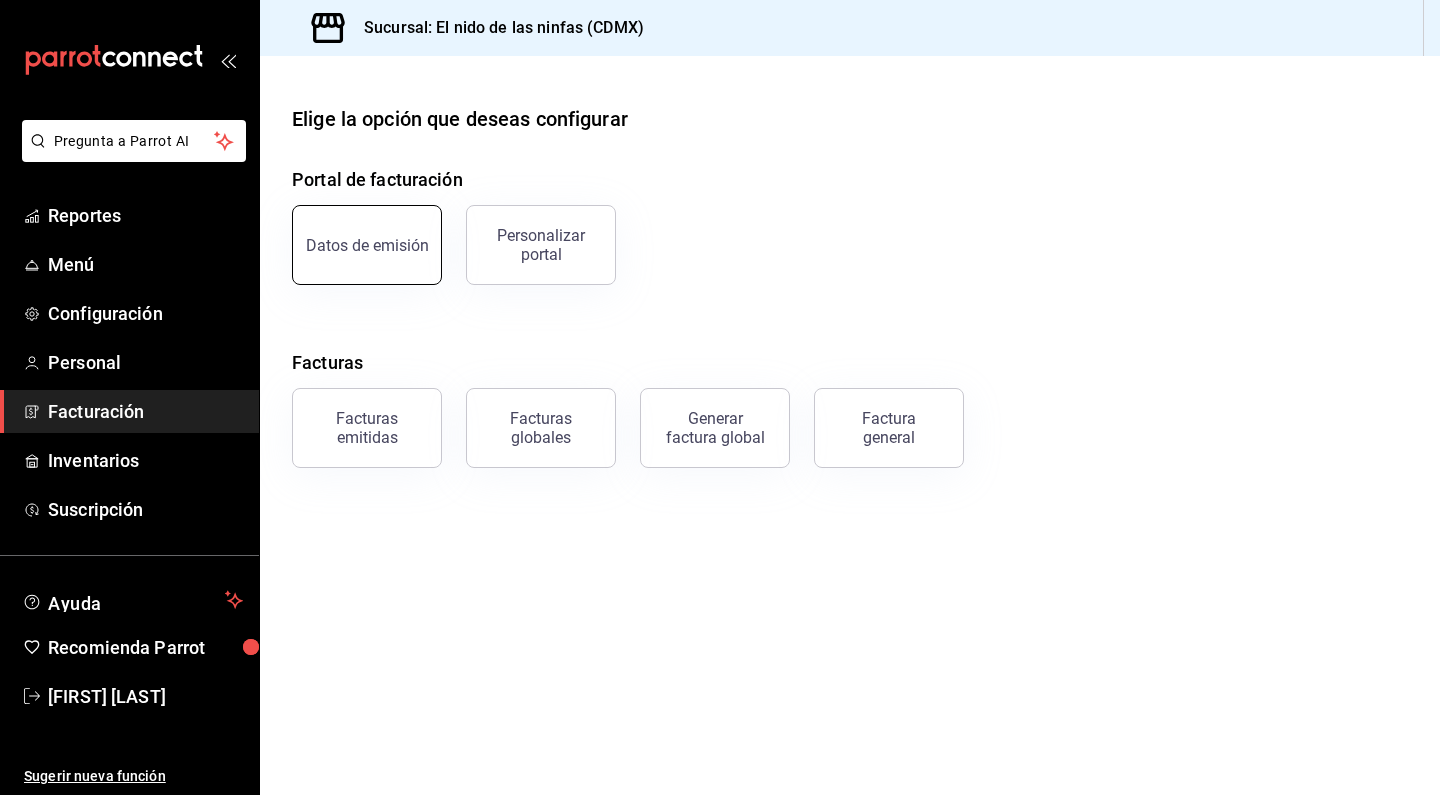 click on "Datos de emisión" at bounding box center (367, 245) 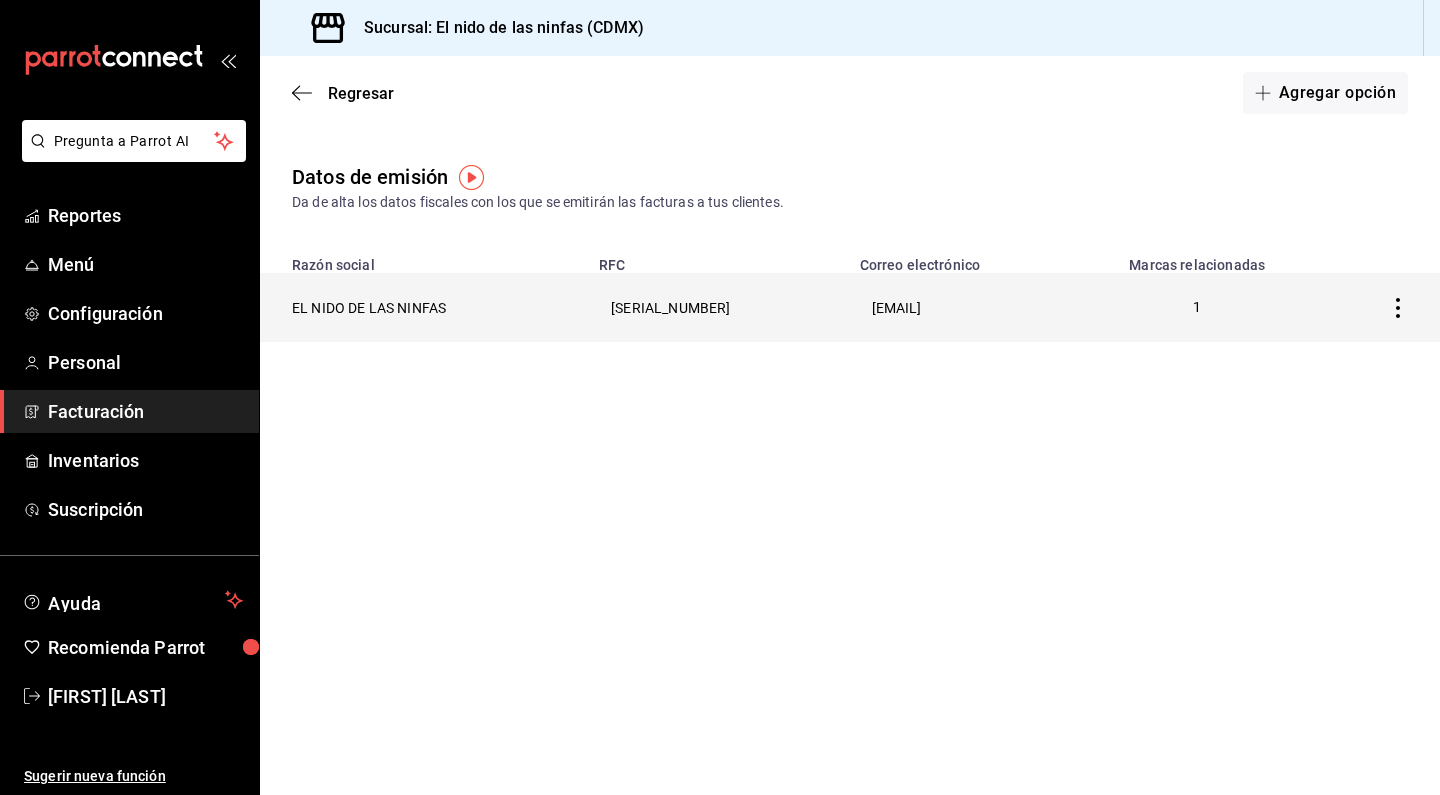 click at bounding box center (1381, 307) 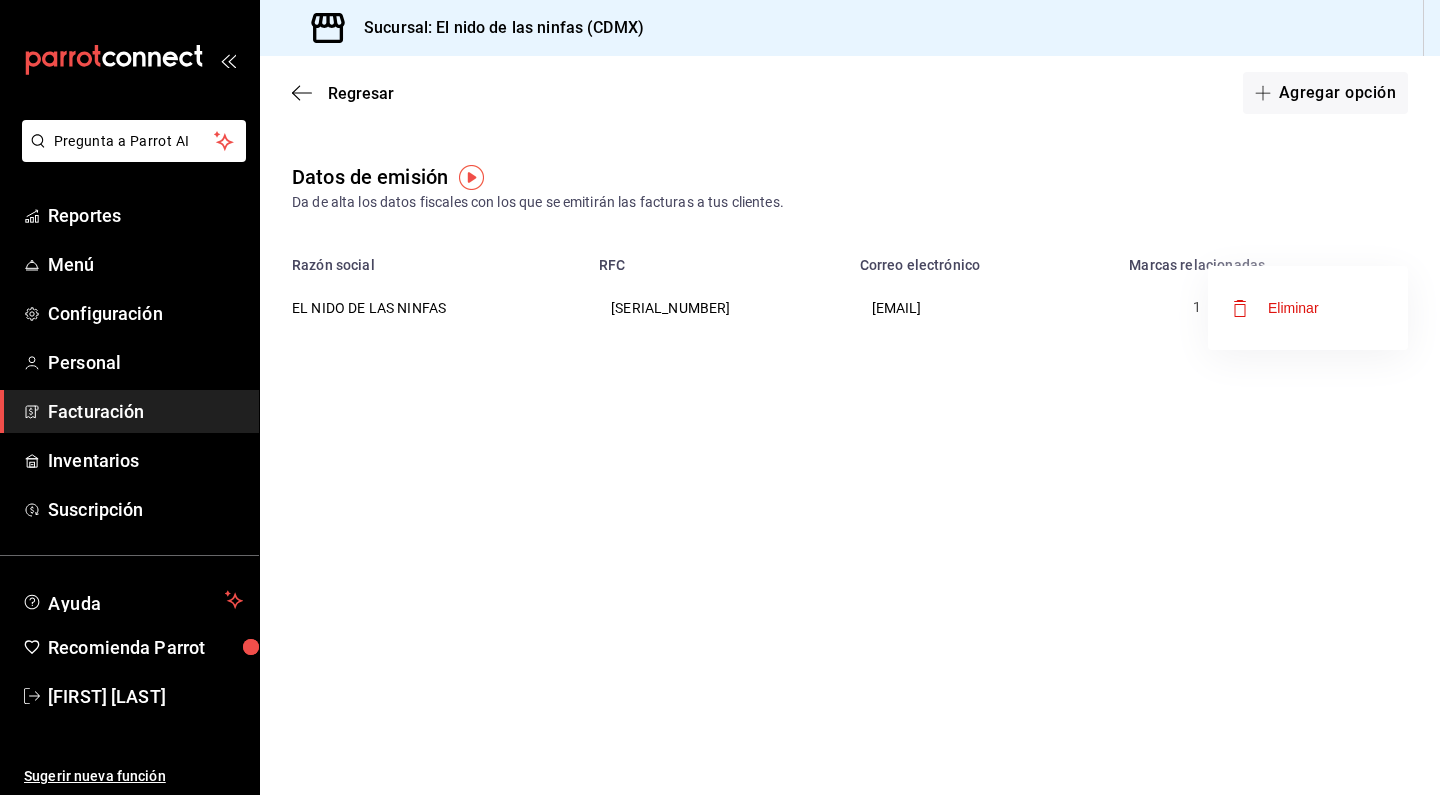 click at bounding box center (720, 397) 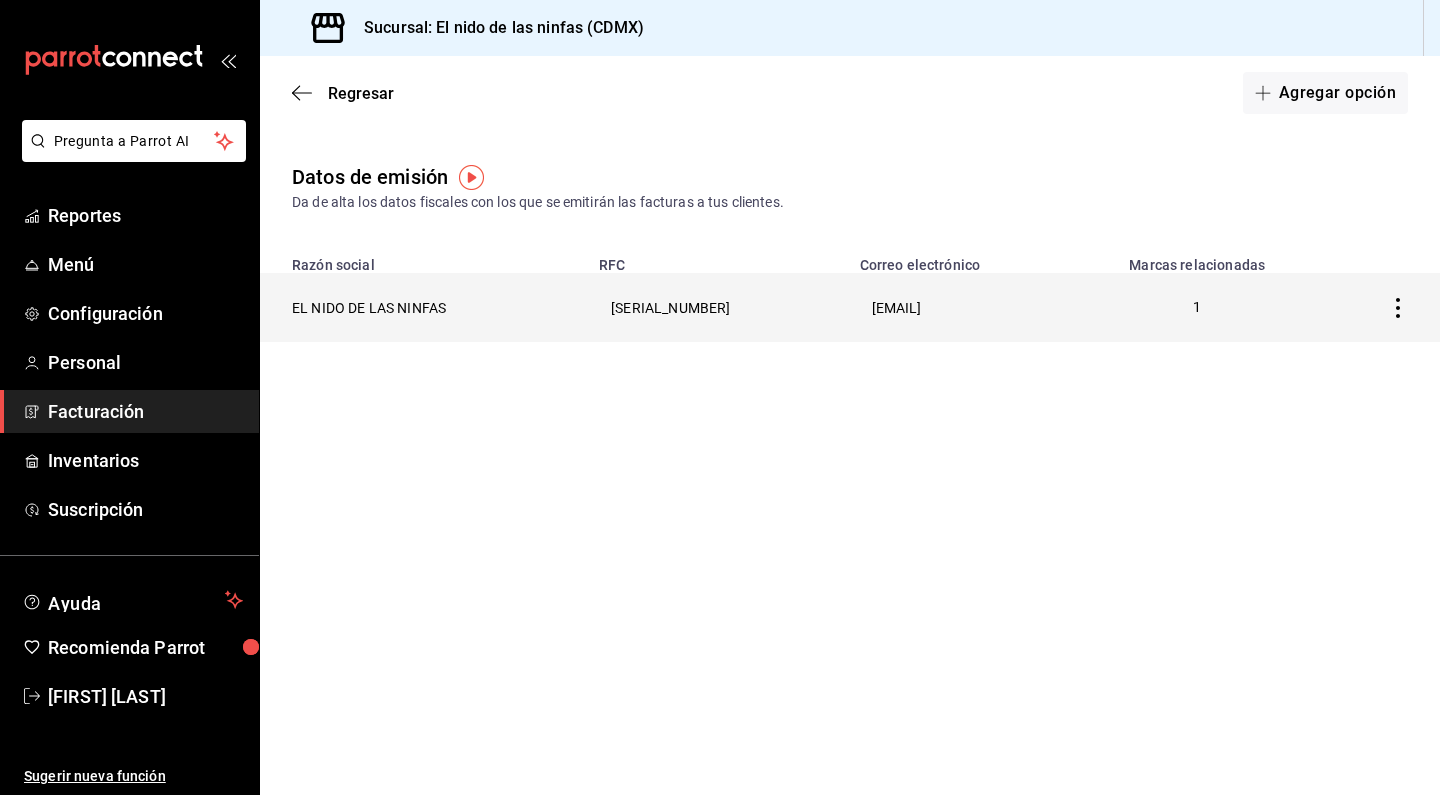 click on "[EMAIL]" at bounding box center (960, 307) 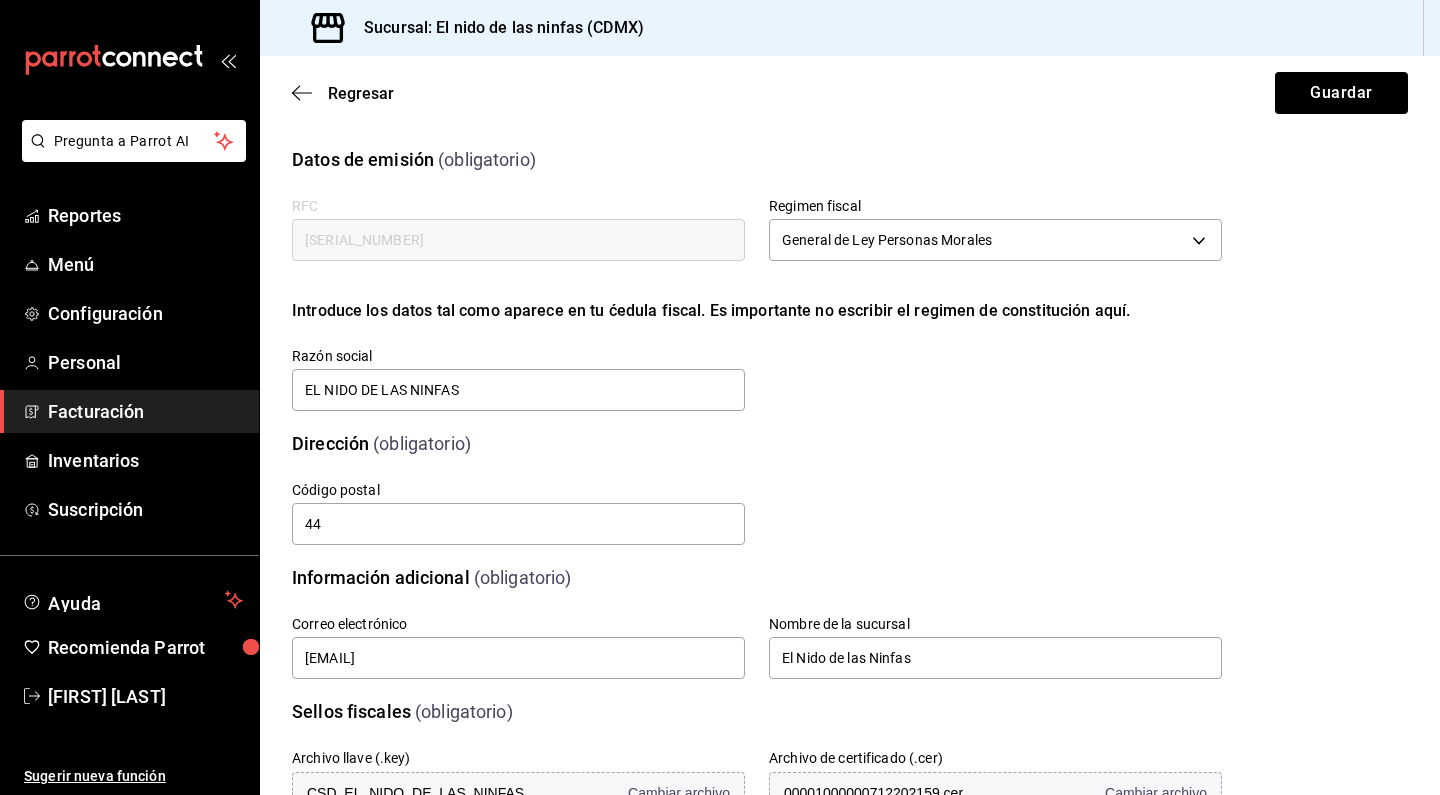 scroll, scrollTop: 0, scrollLeft: 0, axis: both 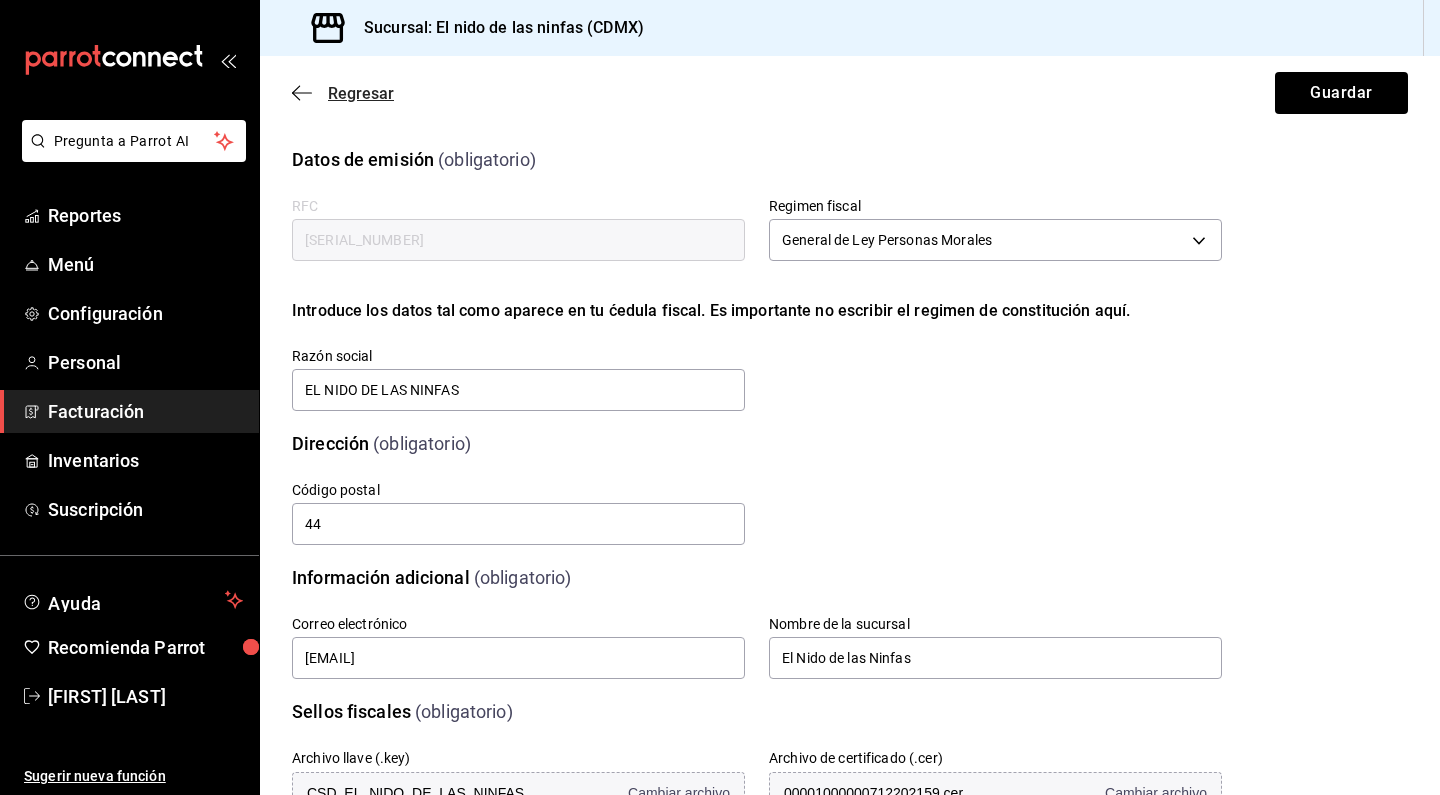 click 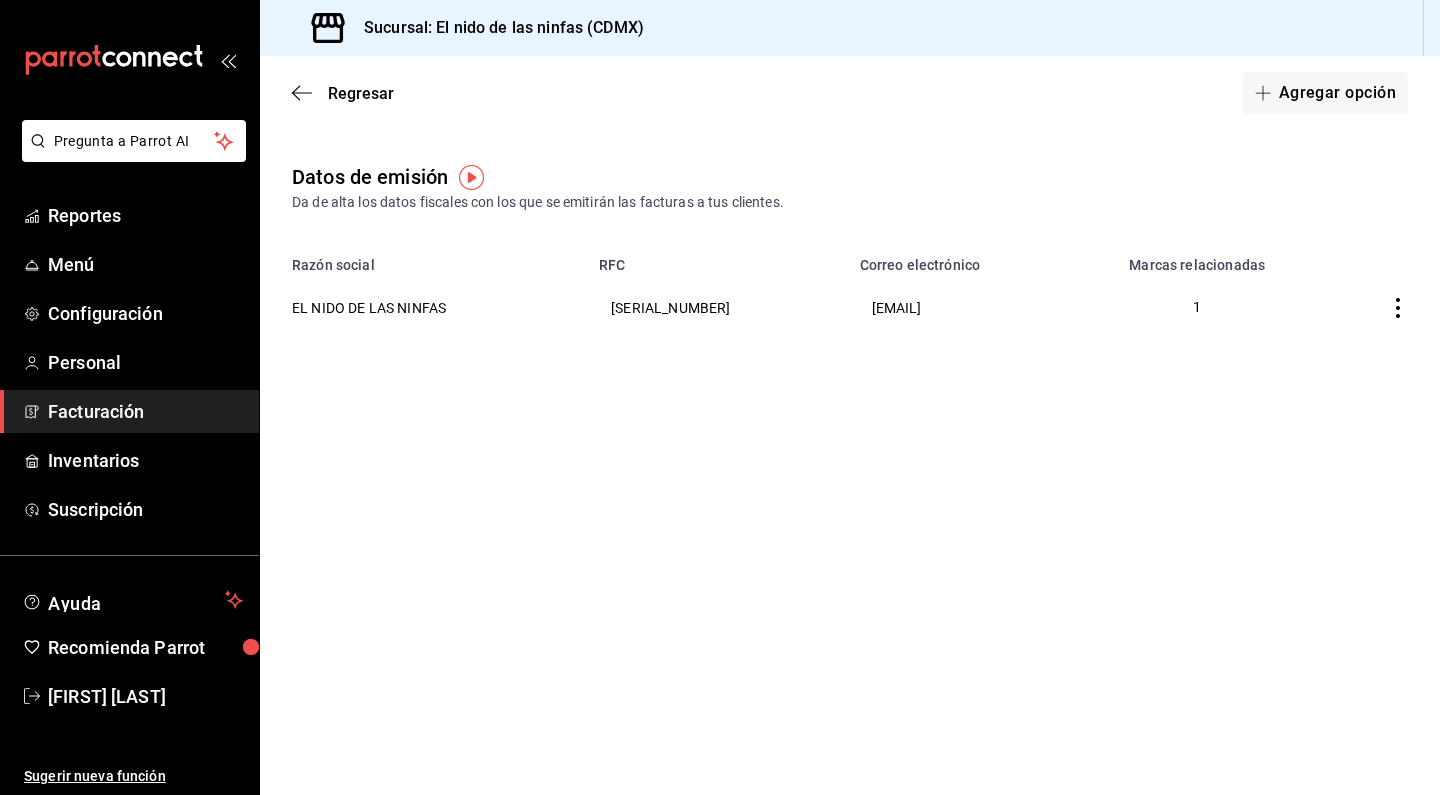click 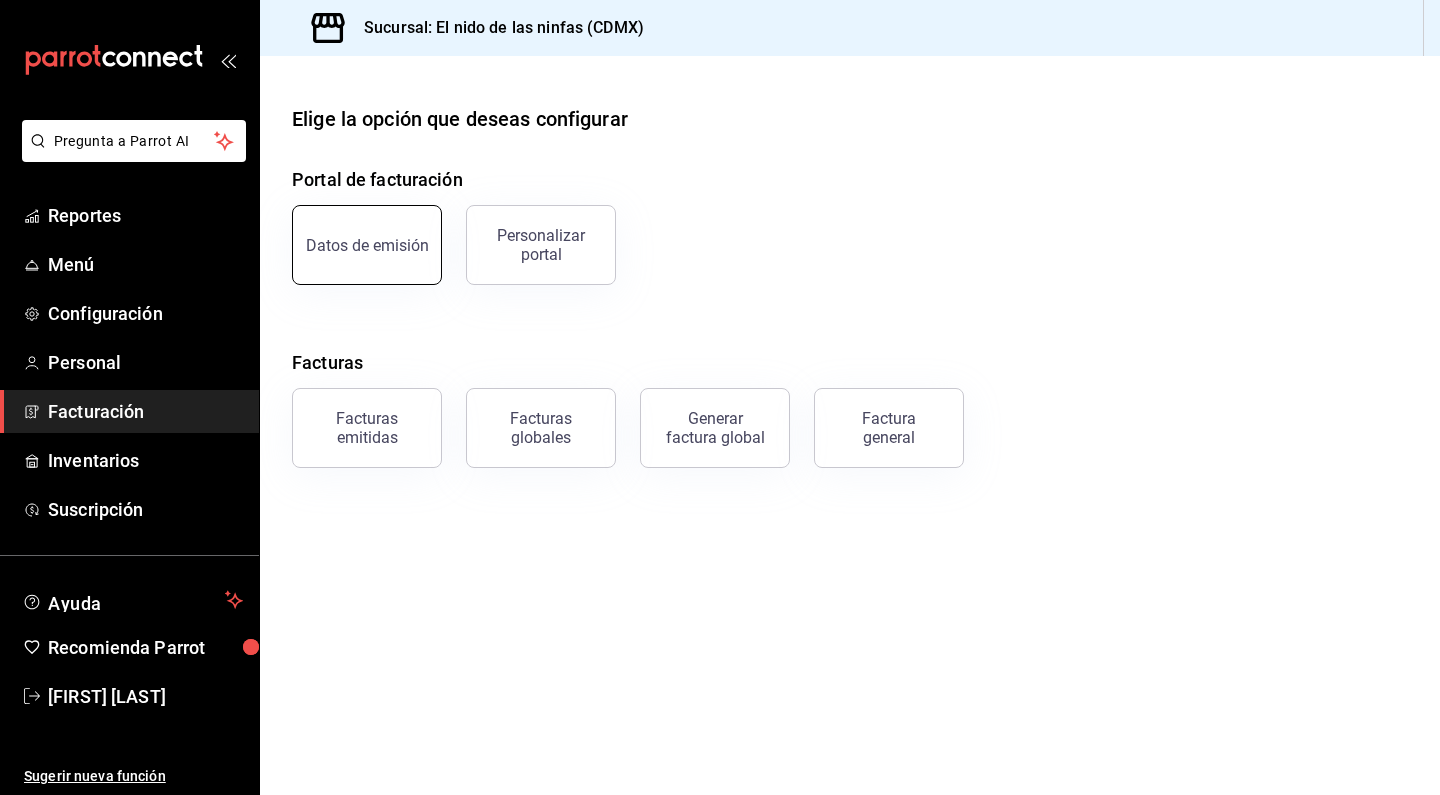 click on "Datos de emisión" at bounding box center [367, 245] 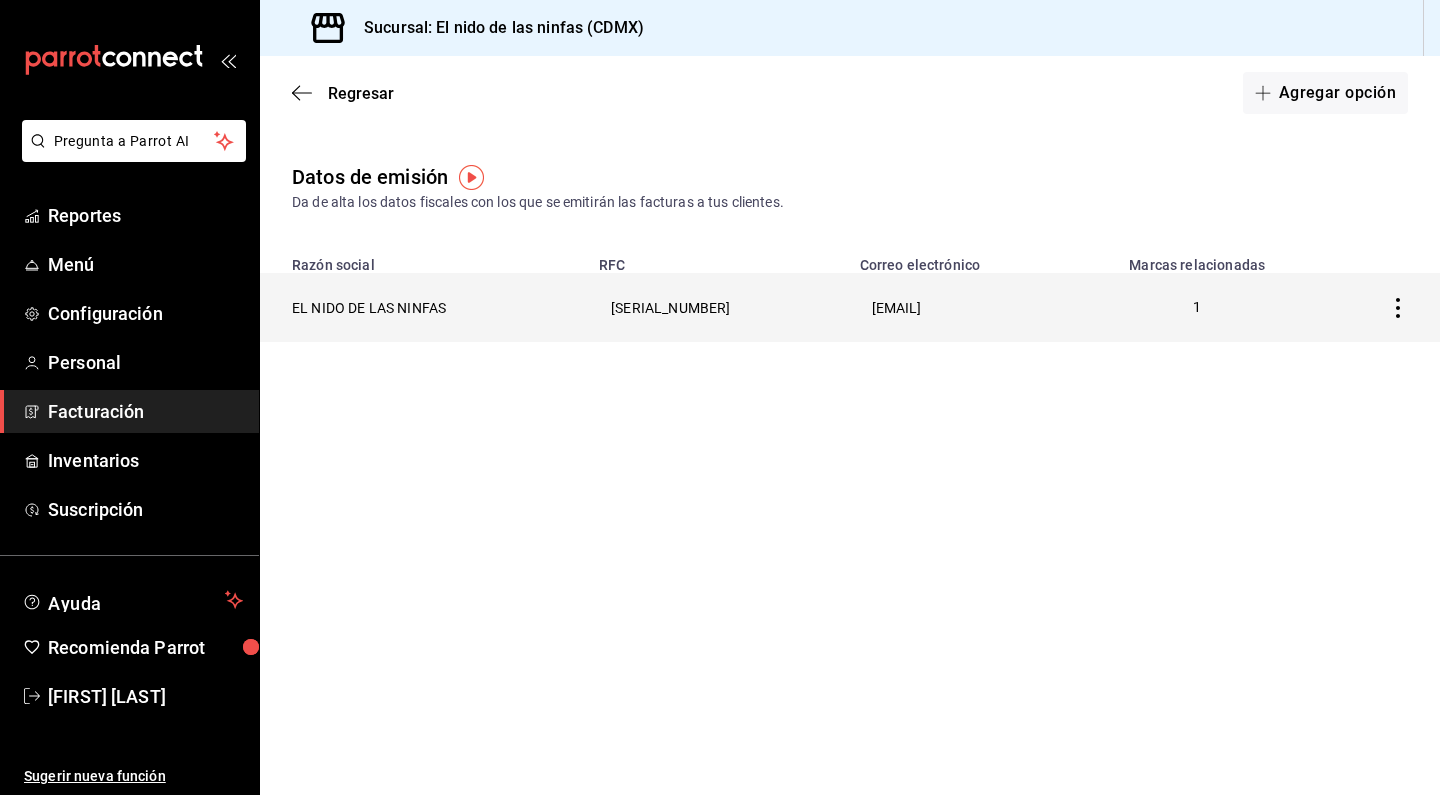 click on "EL NIDO DE LAS NINFAS" at bounding box center [423, 307] 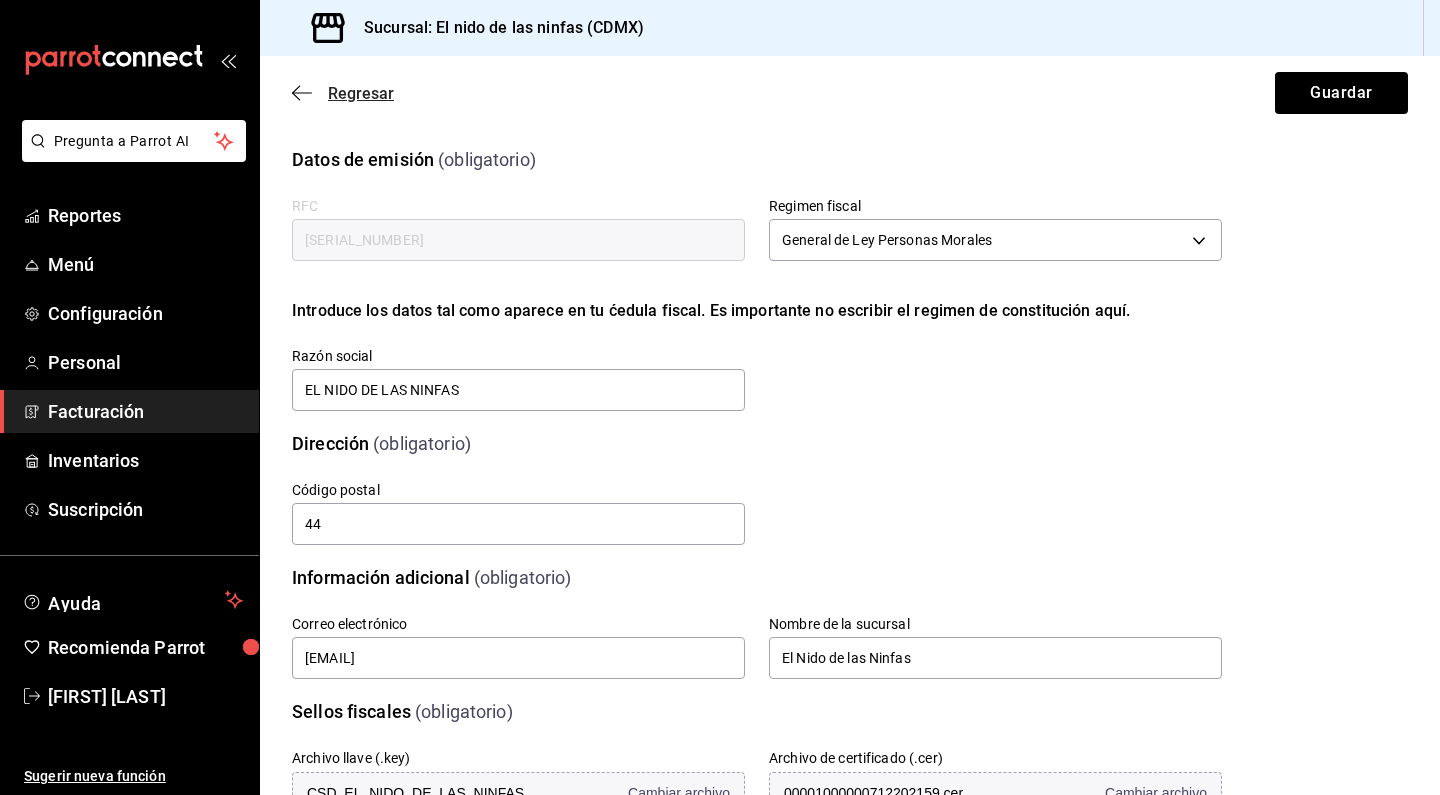 scroll, scrollTop: 0, scrollLeft: 0, axis: both 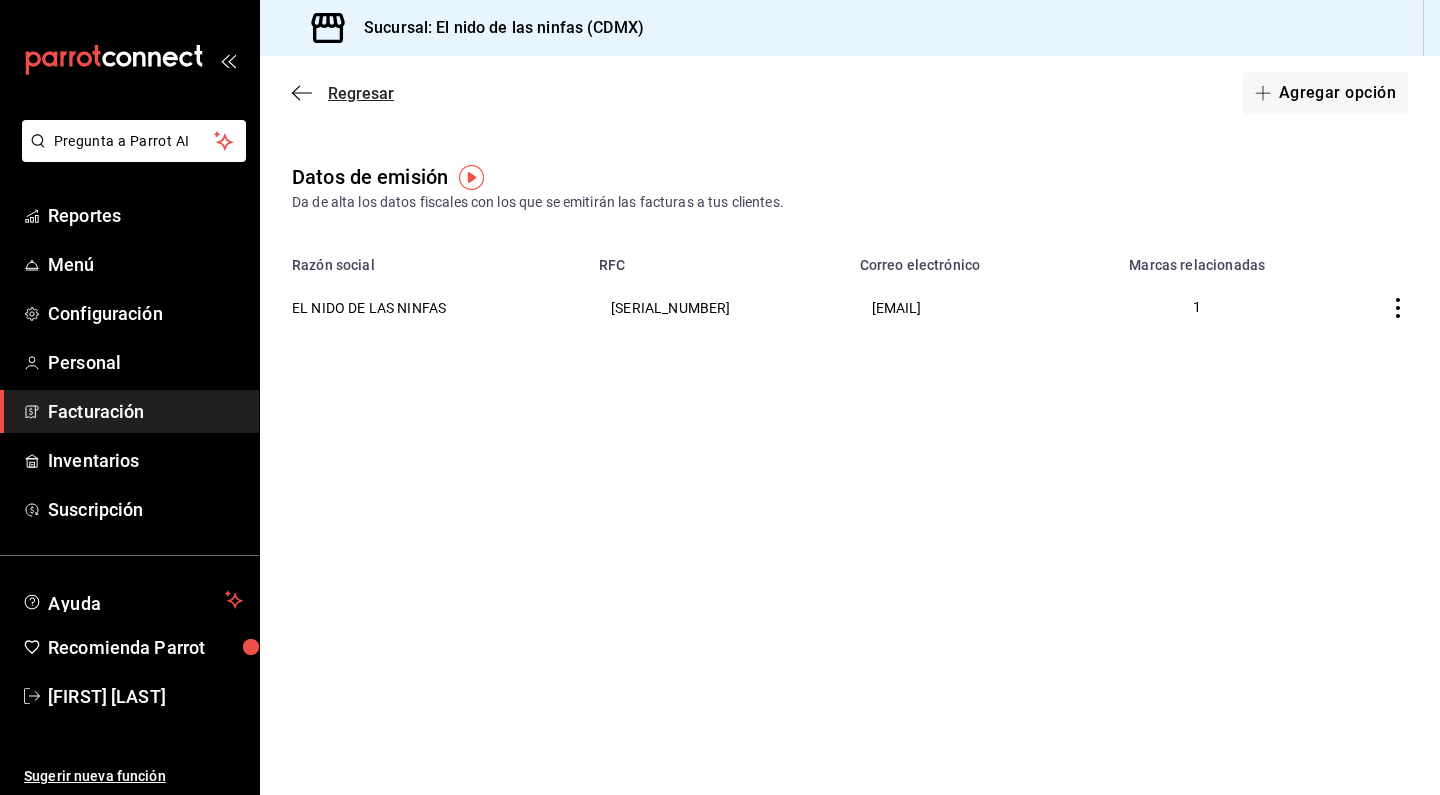 click 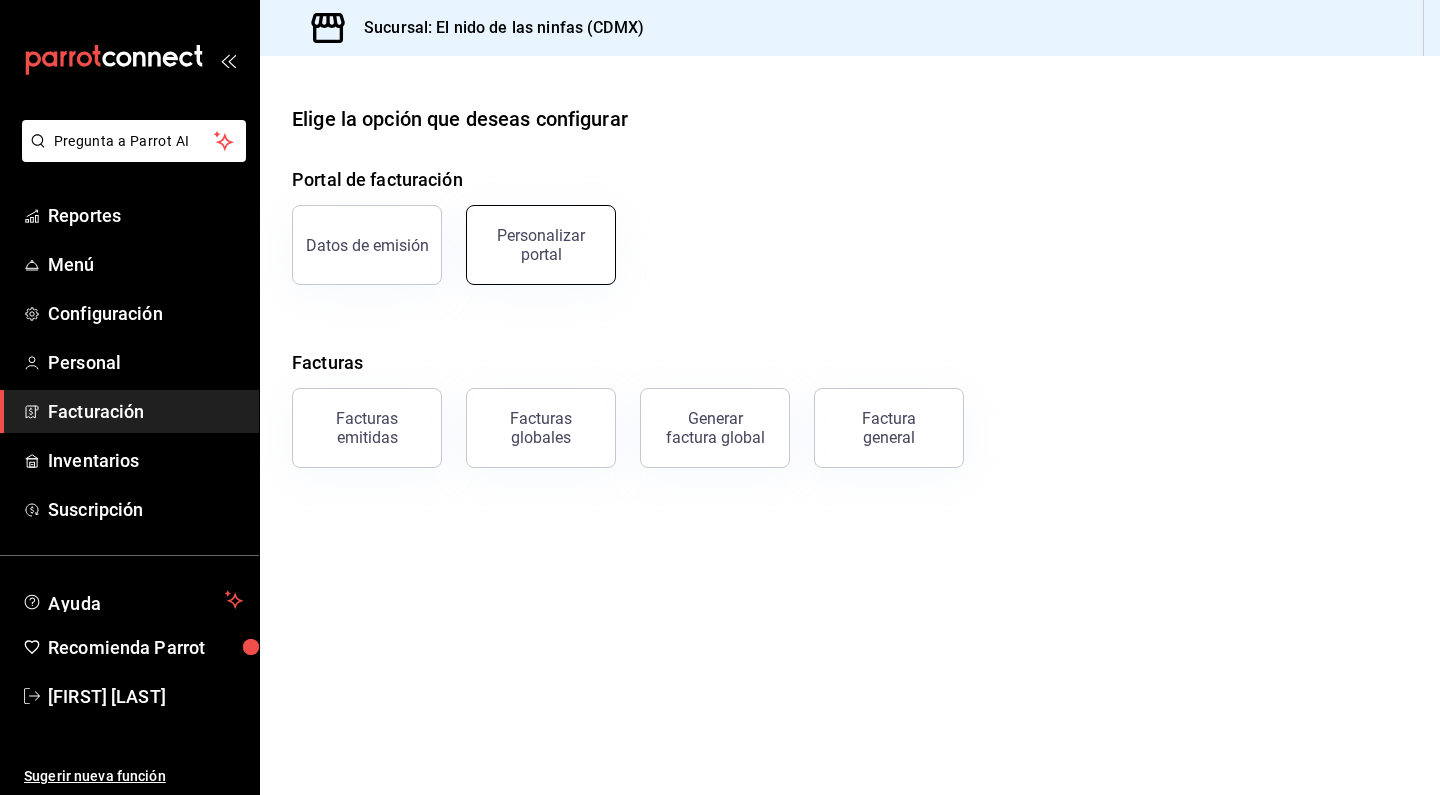 click on "Personalizar portal" at bounding box center [541, 245] 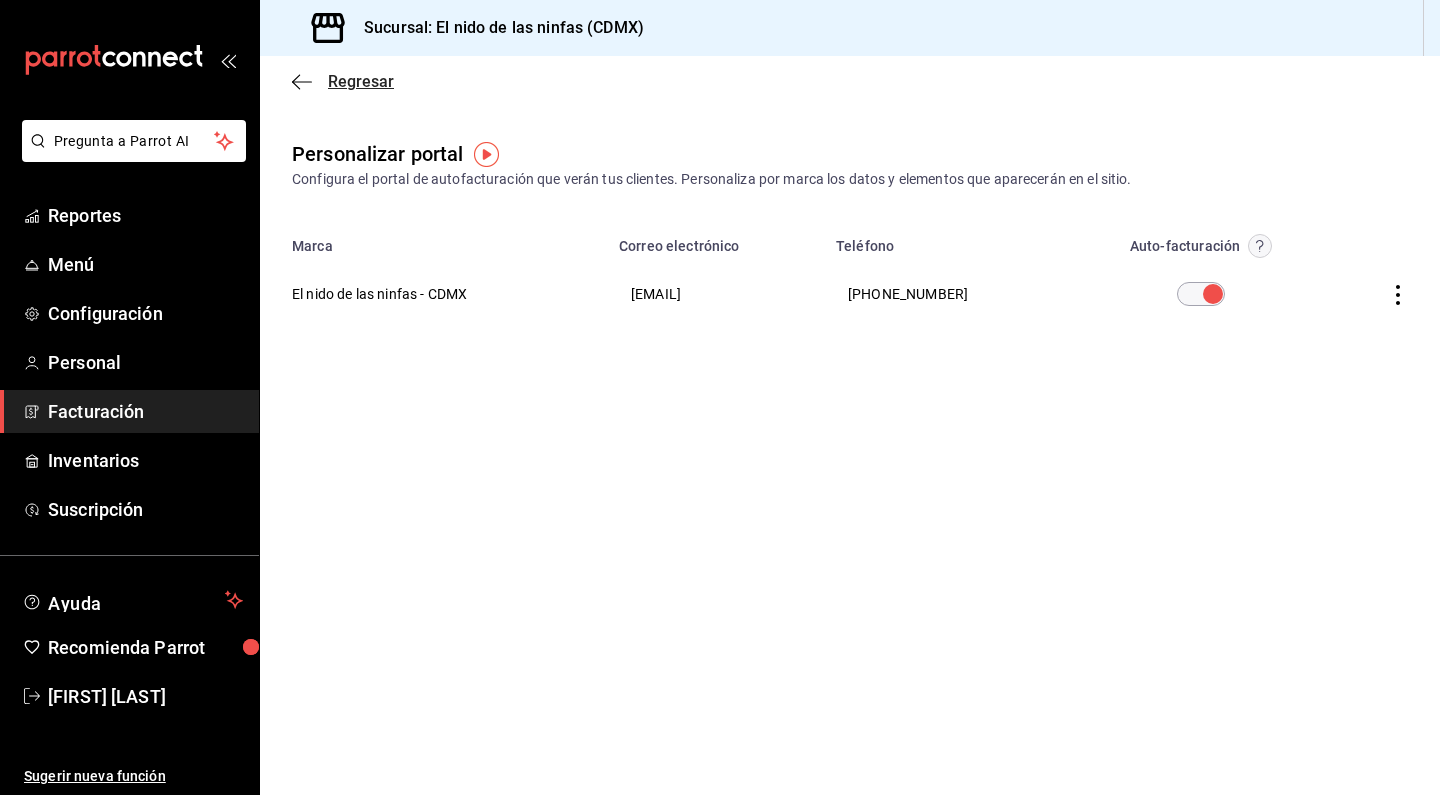 click 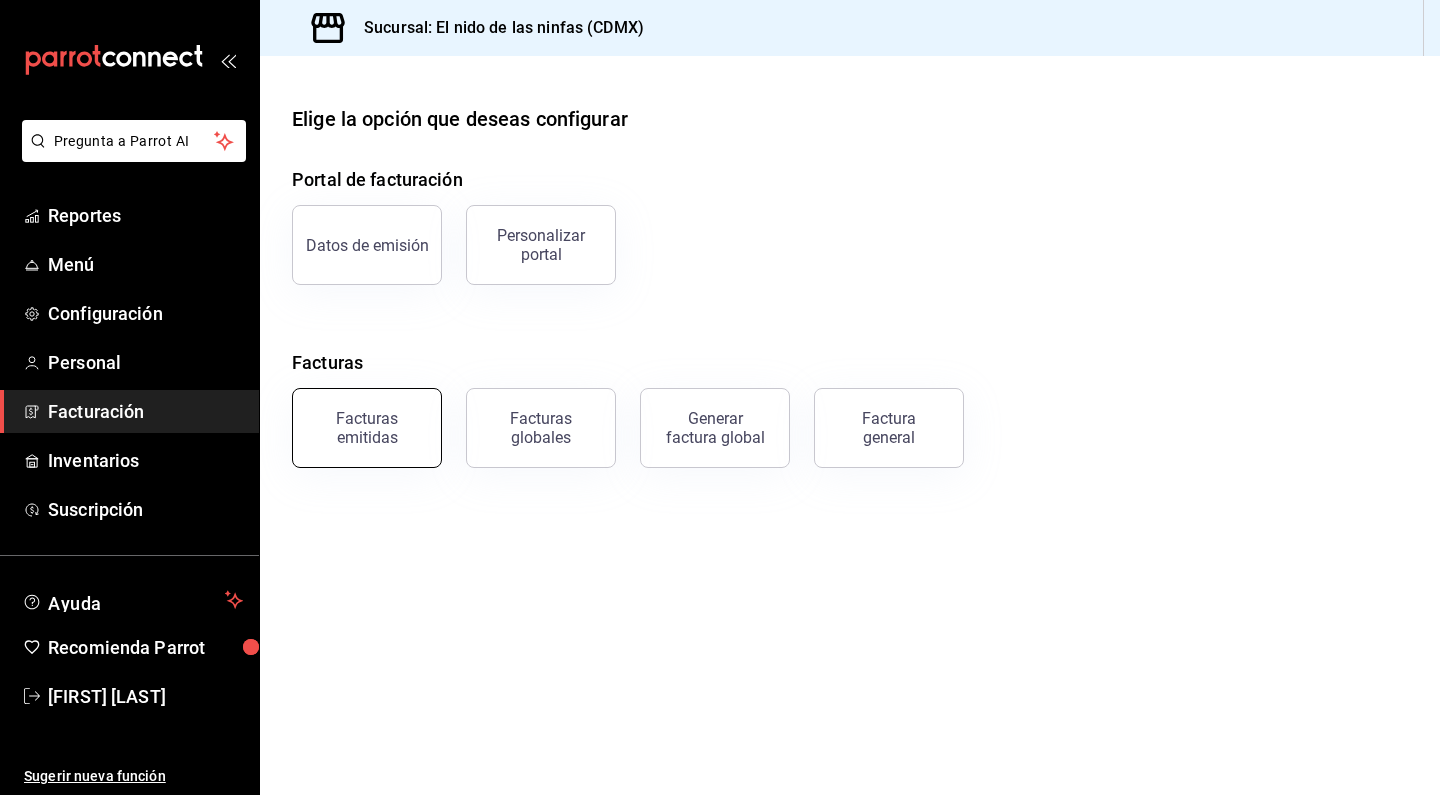 click on "Facturas emitidas" at bounding box center (367, 428) 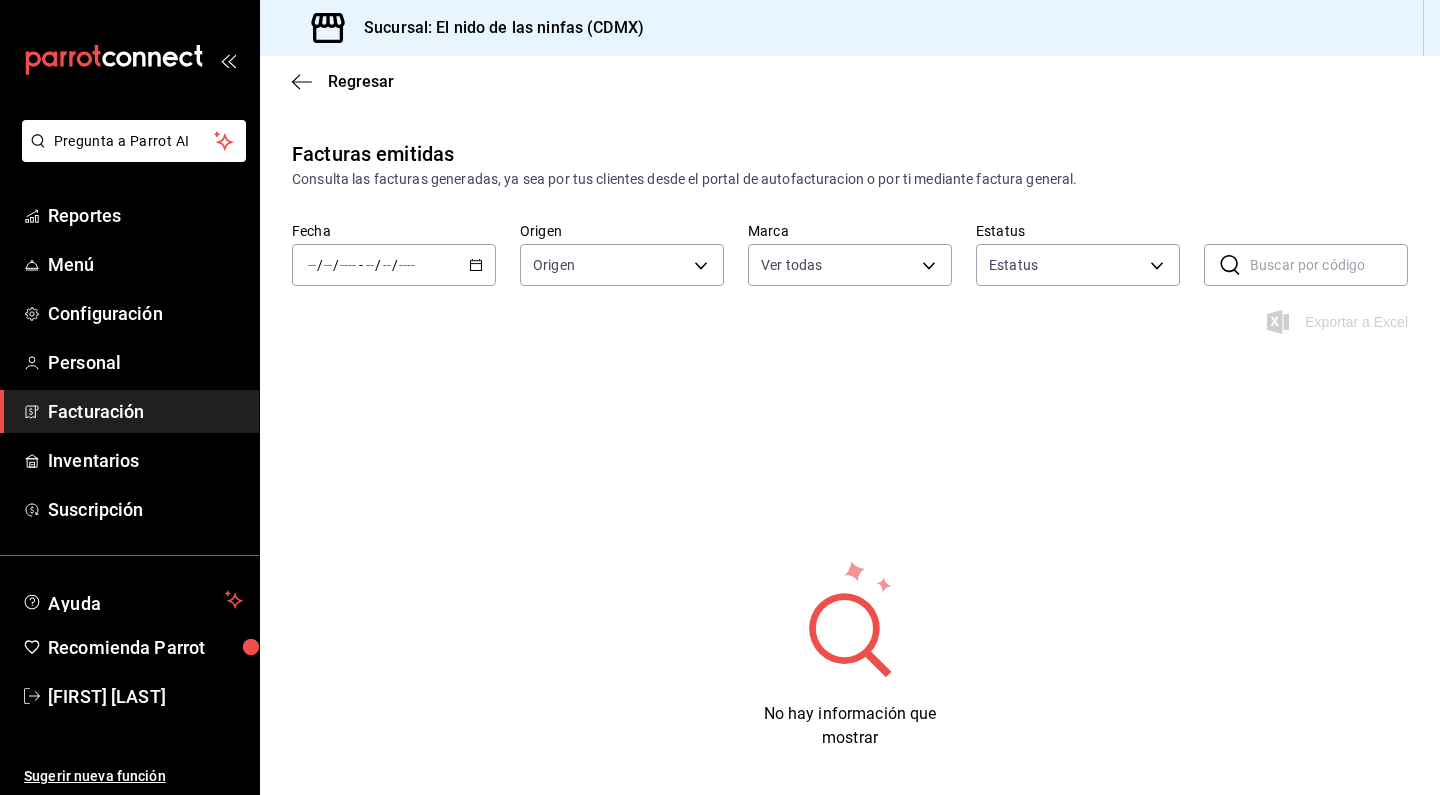 type on "ORDER_INVOICE,GENERAL_INVOICE" 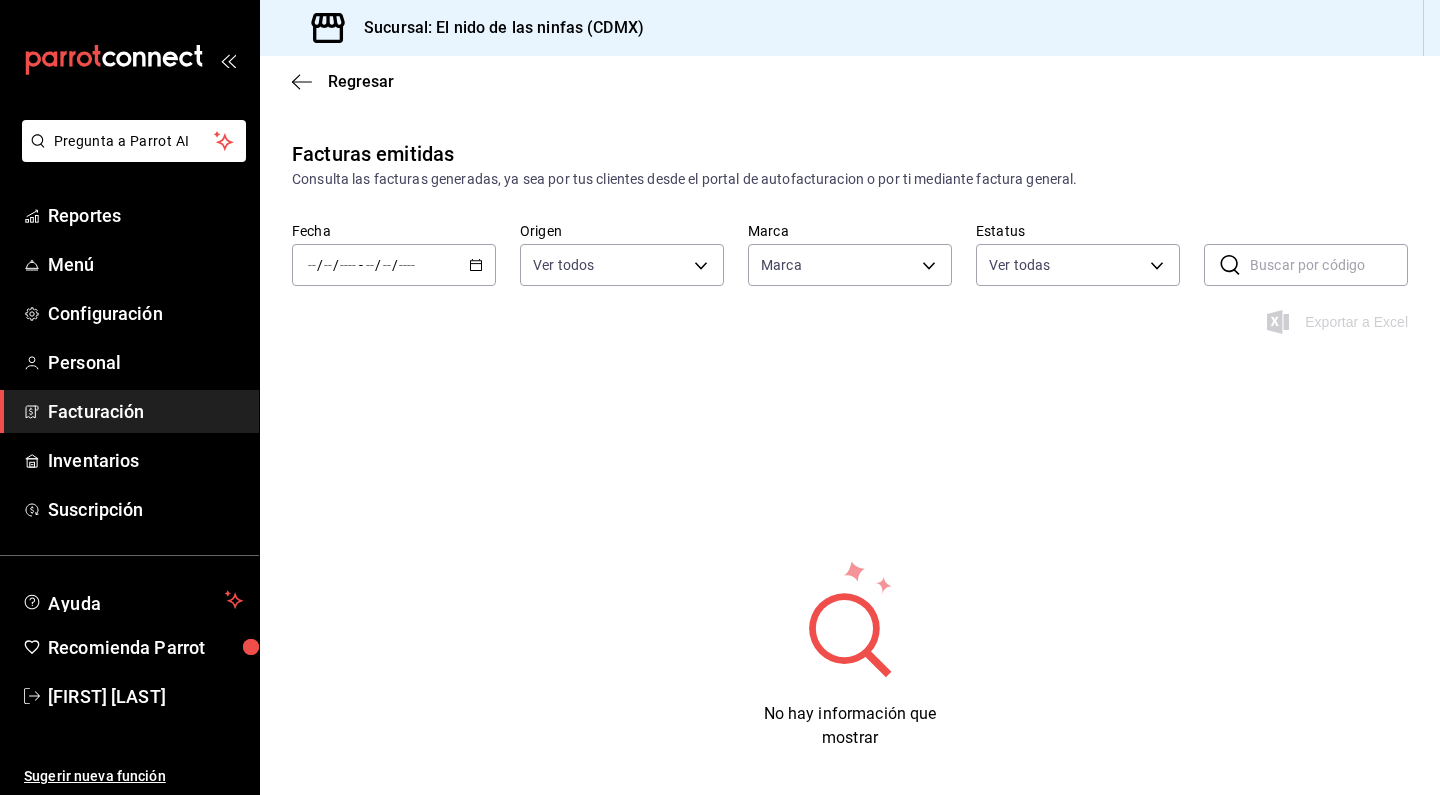 type on "d2e7f705-a92e-4b5a-9c7a-3f8867cbe88b" 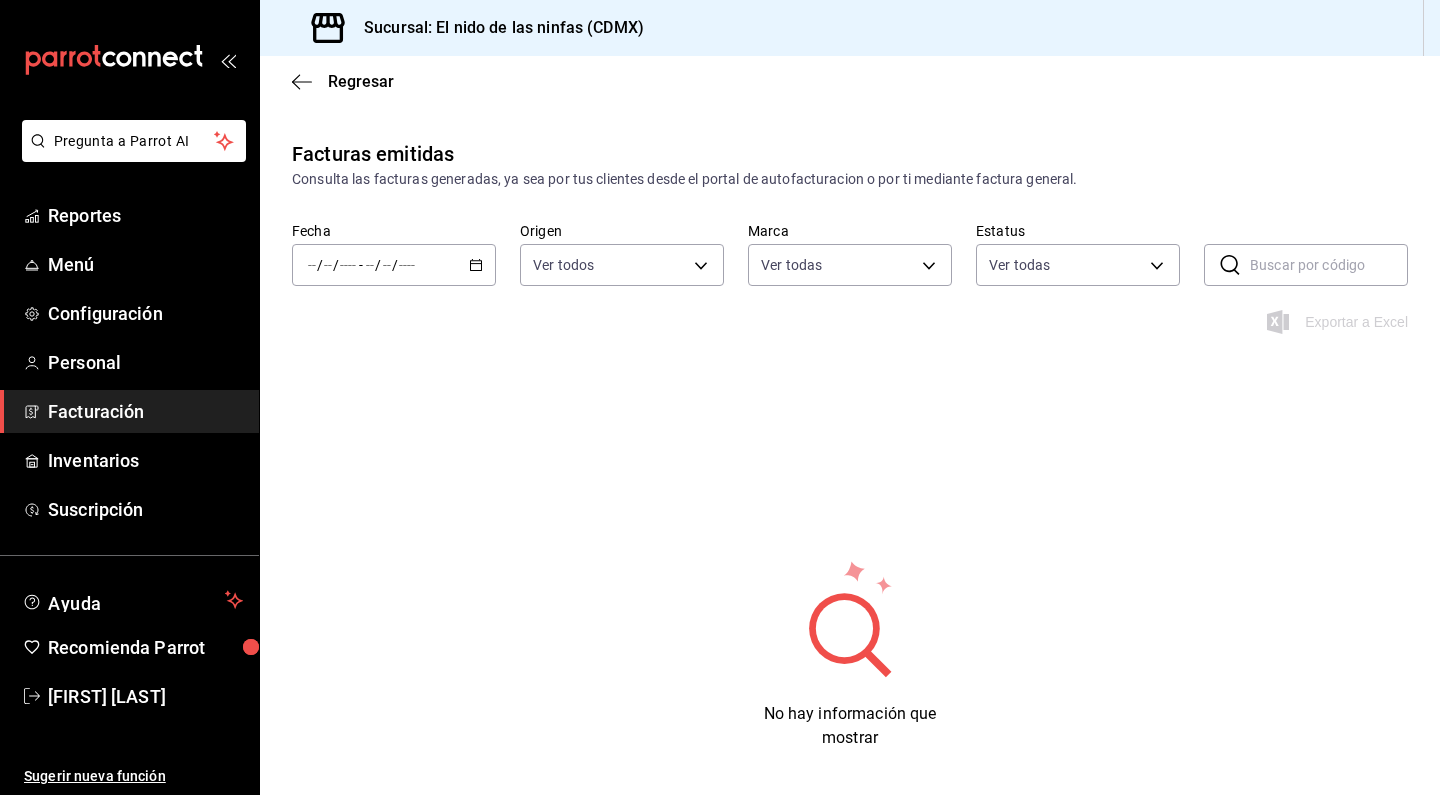 scroll, scrollTop: 0, scrollLeft: 0, axis: both 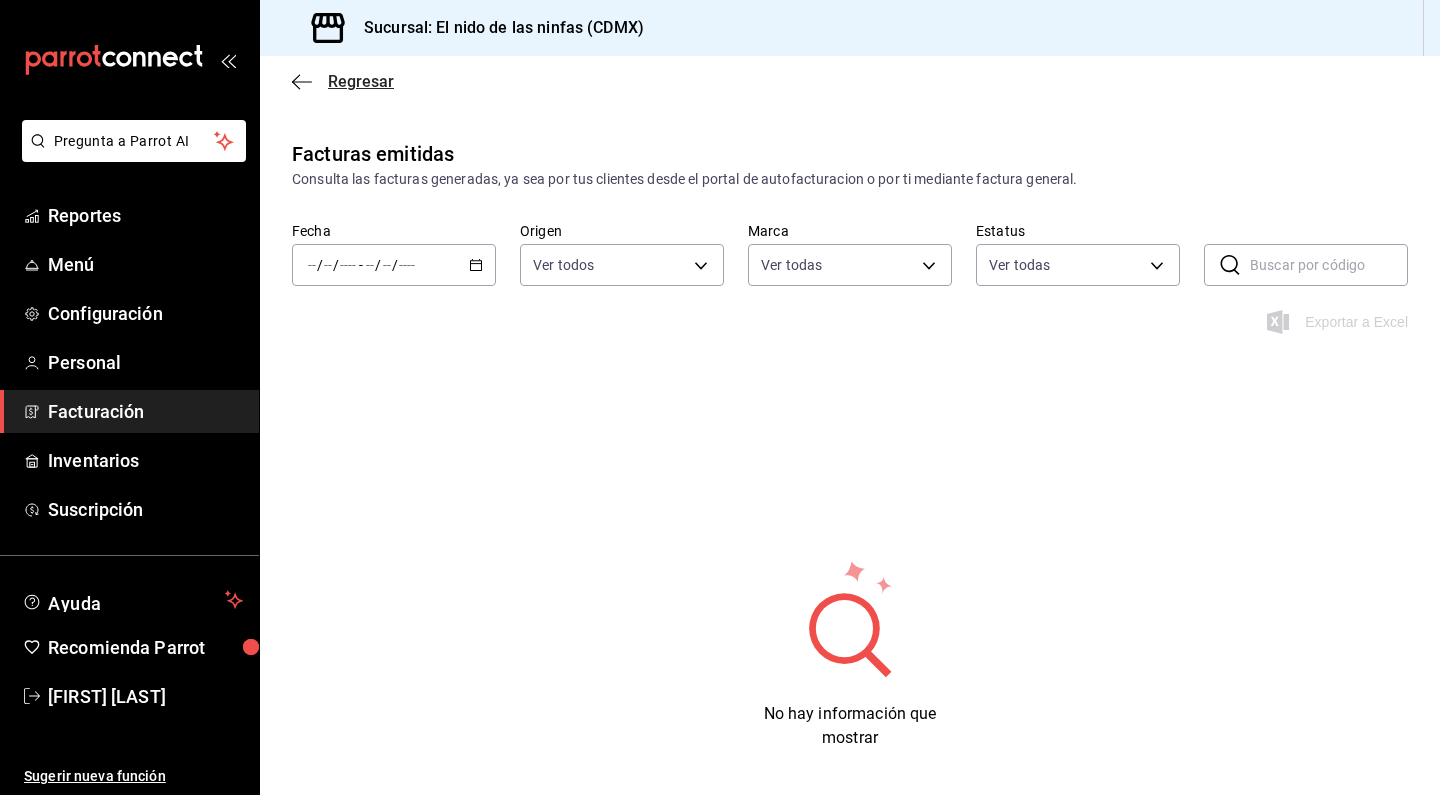 click 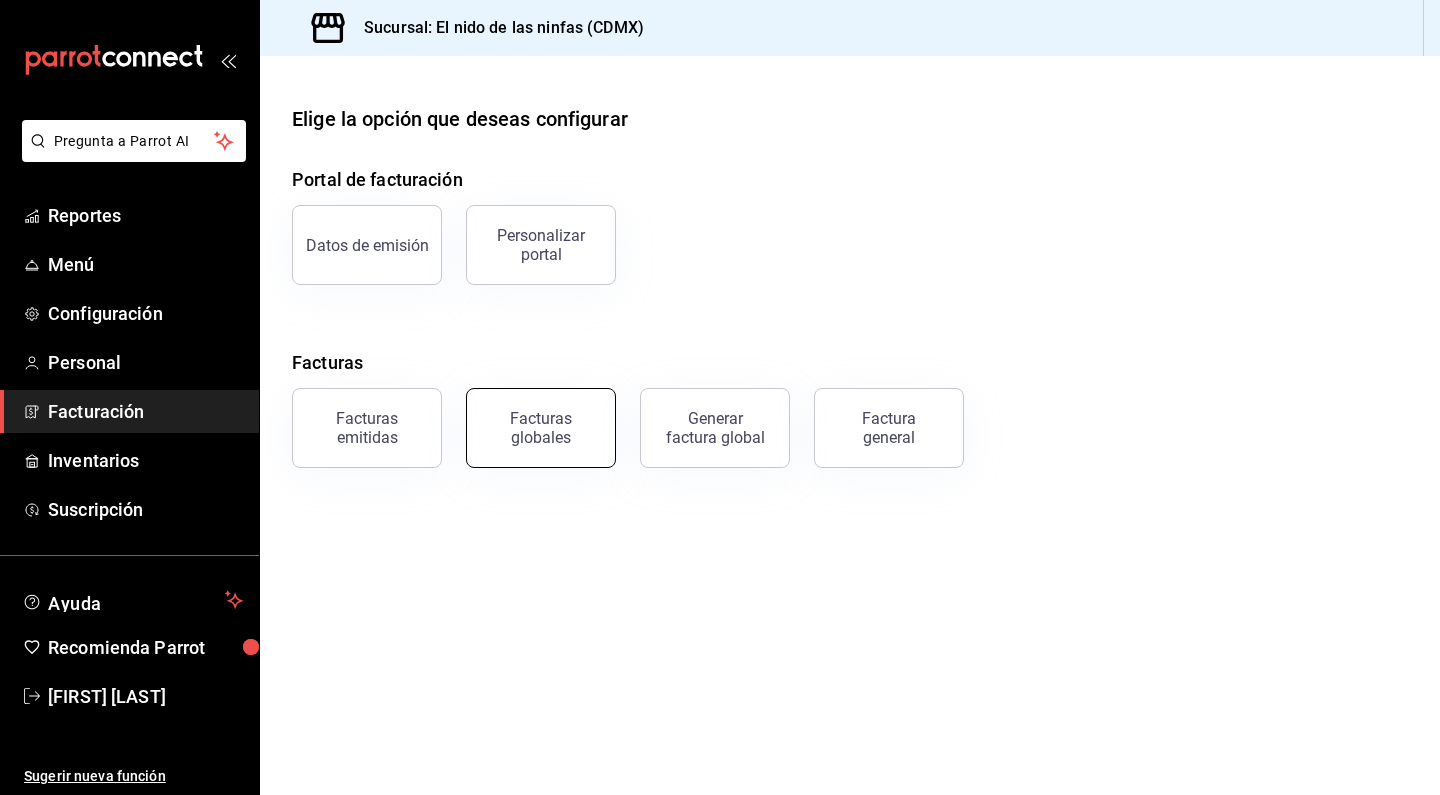 click on "Facturas globales" at bounding box center [541, 428] 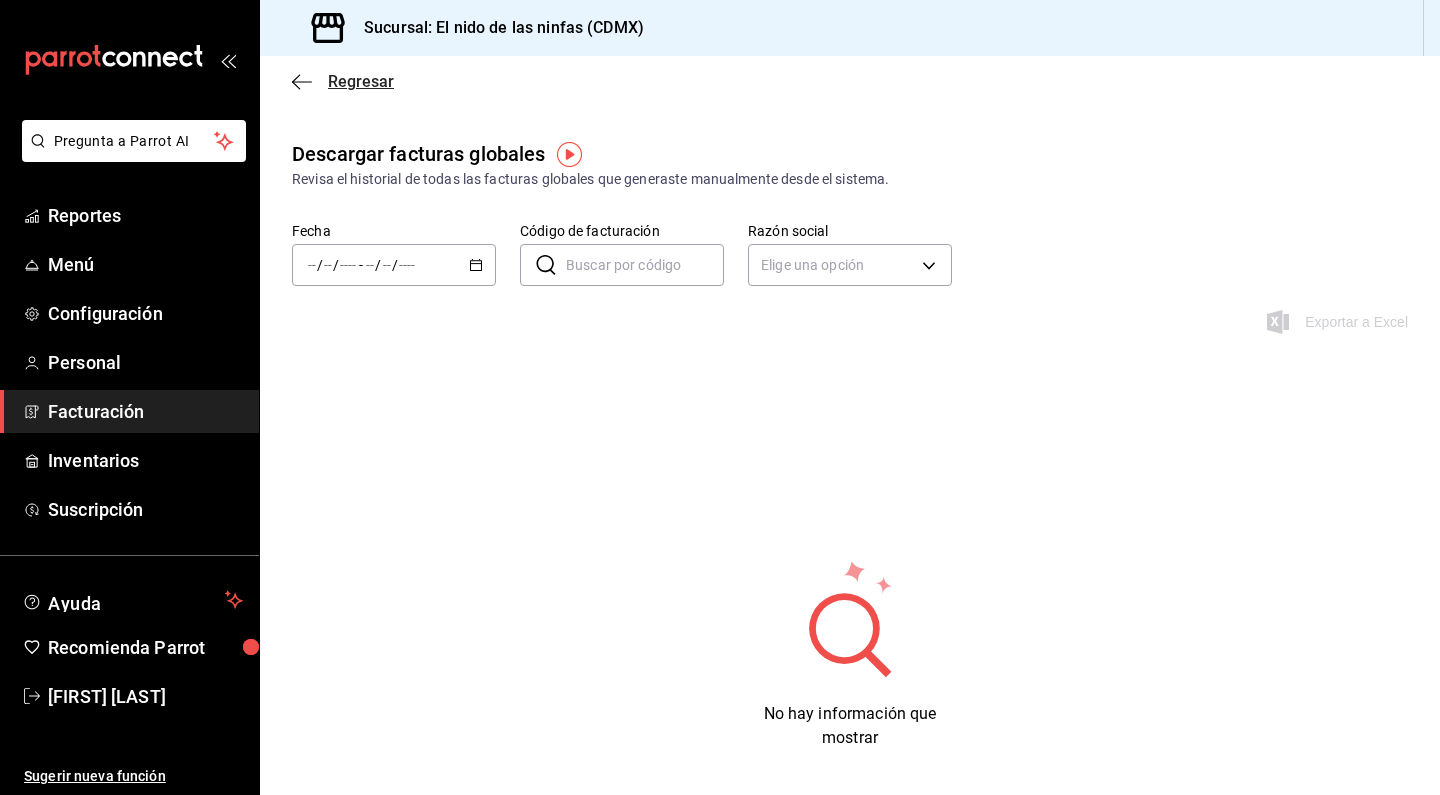 click 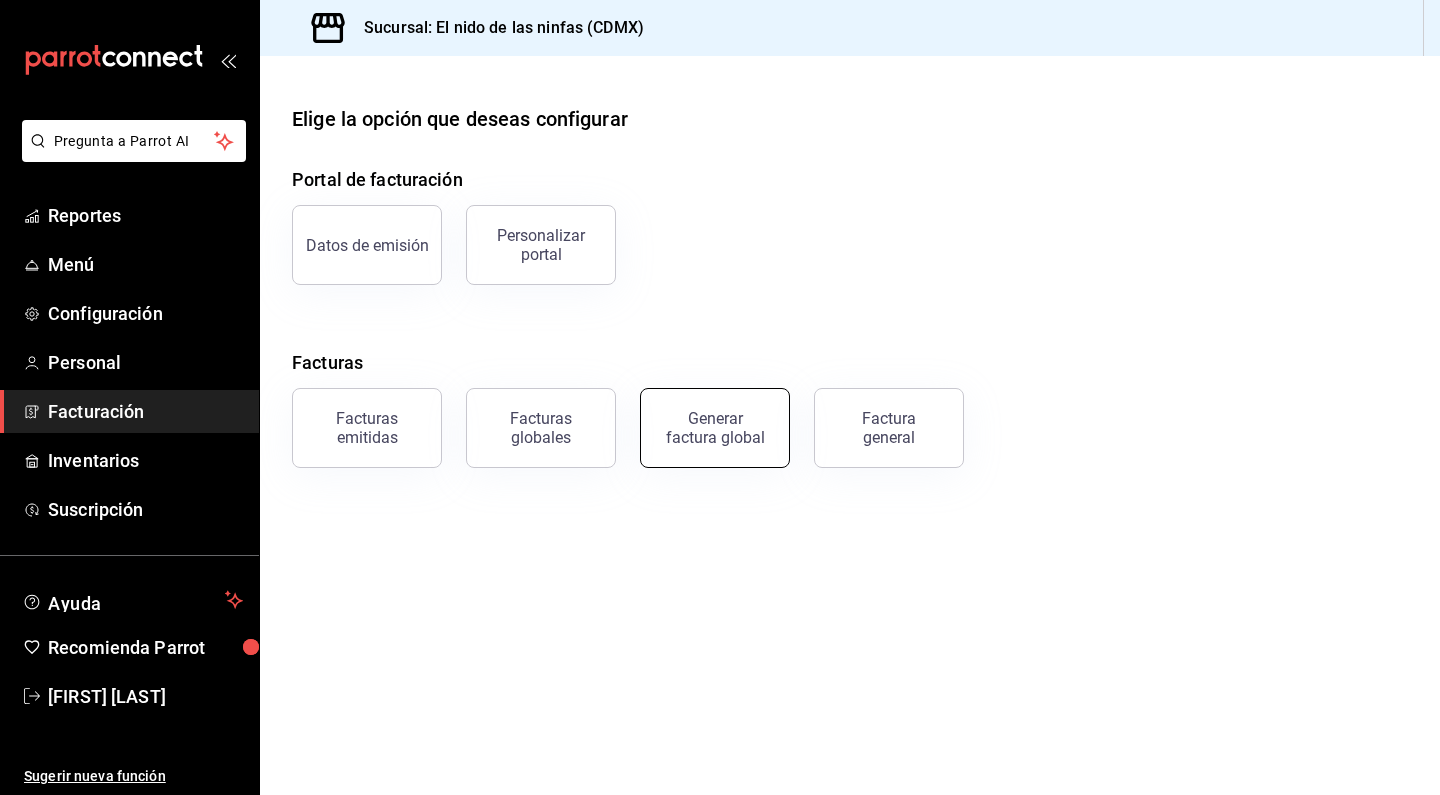 click on "Generar factura global" at bounding box center [715, 428] 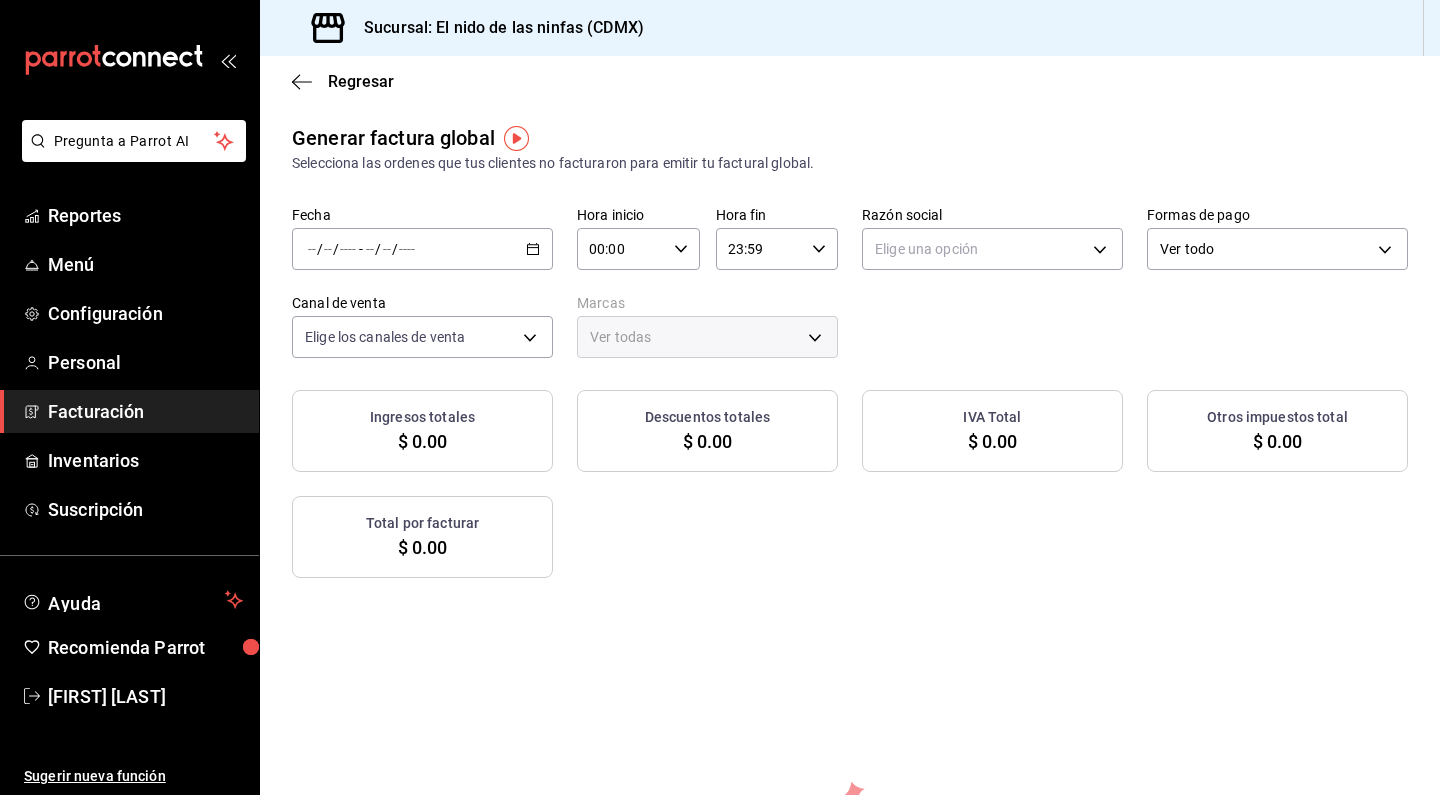 type on "PARROT,UBER_EATS,RAPPI,DIDI_FOOD,ONLINE" 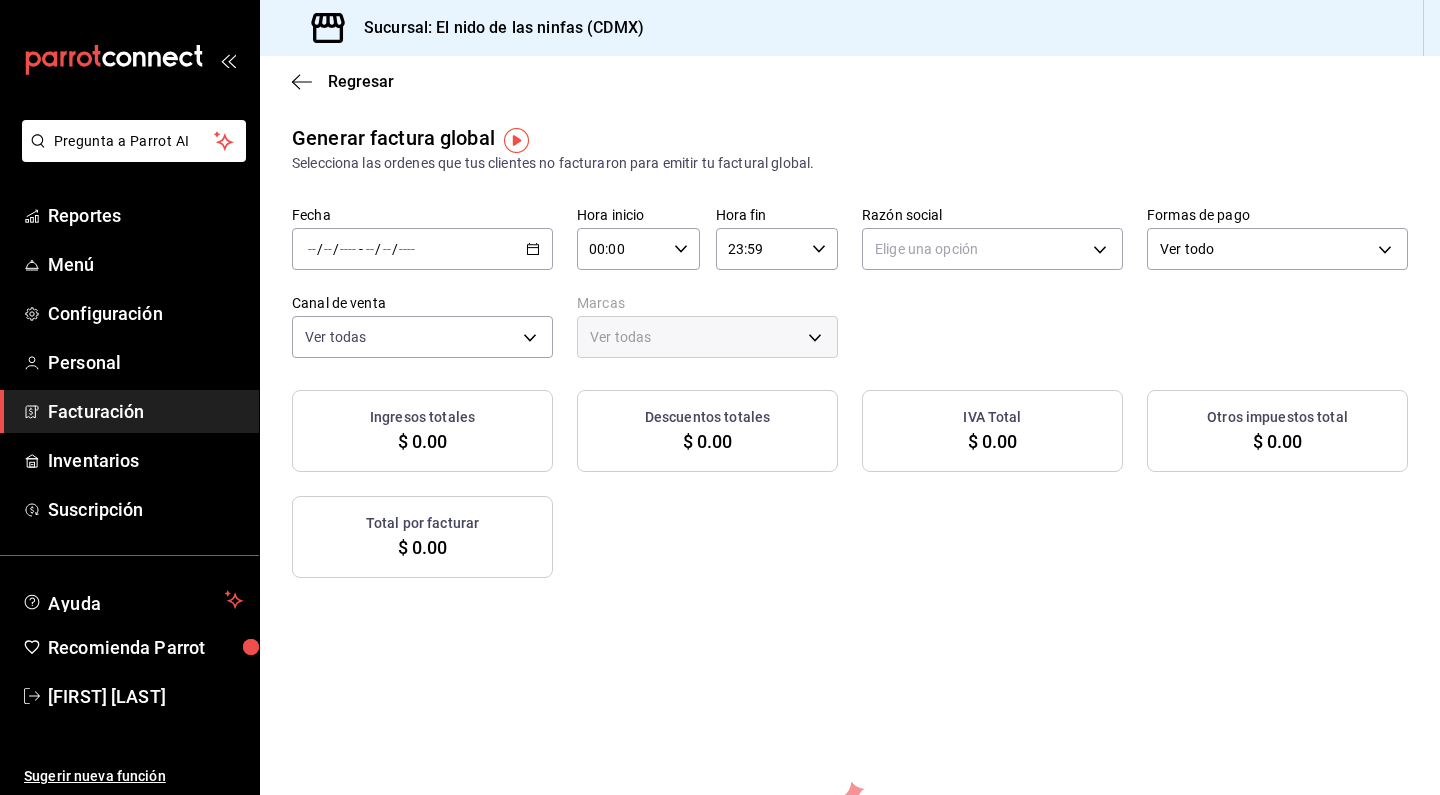 scroll, scrollTop: 0, scrollLeft: 0, axis: both 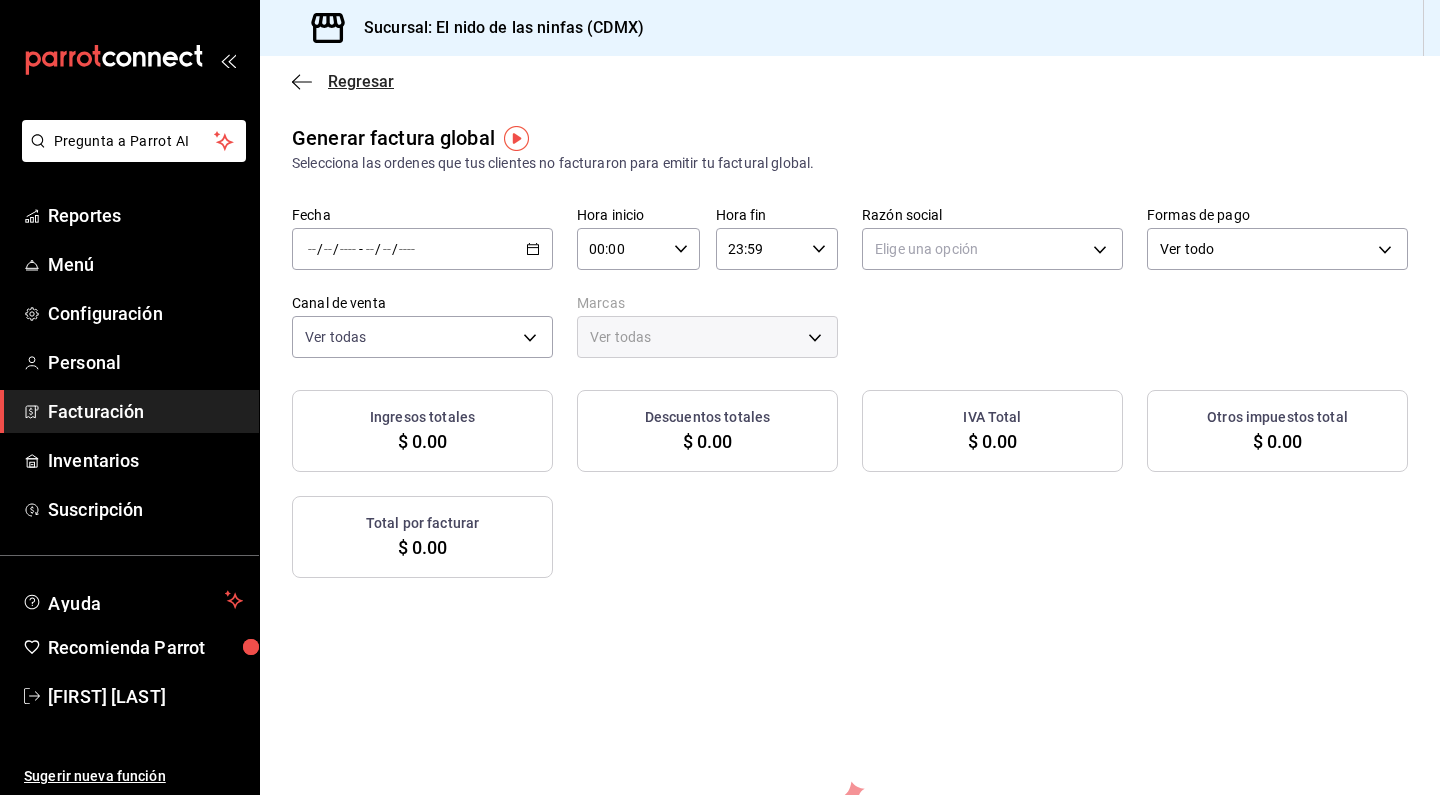 click 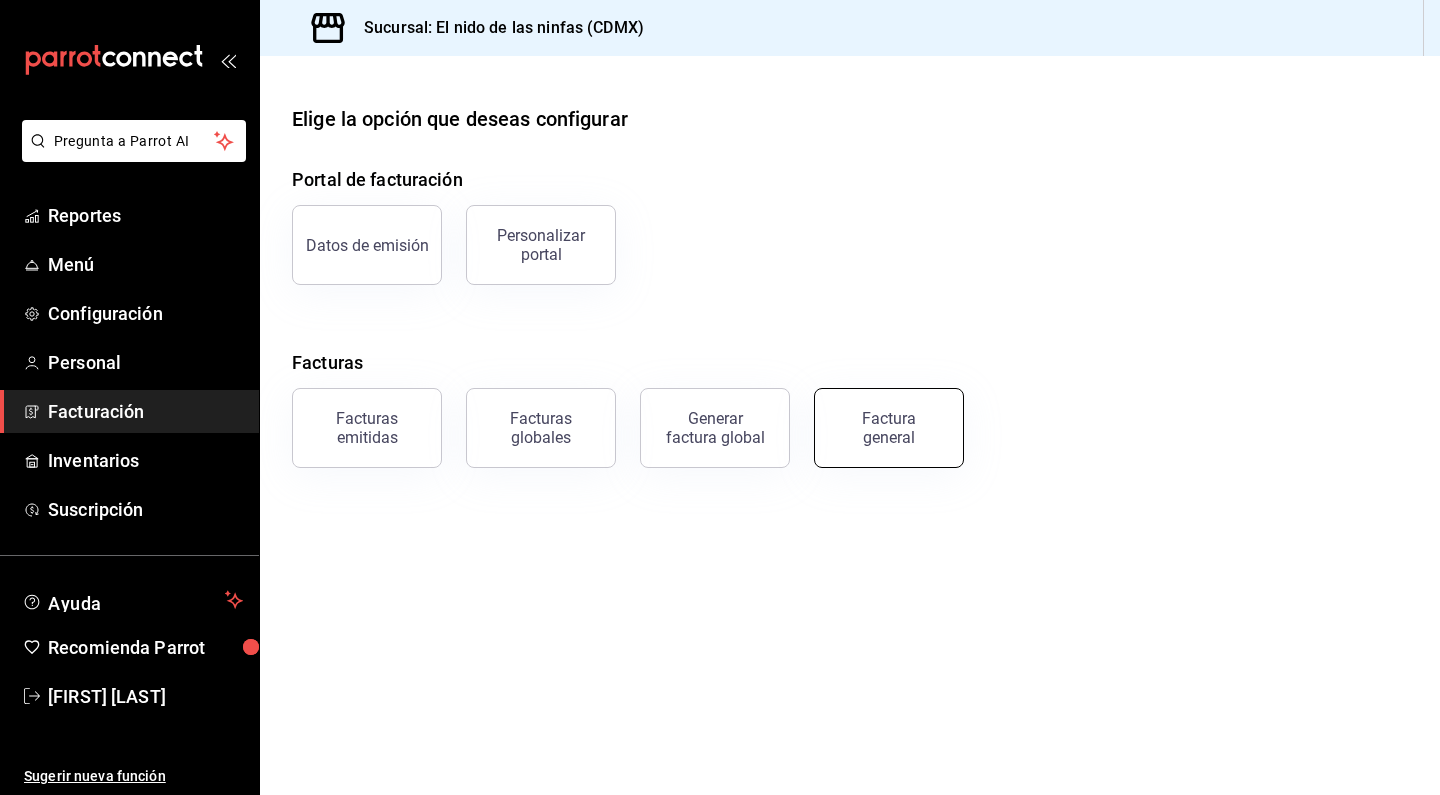 click on "Factura general" at bounding box center (889, 428) 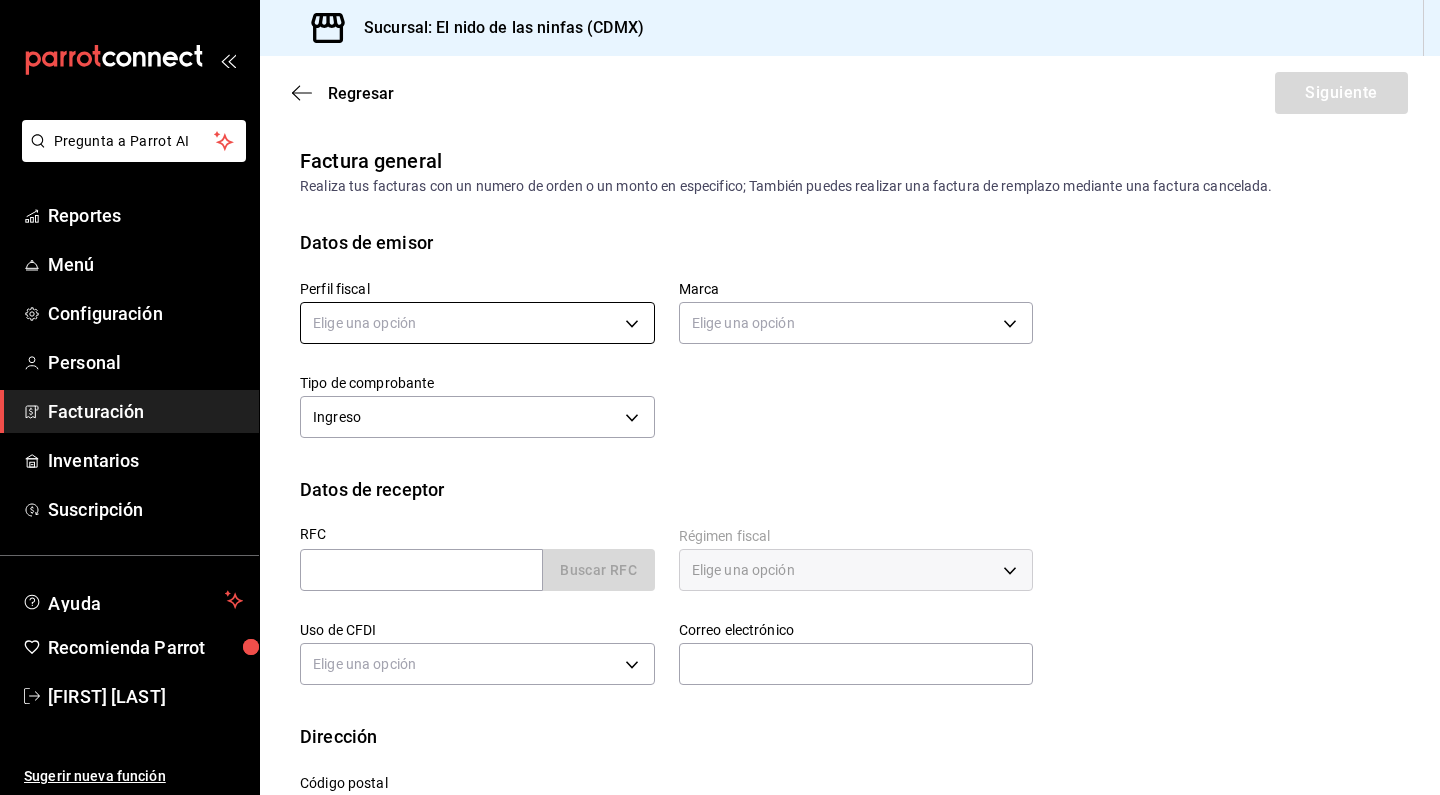 click on "Pregunta a Parrot AI Reportes   Menú   Configuración   Personal   Facturación   Inventarios   Suscripción   Ayuda Recomienda Parrot   [FIRST] [LAST]   Sugerir nueva función   Sucursal: El nido de las ninfas ([STATE]) Regresar Siguiente Factura general Realiza tus facturas con un numero de orden o un monto en especifico; También puedes realizar una factura de remplazo mediante una factura cancelada. Datos de emisor Perfil fiscal Elige una opción Marca Elige una opción Tipo de comprobante Ingreso I Datos de receptor RFC Buscar RFC Régimen fiscal Elige una opción Uso de CFDI Elige una opción Correo electrónico Dirección Calle # exterior # interior Código postal [POSTAL_CODE] Estado ​ Municipio ​ Colonia ​ GANA 1 MES GRATIS EN TU SUSCRIPCIÓN AQUÍ ¿Recuerdas cómo empezó tu restaurante?
Hoy puedes ayudar a un colega a tener el mismo cambio que tú viviste.
Recomienda Parrot directamente desde tu Portal Administrador.
Es fácil y rápido.
🎁 Por cada restaurante que se una, ganas 1 mes gratis. Reportes" at bounding box center (720, 397) 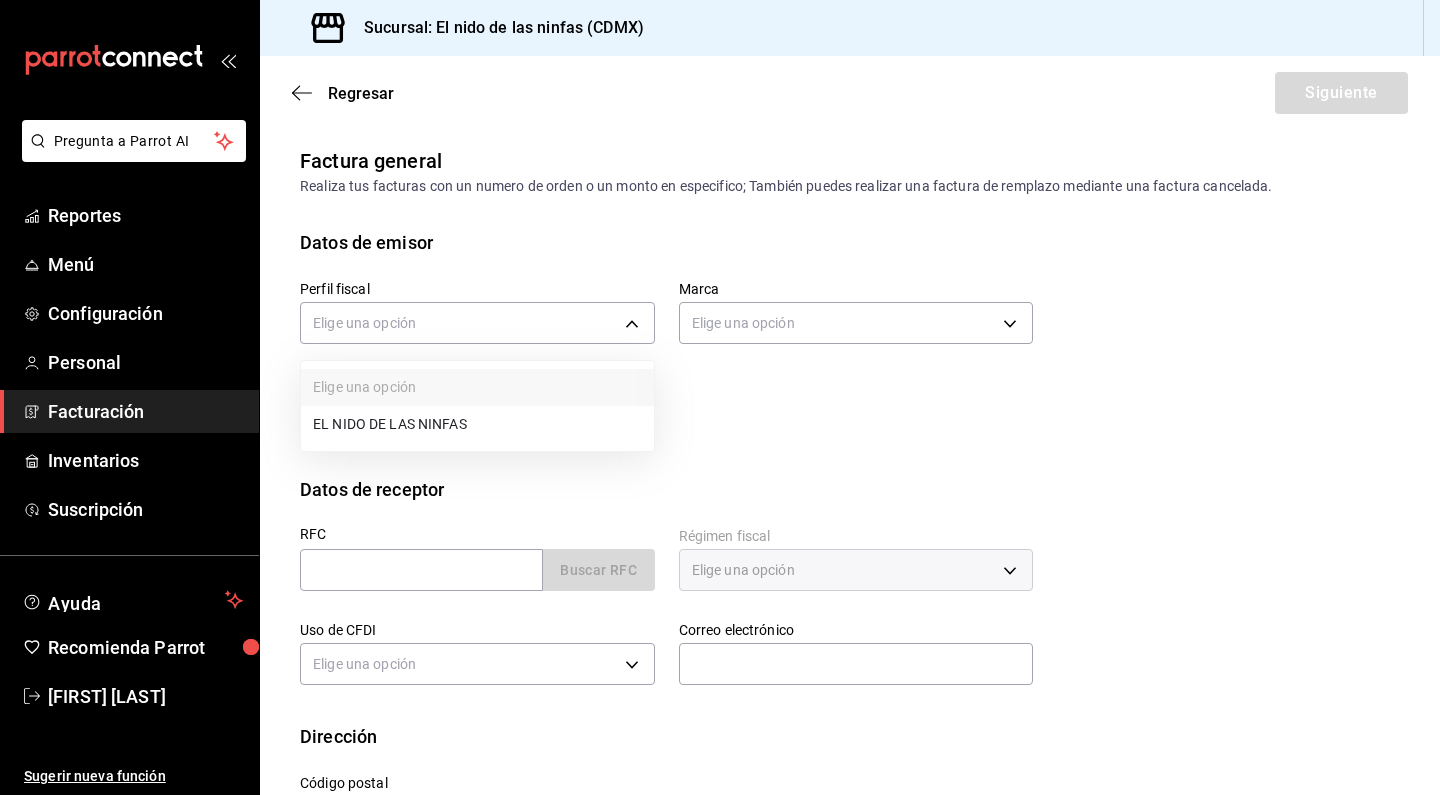click at bounding box center (720, 397) 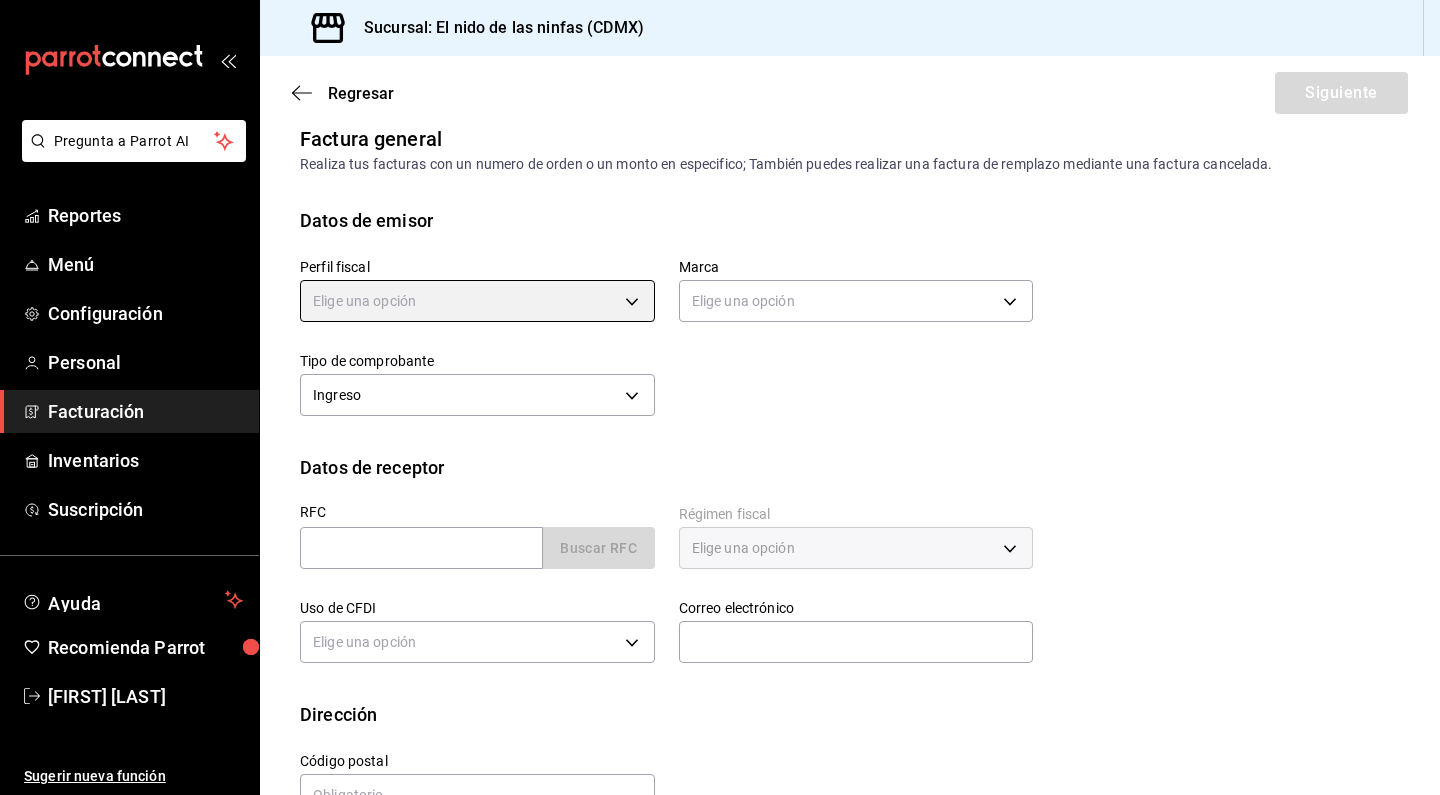 scroll, scrollTop: 27, scrollLeft: 0, axis: vertical 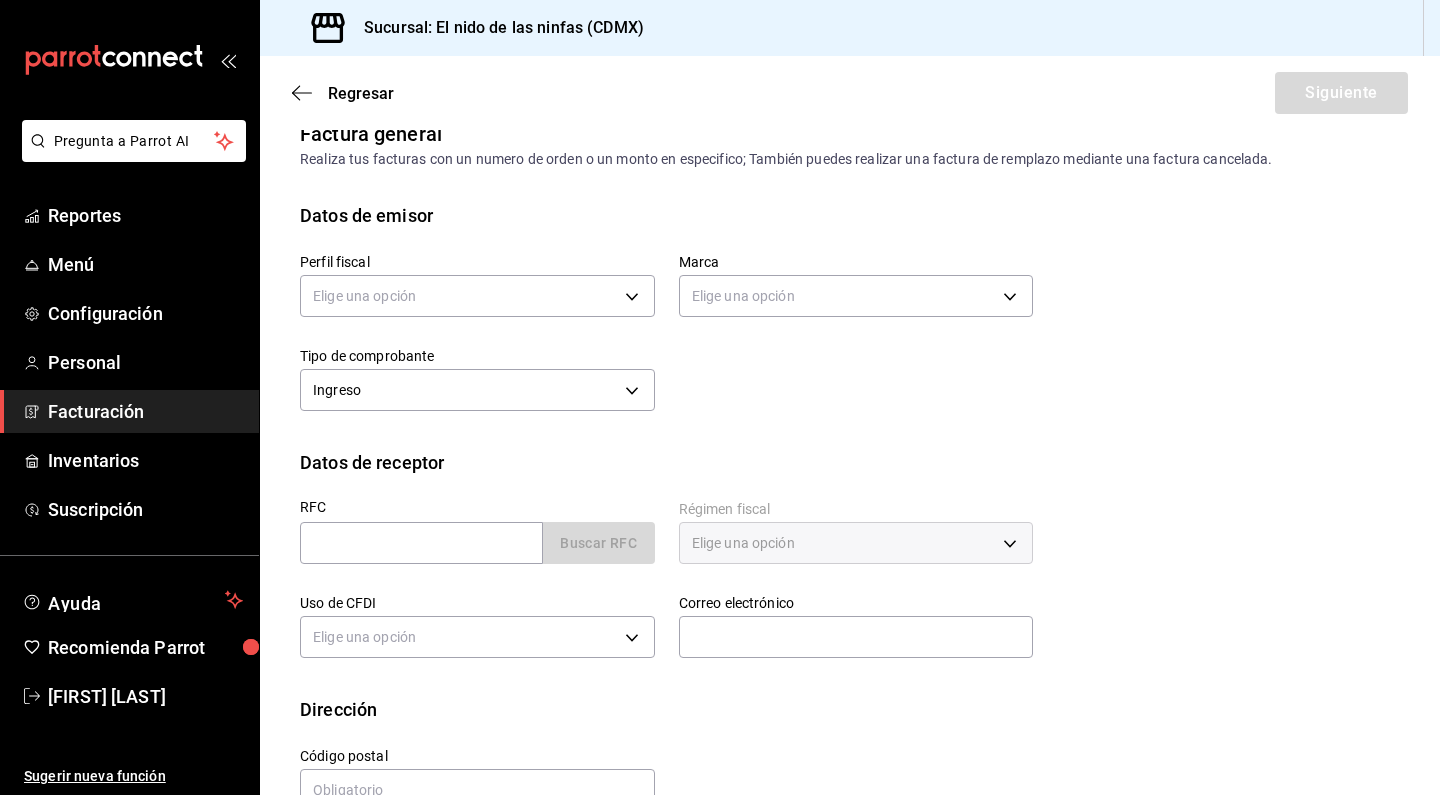 click on "Ingreso I" at bounding box center [477, 387] 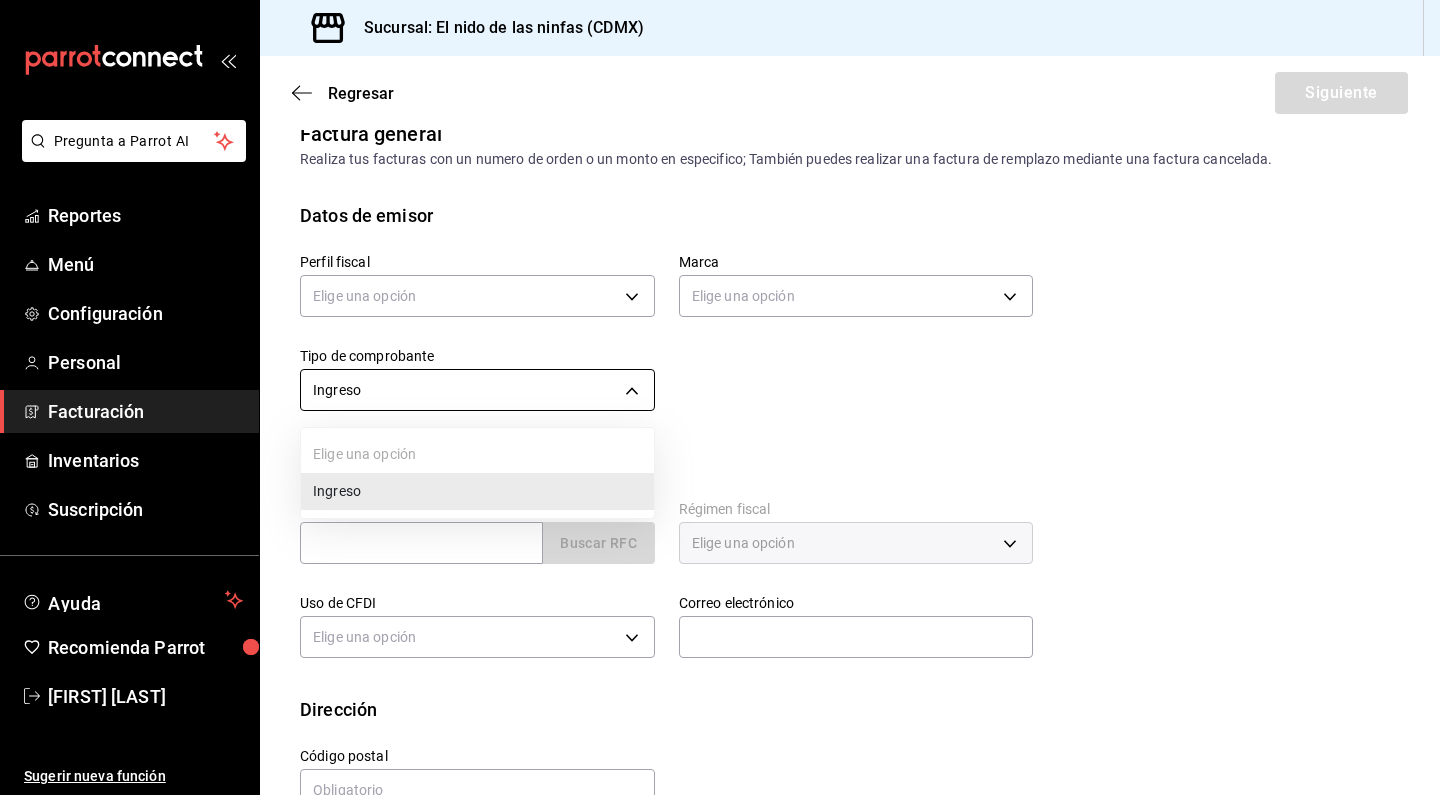 click on "Pregunta a Parrot AI Reportes   Menú   Configuración   Personal   Facturación   Inventarios   Suscripción   Ayuda Recomienda Parrot   [FIRST] [LAST]   Sugerir nueva función   Sucursal: El nido de las ninfas ([STATE]) Regresar Siguiente Factura general Realiza tus facturas con un numero de orden o un monto en especifico; También puedes realizar una factura de remplazo mediante una factura cancelada. Datos de emisor Perfil fiscal Elige una opción Marca Elige una opción Tipo de comprobante Ingreso I Datos de receptor RFC Buscar RFC Régimen fiscal Elige una opción Uso de CFDI Elige una opción Correo electrónico Dirección Calle # exterior # interior Código postal [POSTAL_CODE] Estado ​ Municipio ​ Colonia ​ GANA 1 MES GRATIS EN TU SUSCRIPCIÓN AQUÍ ¿Recuerdas cómo empezó tu restaurante?
Hoy puedes ayudar a un colega a tener el mismo cambio que tú viviste.
Recomienda Parrot directamente desde tu Portal Administrador.
Es fácil y rápido.
🎁 Por cada restaurante que se una, ganas 1 mes gratis. Reportes" at bounding box center (720, 397) 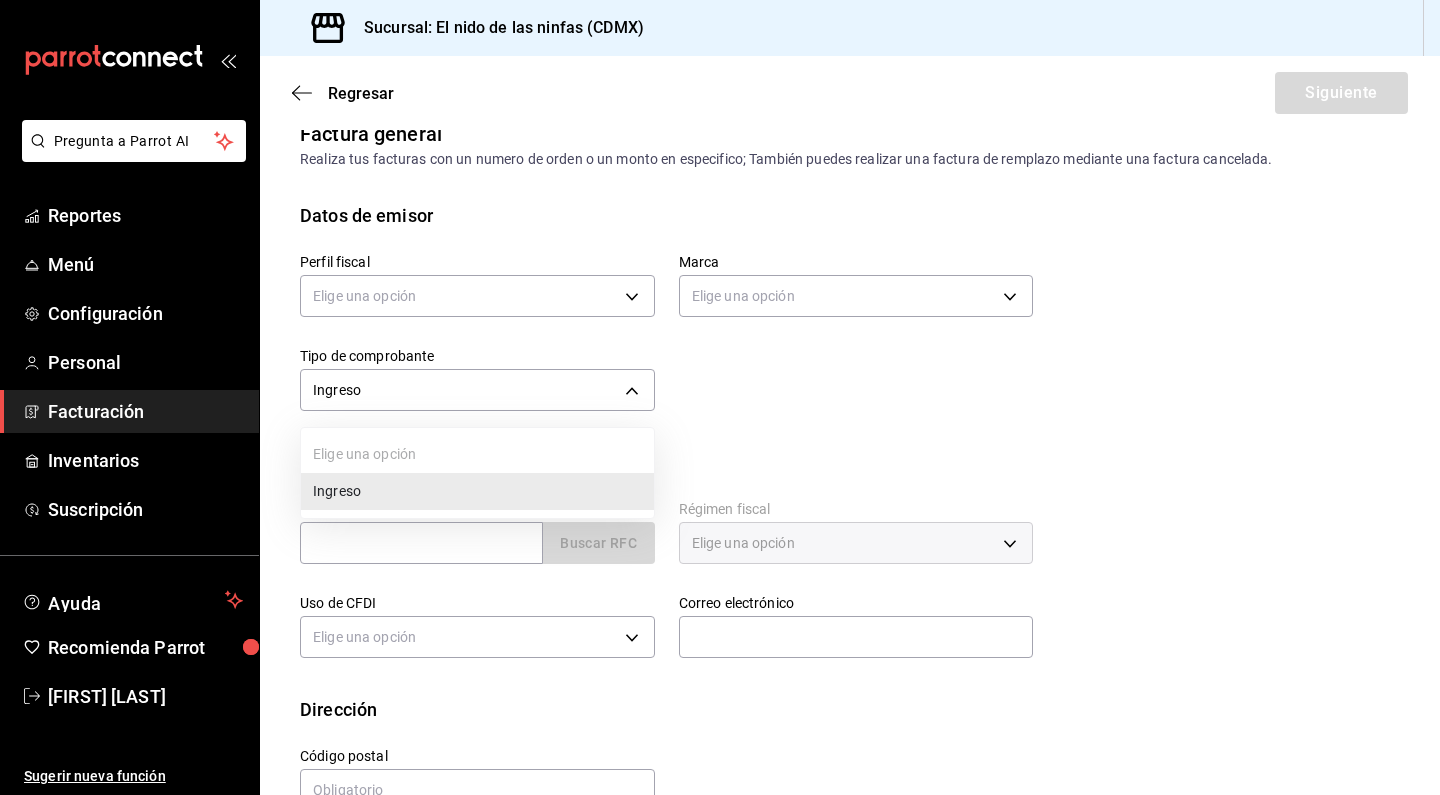click at bounding box center (720, 397) 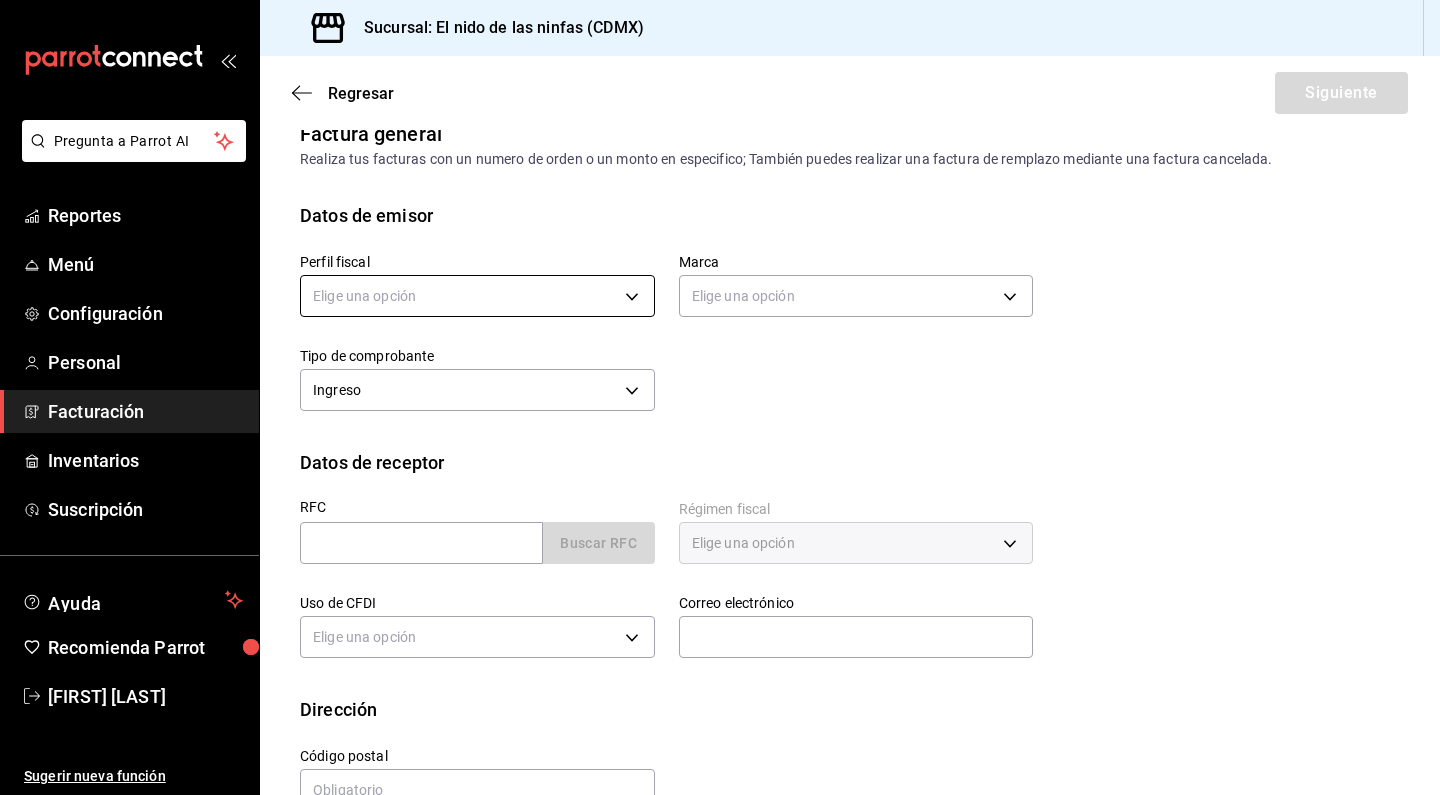 click on "Pregunta a Parrot AI Reportes   Menú   Configuración   Personal   Facturación   Inventarios   Suscripción   Ayuda Recomienda Parrot   [FIRST] [LAST]   Sugerir nueva función   Sucursal: El nido de las ninfas ([STATE]) Regresar Siguiente Factura general Realiza tus facturas con un numero de orden o un monto en especifico; También puedes realizar una factura de remplazo mediante una factura cancelada. Datos de emisor Perfil fiscal Elige una opción Marca Elige una opción Tipo de comprobante Ingreso I Datos de receptor RFC Buscar RFC Régimen fiscal Elige una opción Uso de CFDI Elige una opción Correo electrónico Dirección Calle # exterior # interior Código postal [POSTAL_CODE] Estado ​ Municipio ​ Colonia ​ GANA 1 MES GRATIS EN TU SUSCRIPCIÓN AQUÍ ¿Recuerdas cómo empezó tu restaurante?
Hoy puedes ayudar a un colega a tener el mismo cambio que tú viviste.
Recomienda Parrot directamente desde tu Portal Administrador.
Es fácil y rápido.
🎁 Por cada restaurante que se una, ganas 1 mes gratis. Reportes" at bounding box center (720, 397) 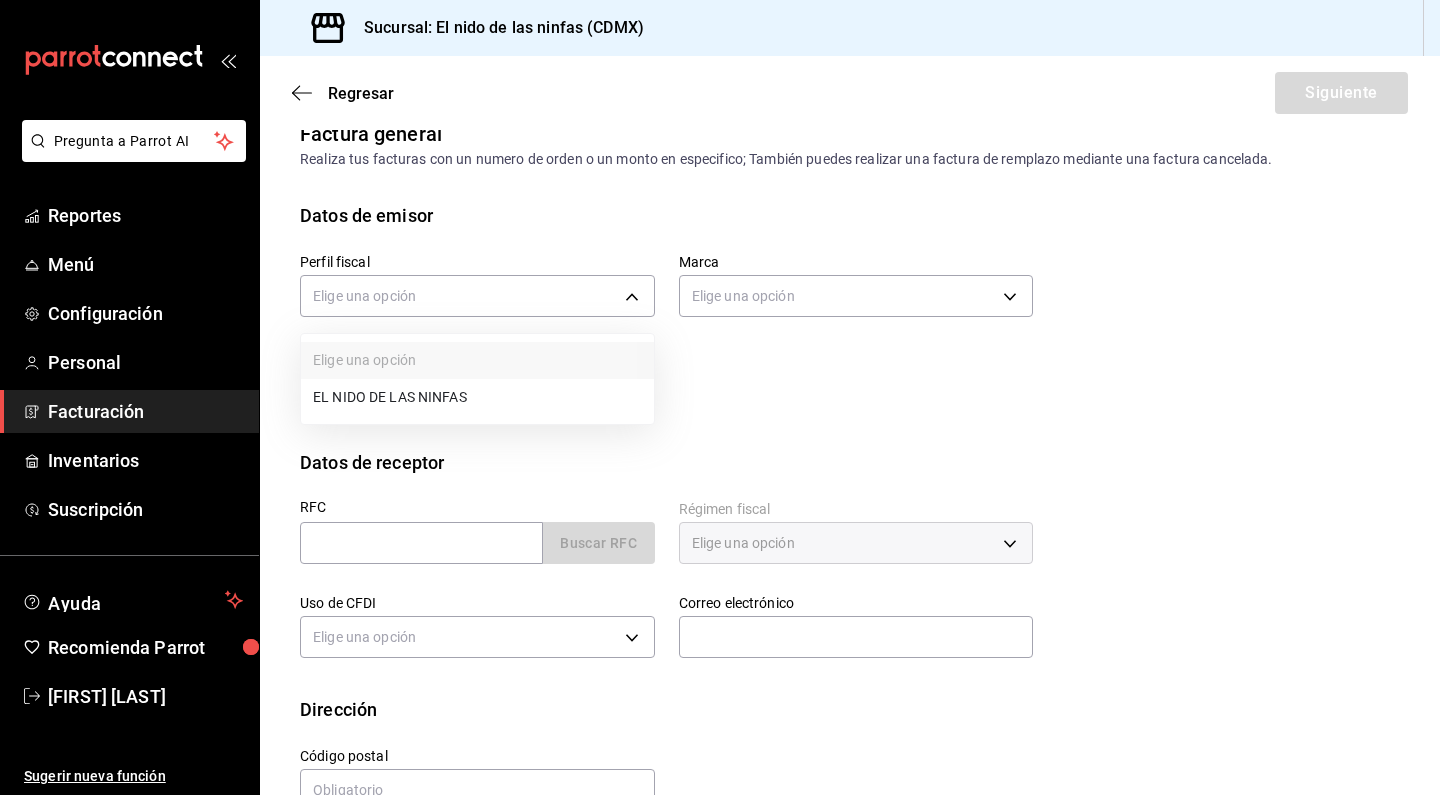 click on "EL NIDO DE LAS NINFAS" at bounding box center (477, 397) 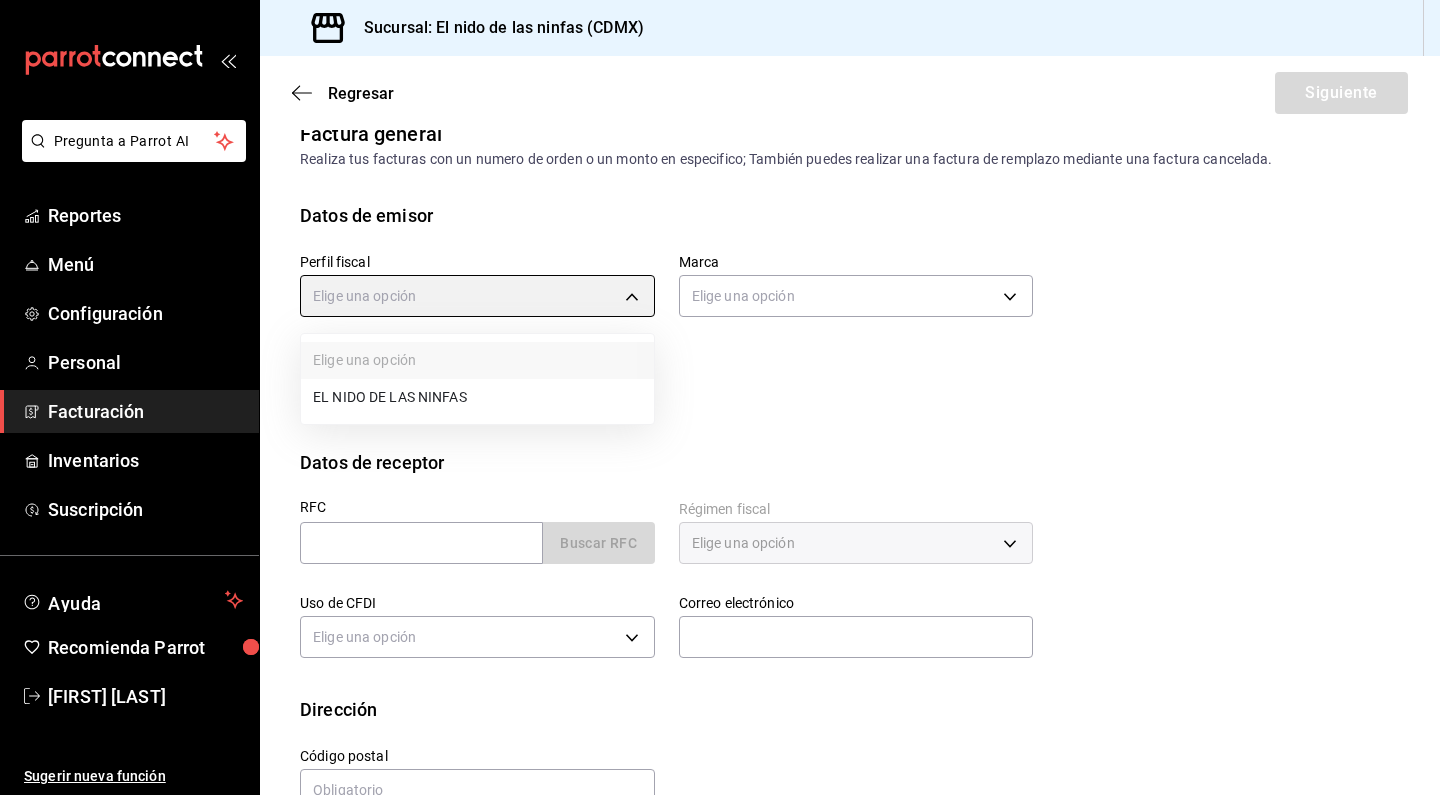 type on "3ff165f7-69b5-4aa7-984c-7336926bf945" 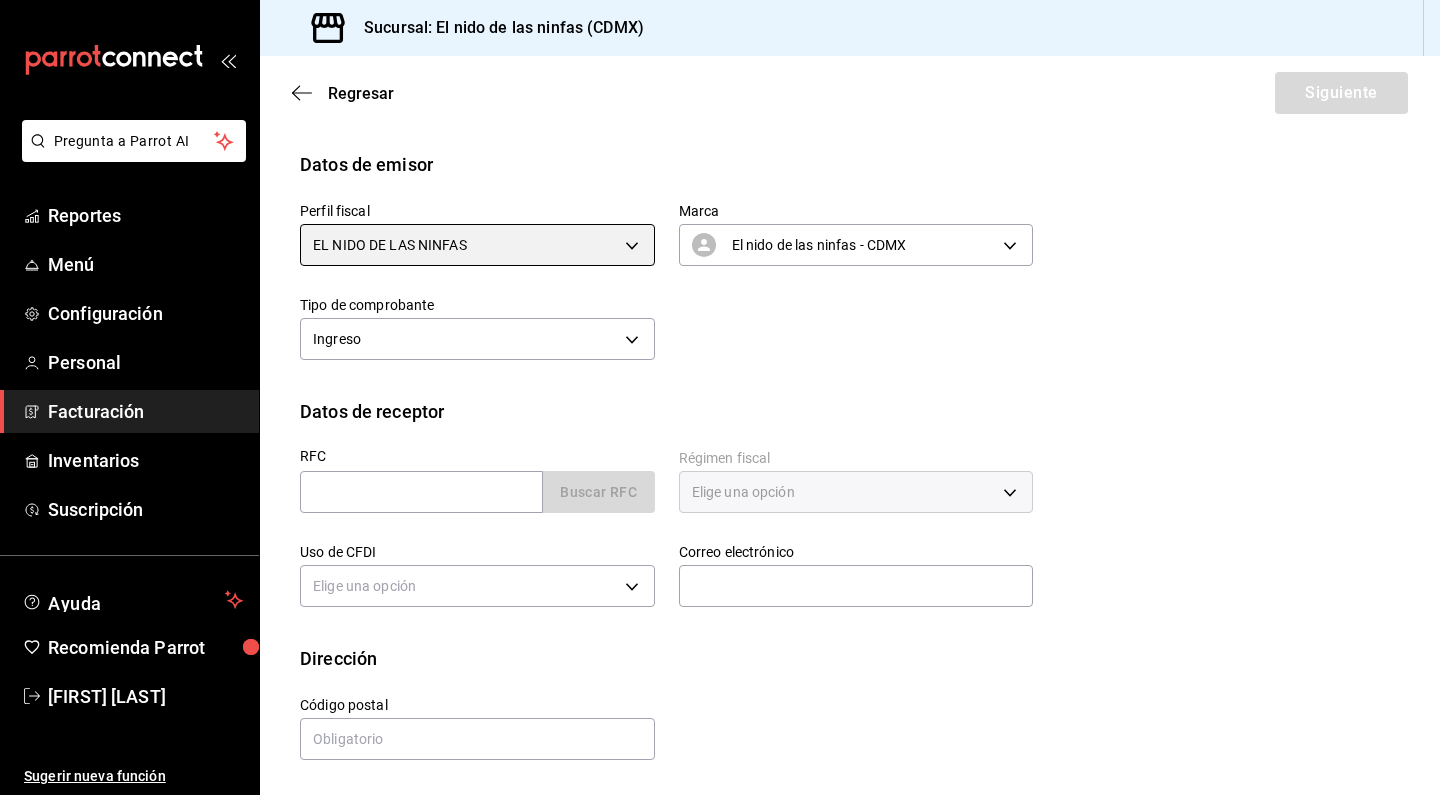 scroll, scrollTop: 78, scrollLeft: 0, axis: vertical 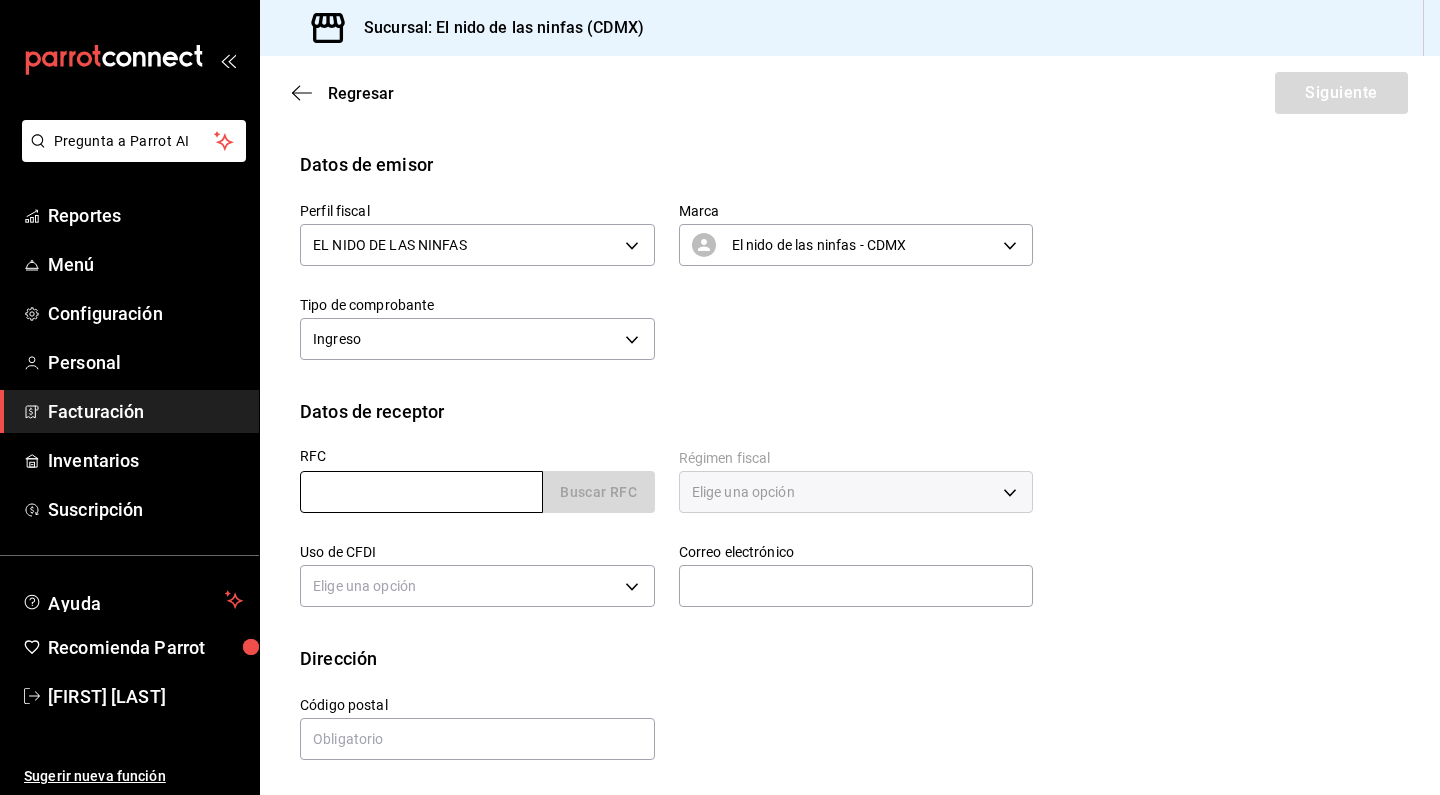 click at bounding box center [421, 492] 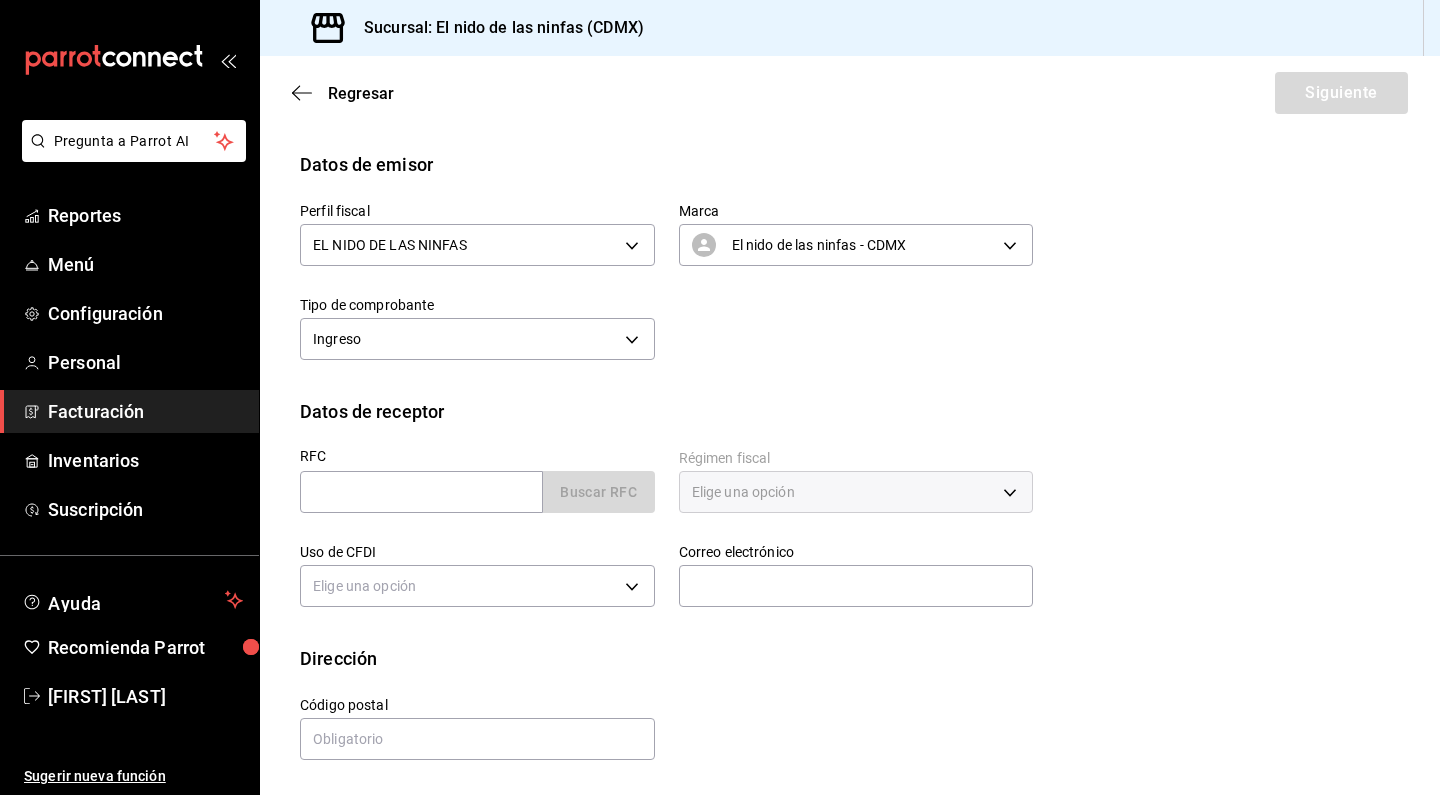 click on "Elige una opción" at bounding box center [856, 492] 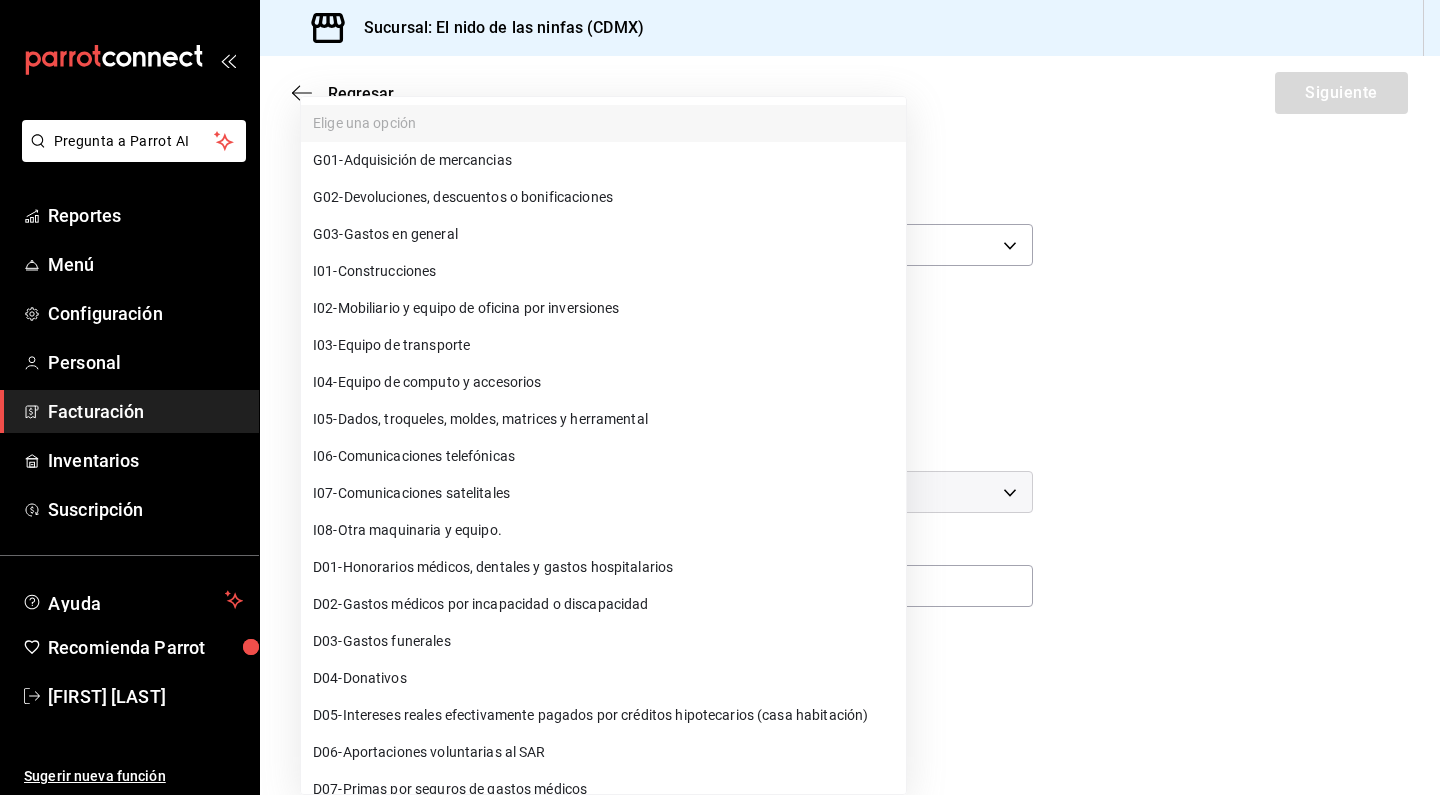 click on "Pregunta a Parrot AI Reportes   Menú   Configuración   Personal   Facturación   Inventarios   Suscripción   Ayuda Recomienda Parrot       G01" at bounding box center [720, 397] 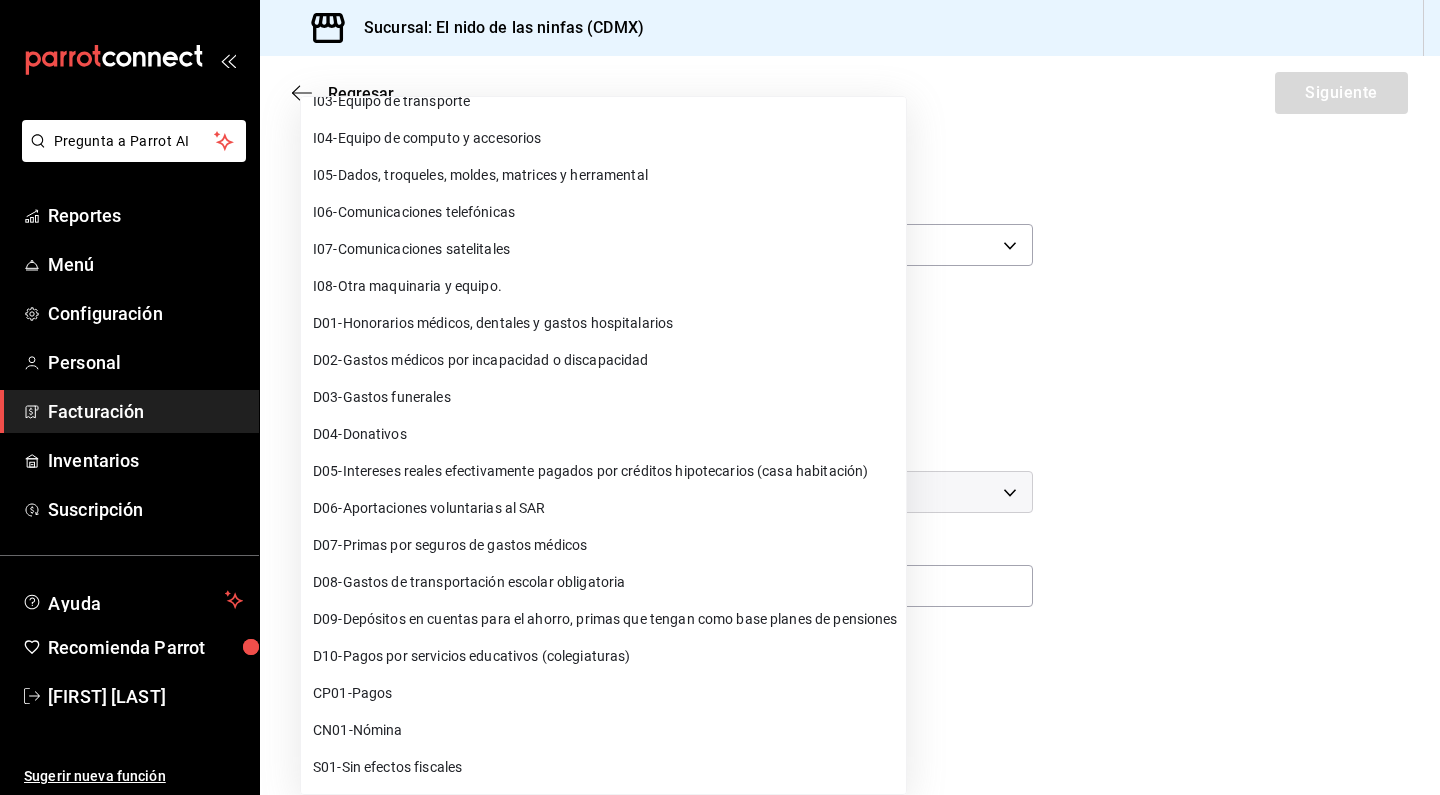 scroll, scrollTop: 244, scrollLeft: 0, axis: vertical 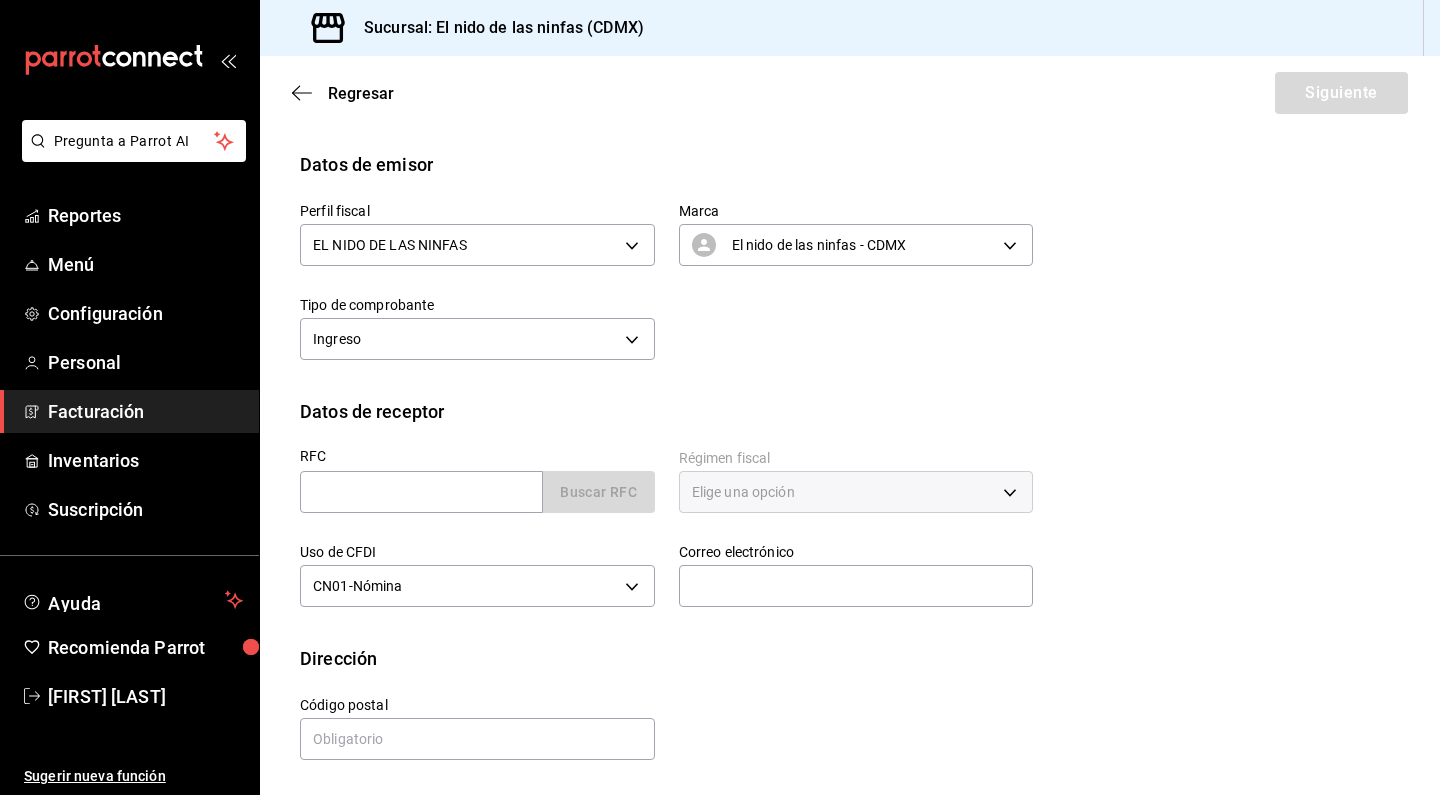 click at bounding box center [421, 492] 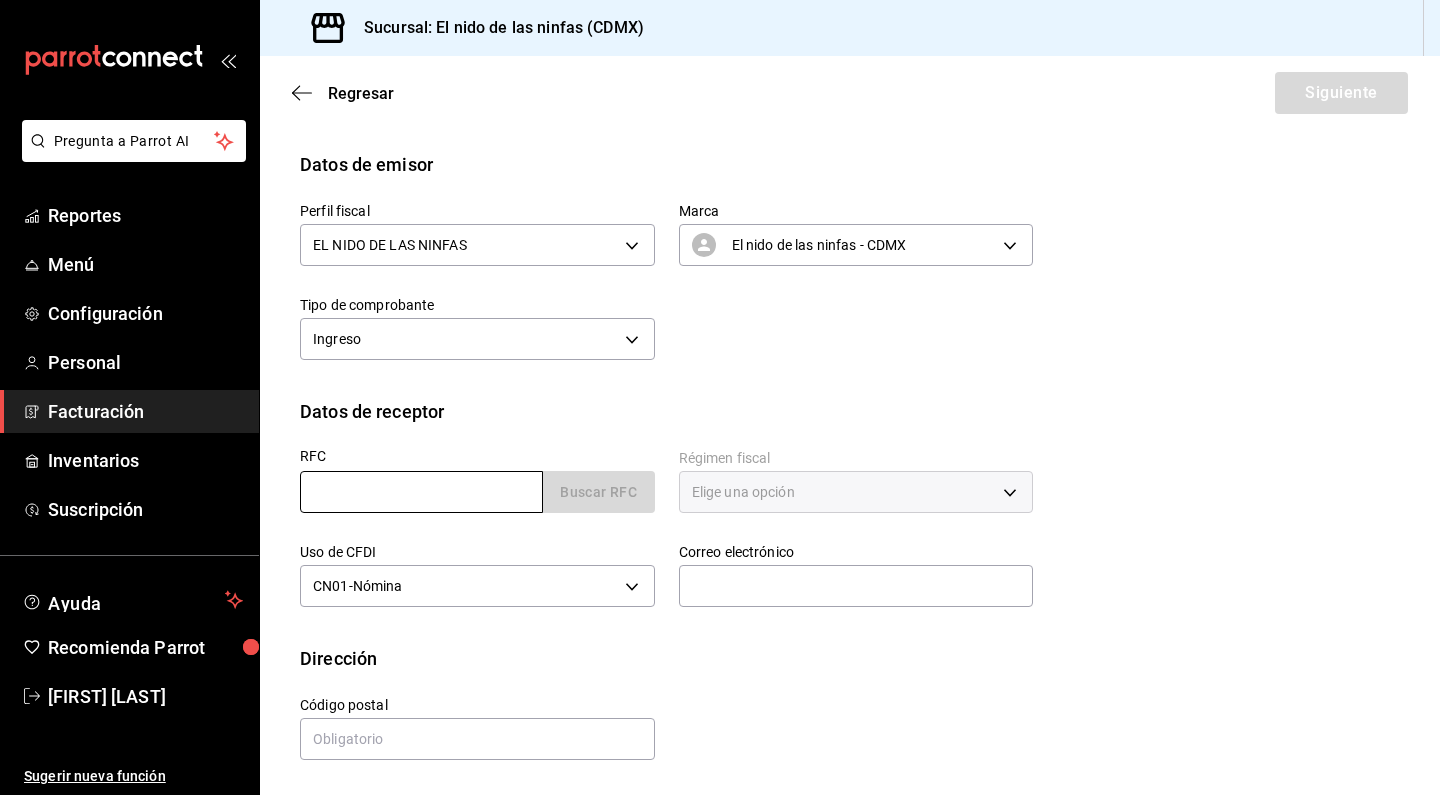 click at bounding box center (421, 492) 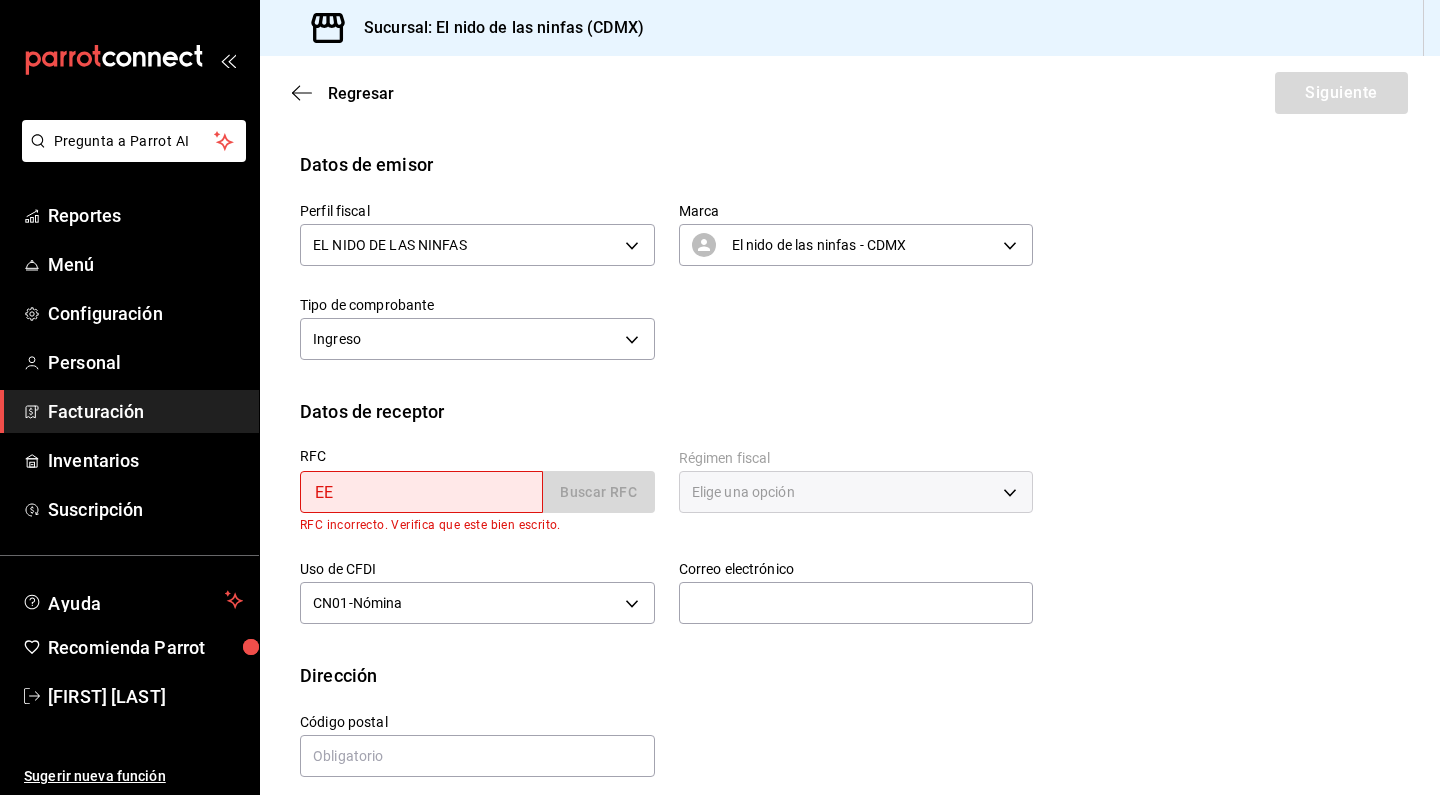 type on "E" 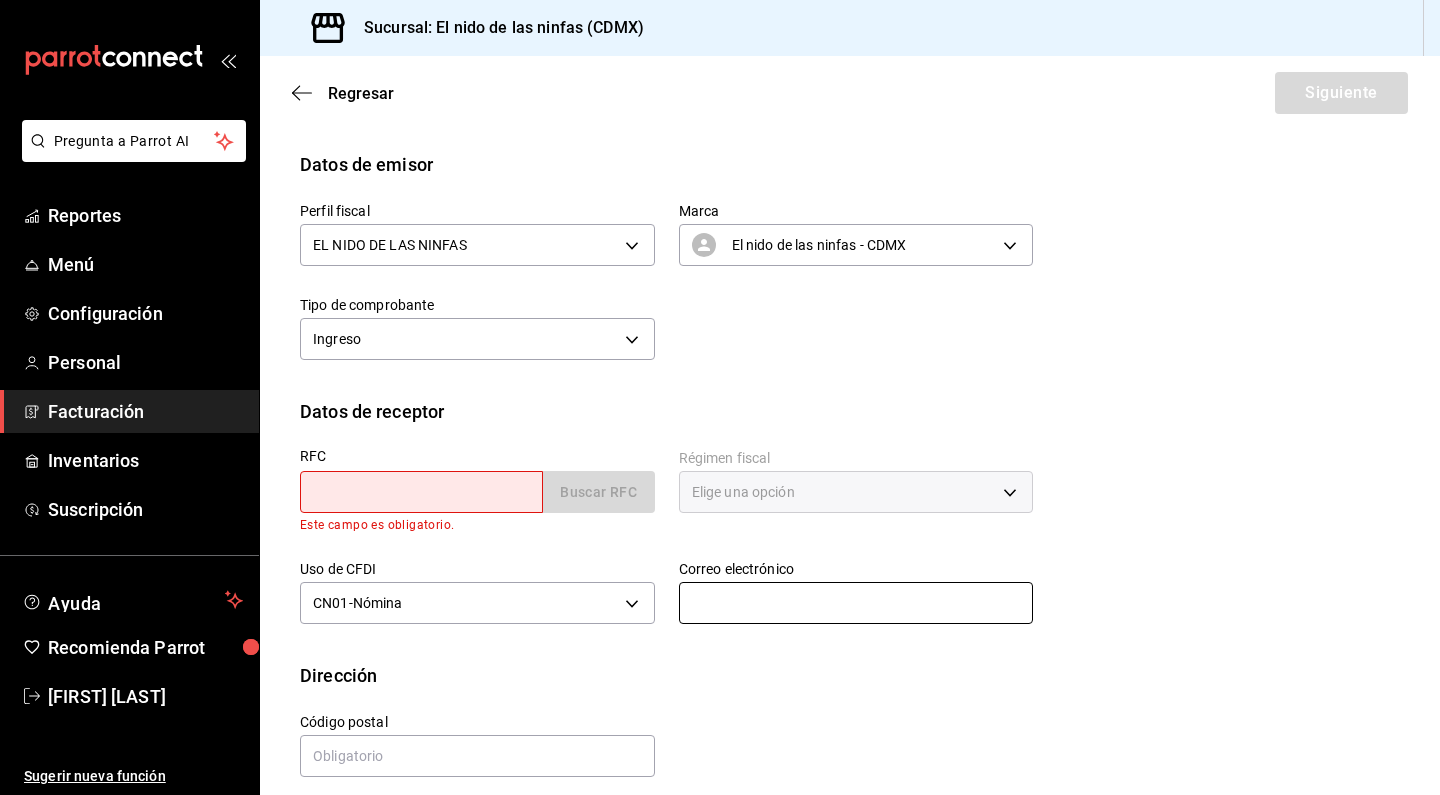type 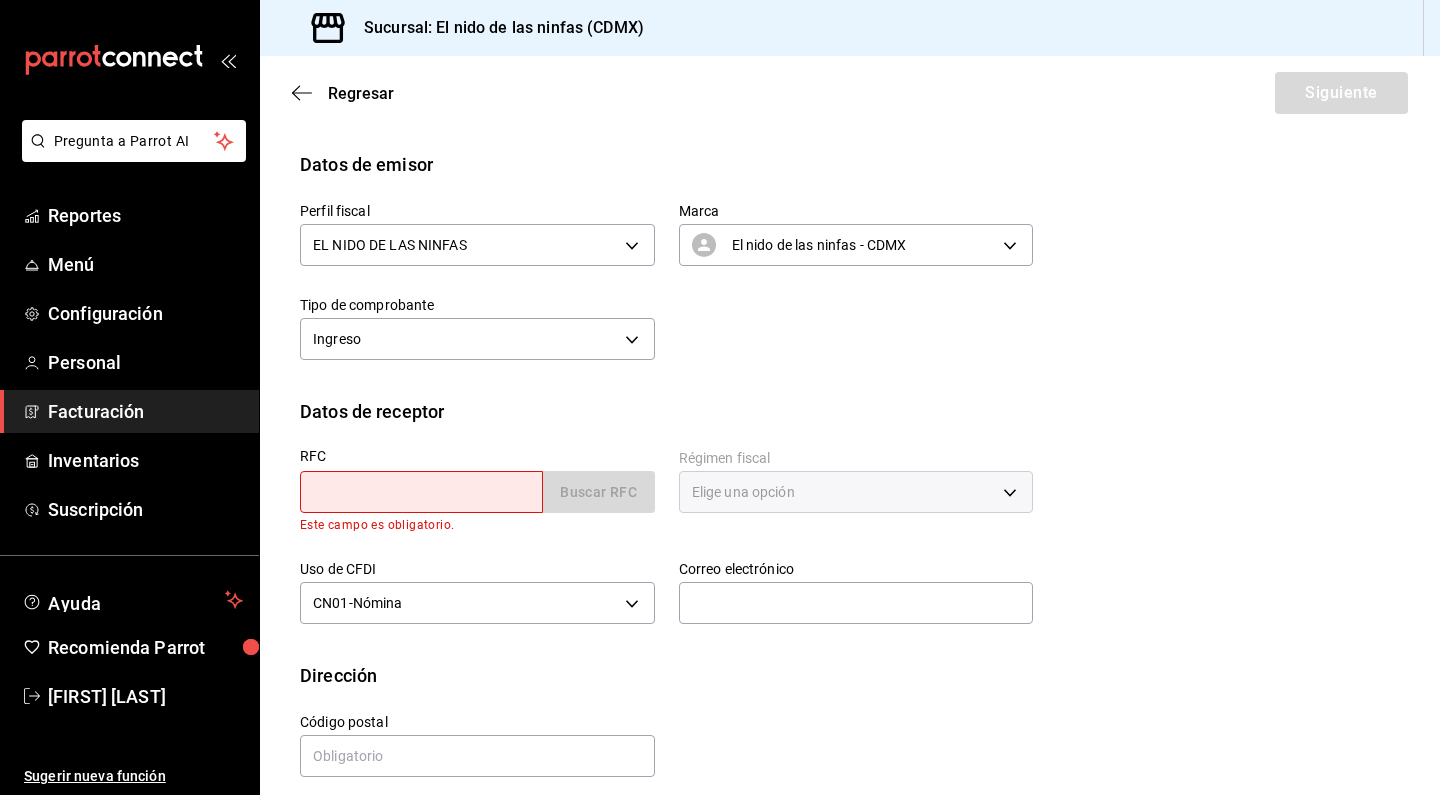 click on "Elige una opción" at bounding box center [856, 489] 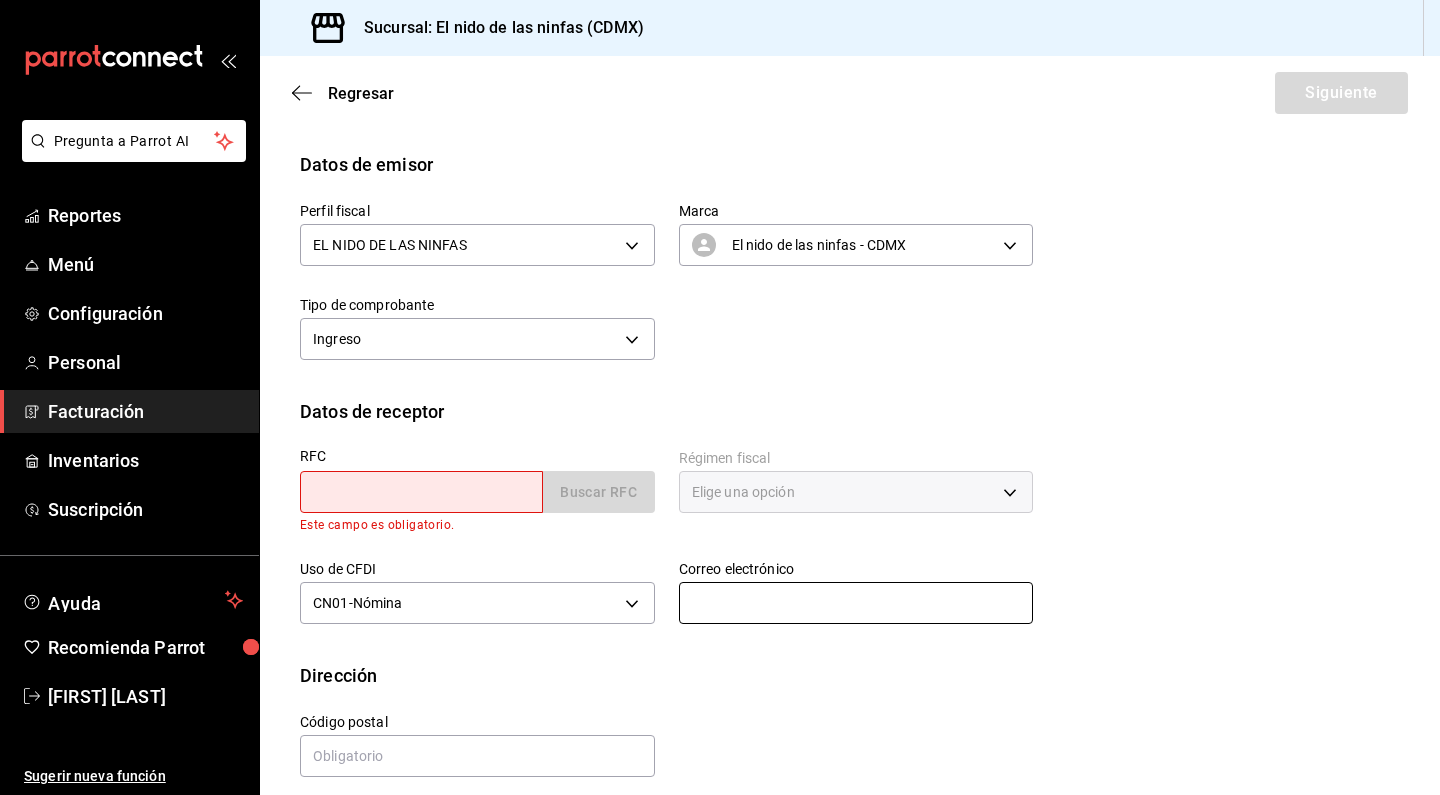 click at bounding box center (856, 603) 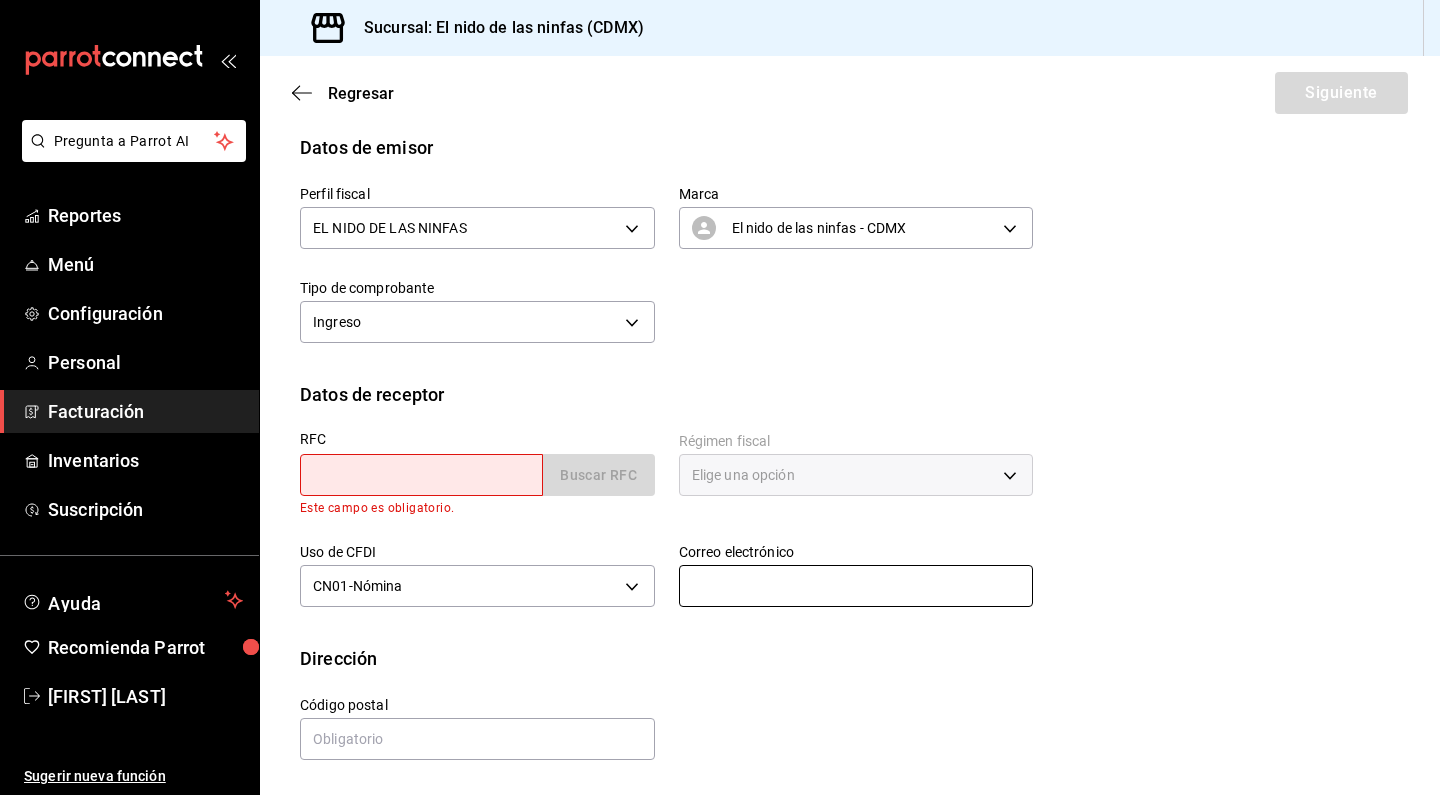 scroll, scrollTop: 94, scrollLeft: 0, axis: vertical 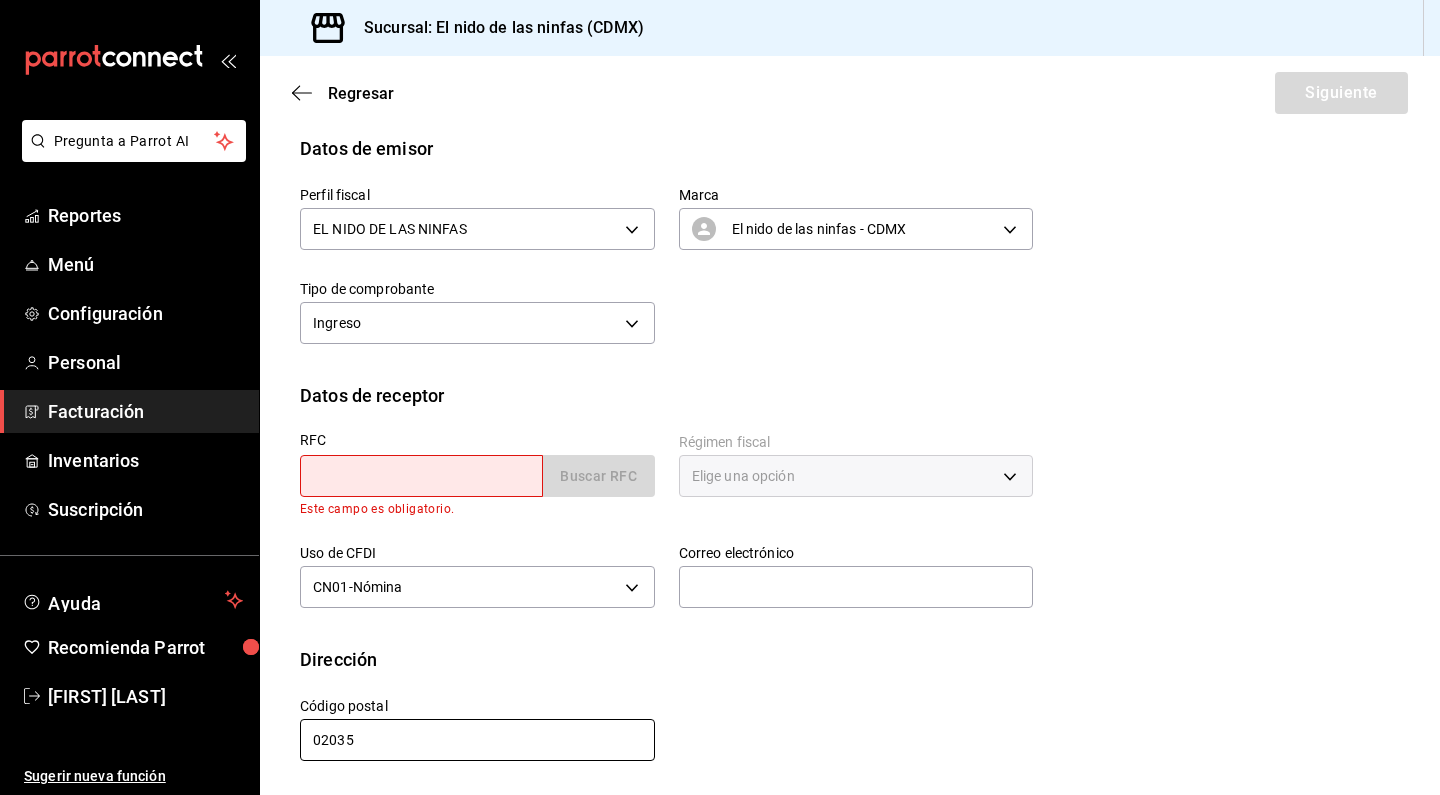 type on "02035" 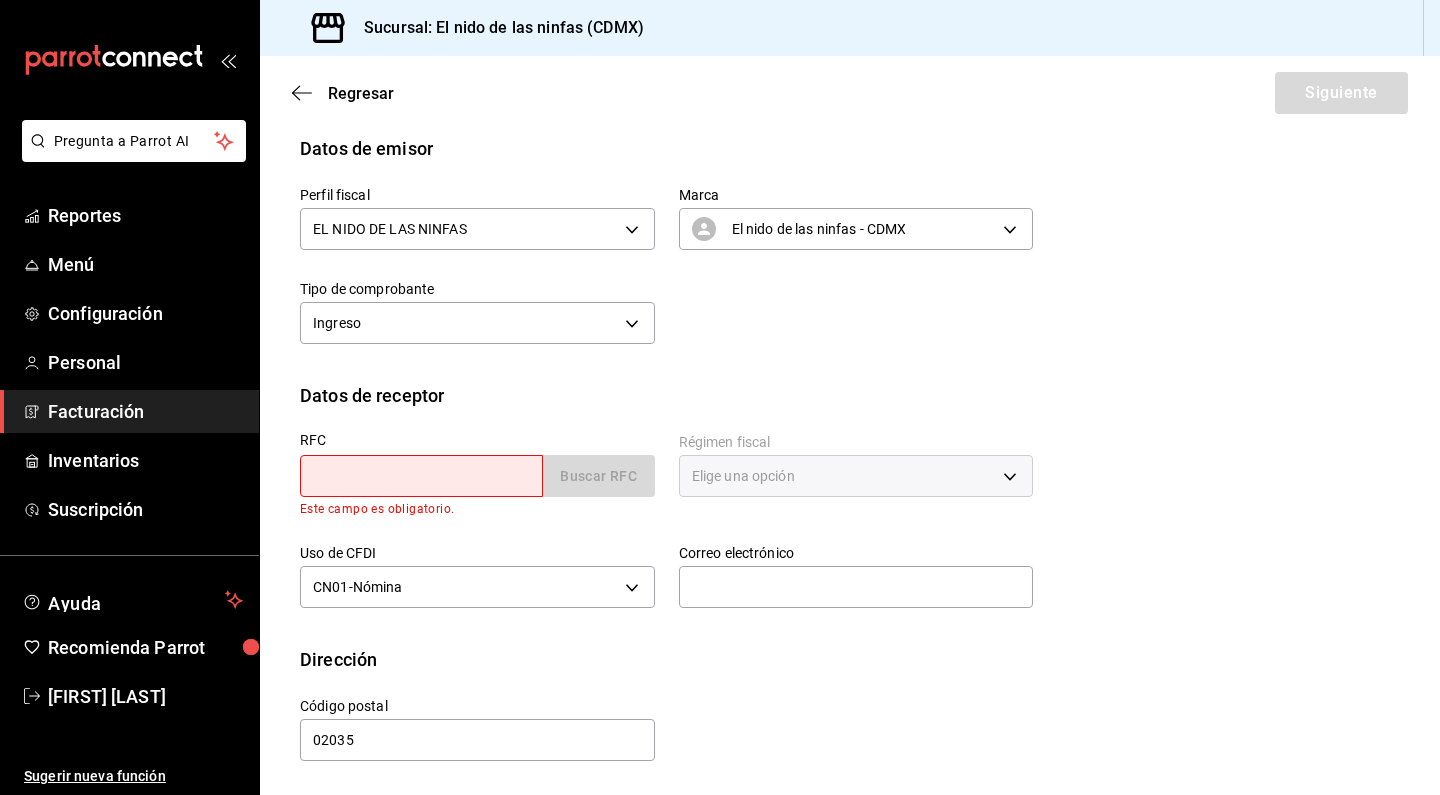 click on "Calle # exterior # interior Código postal [POSTAL_CODE] Estado ​ Municipio ​ Colonia ​" at bounding box center (654, 718) 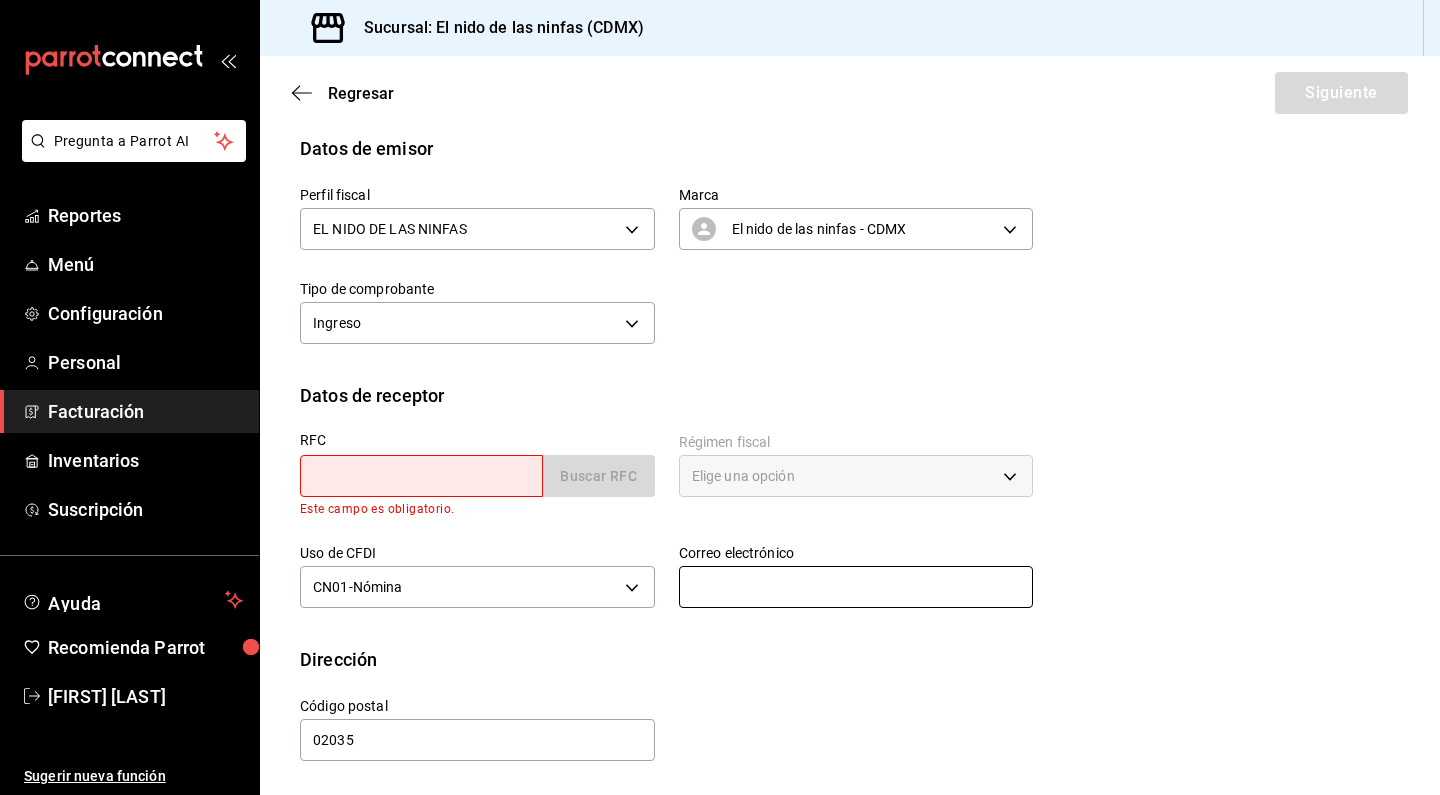 click at bounding box center (856, 587) 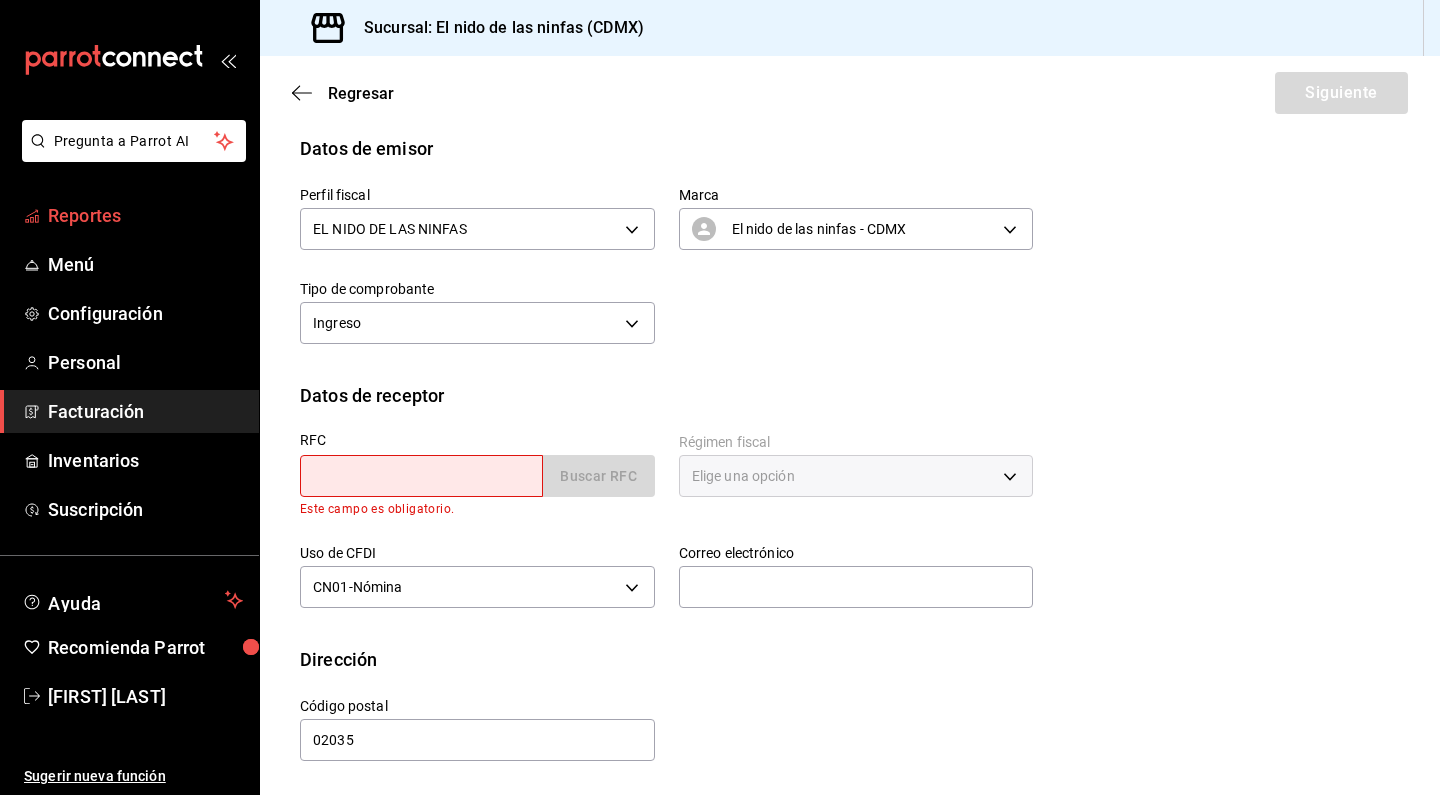 click on "Reportes" at bounding box center [145, 215] 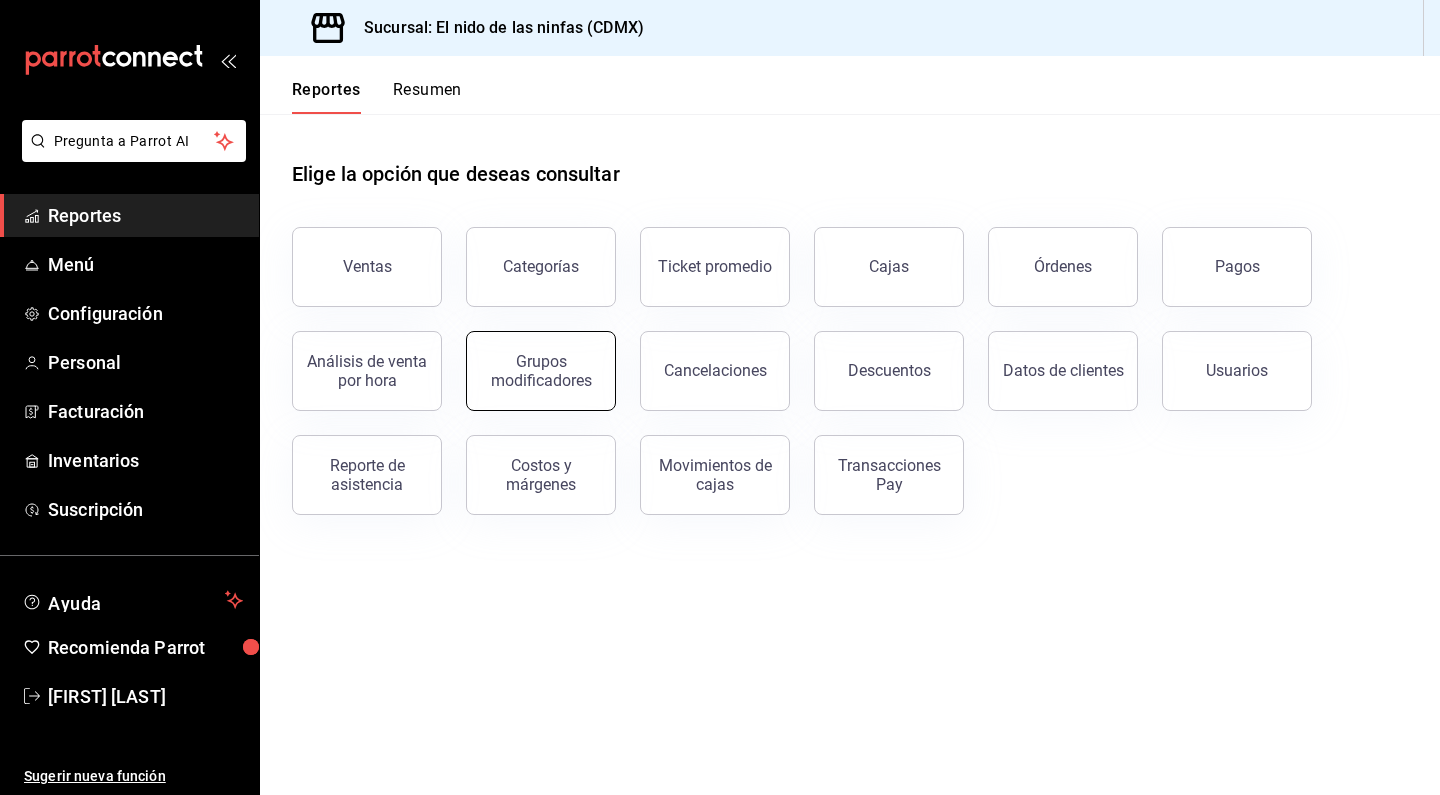 click on "Grupos modificadores" at bounding box center [541, 371] 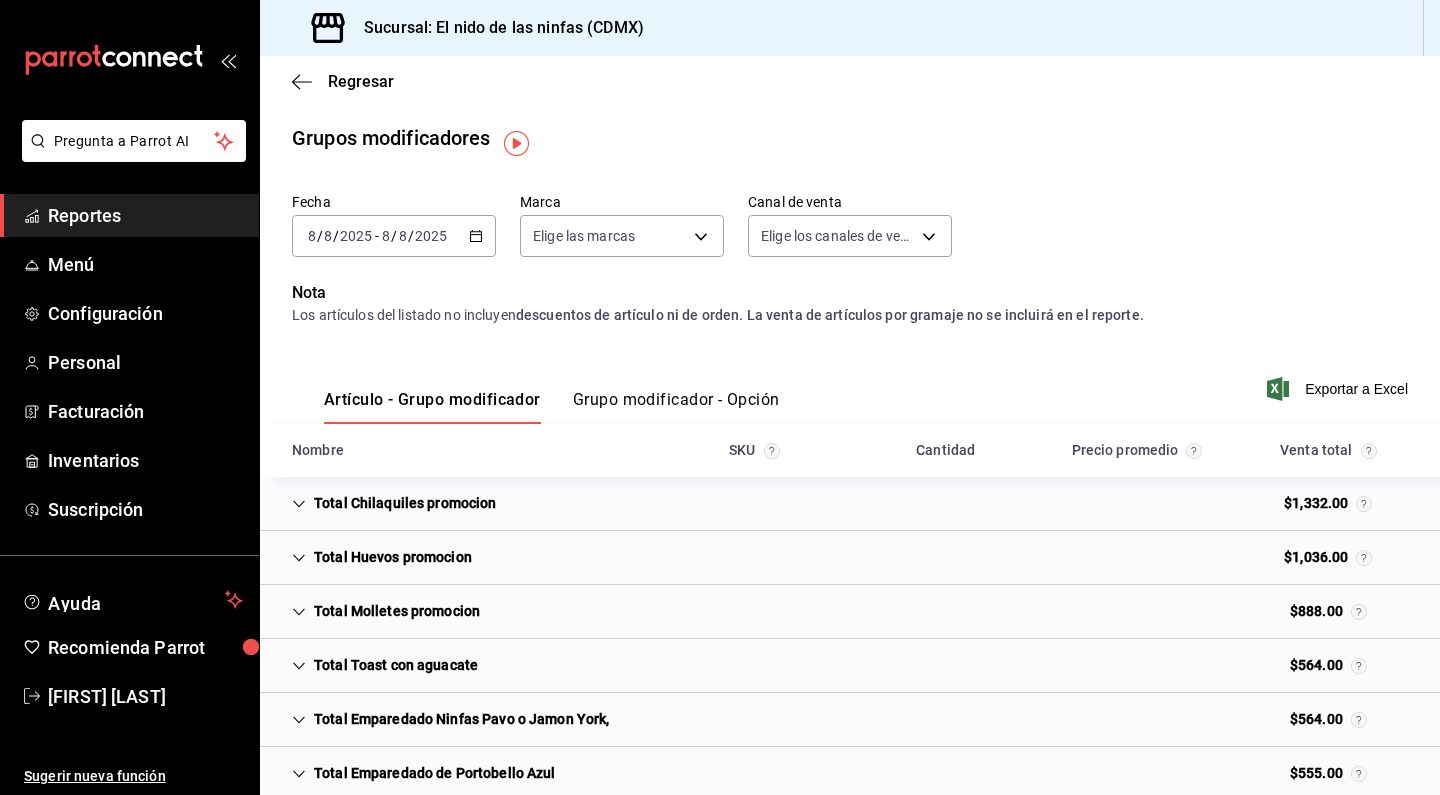 scroll, scrollTop: 0, scrollLeft: 0, axis: both 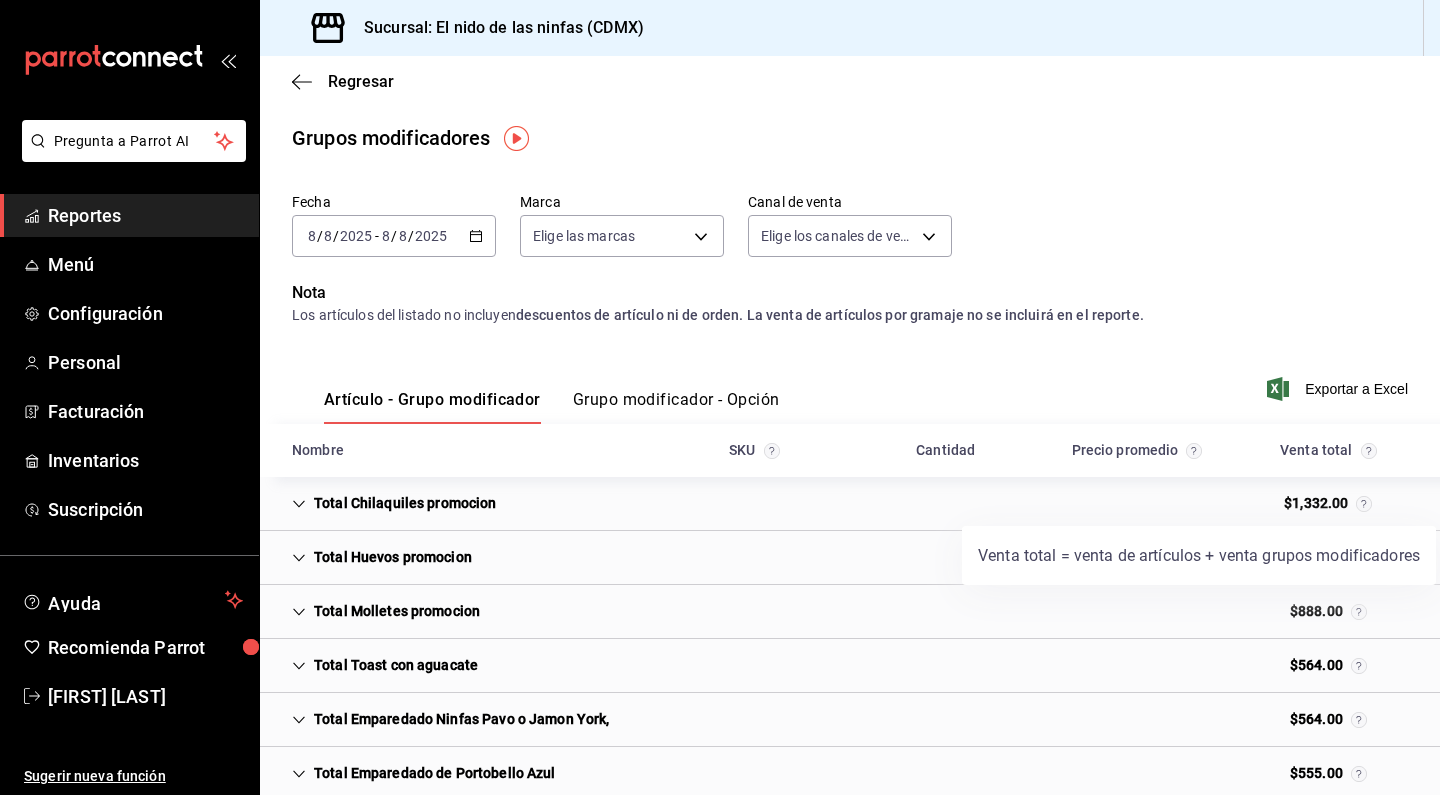 click 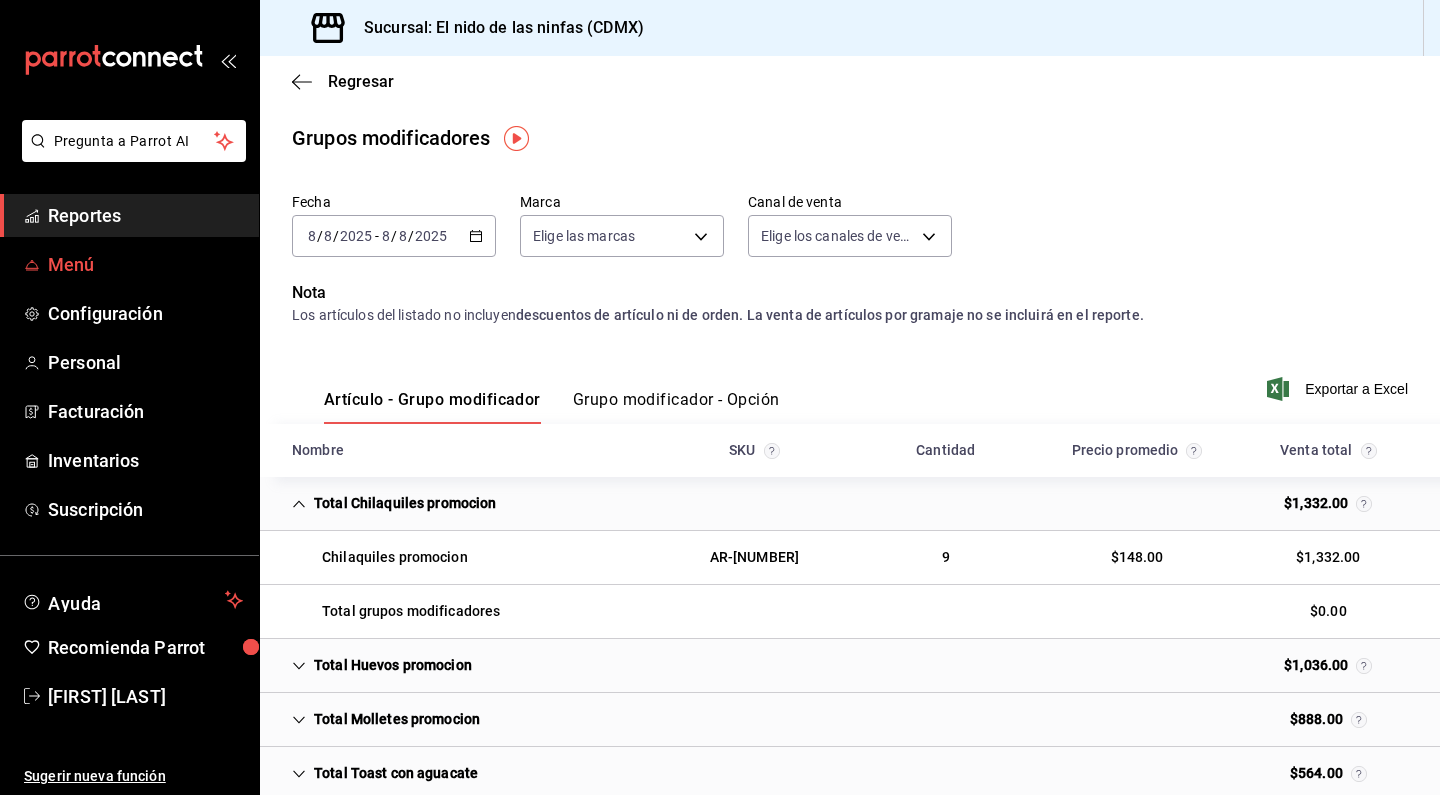 click on "Menú" at bounding box center [129, 264] 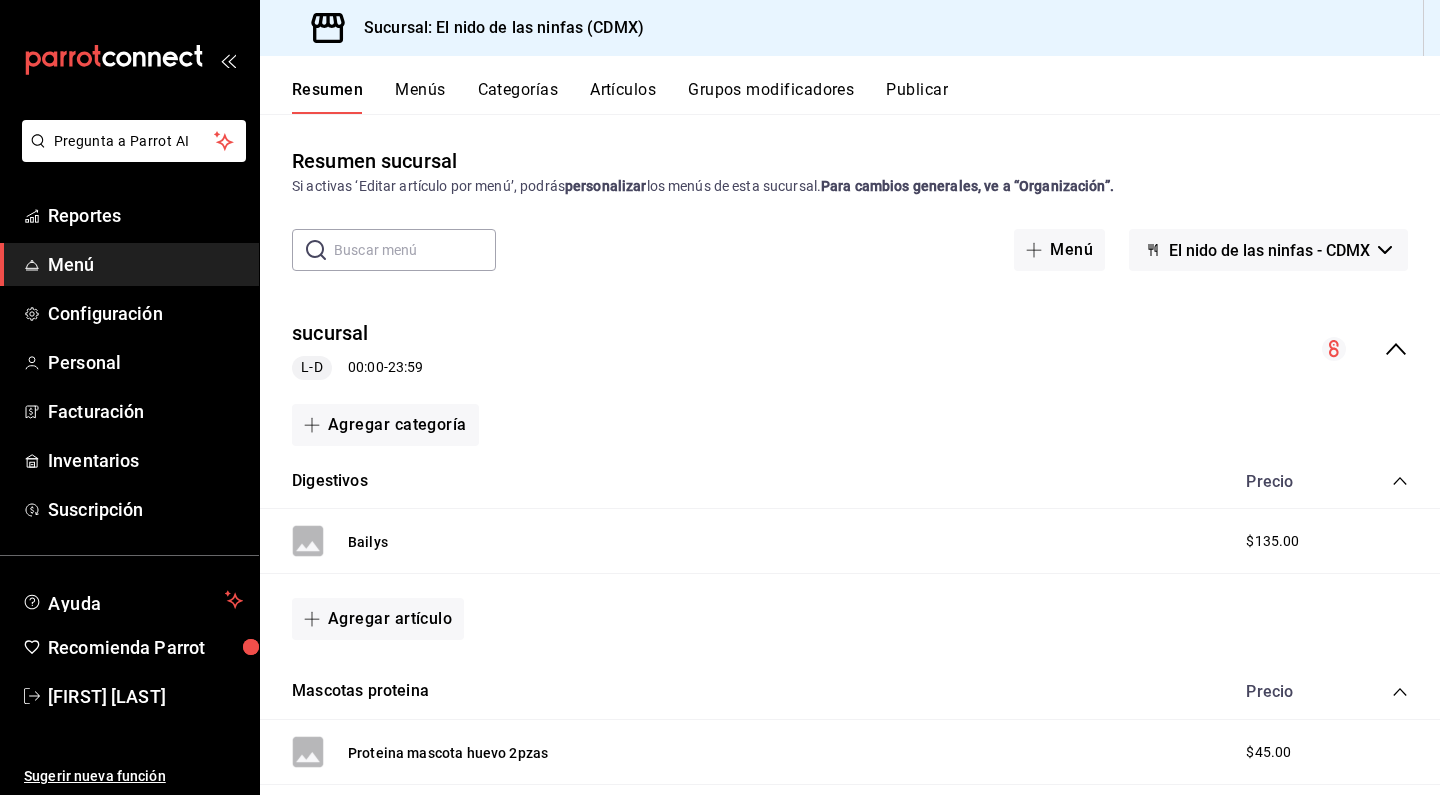 scroll, scrollTop: 695, scrollLeft: 0, axis: vertical 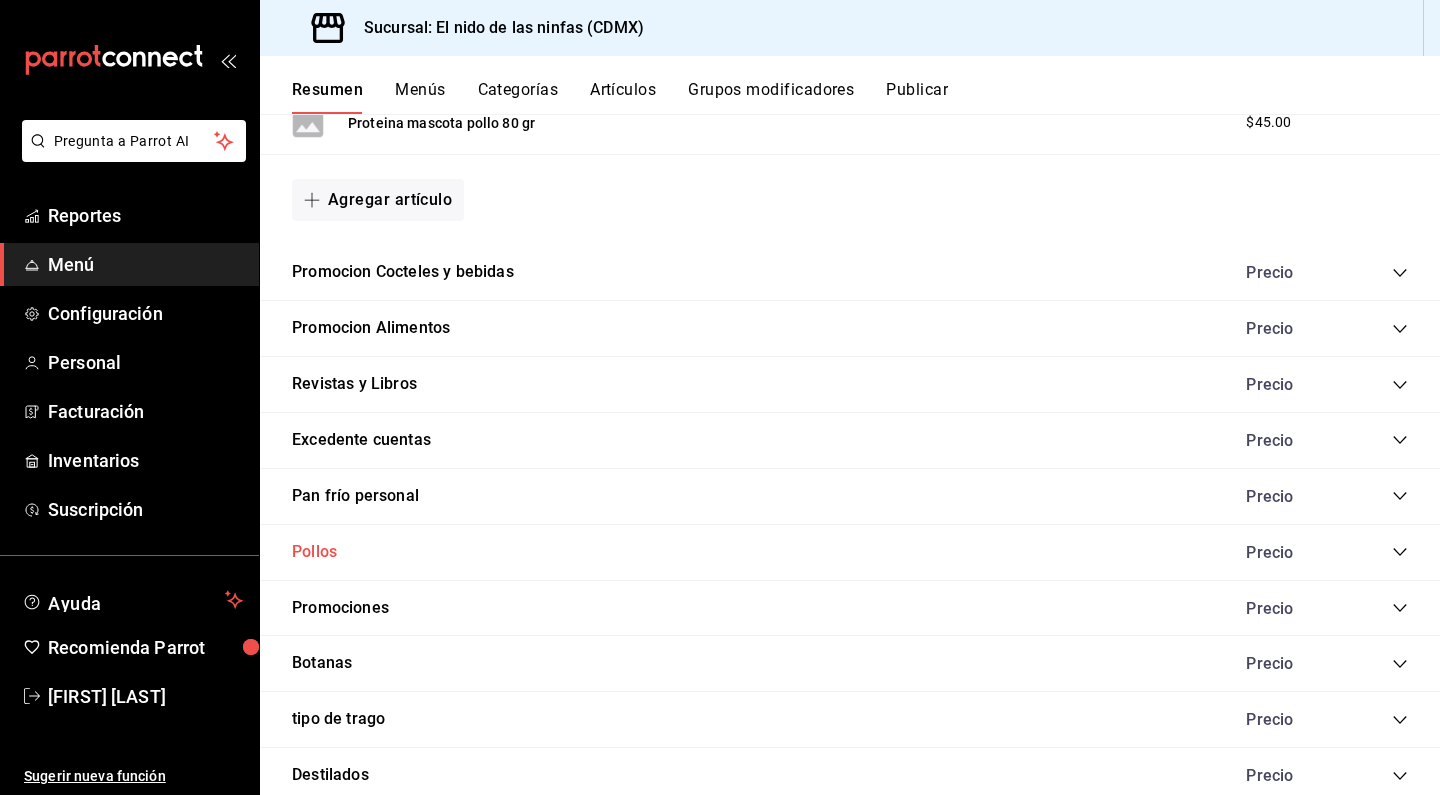 click on "Pollos" at bounding box center (314, 552) 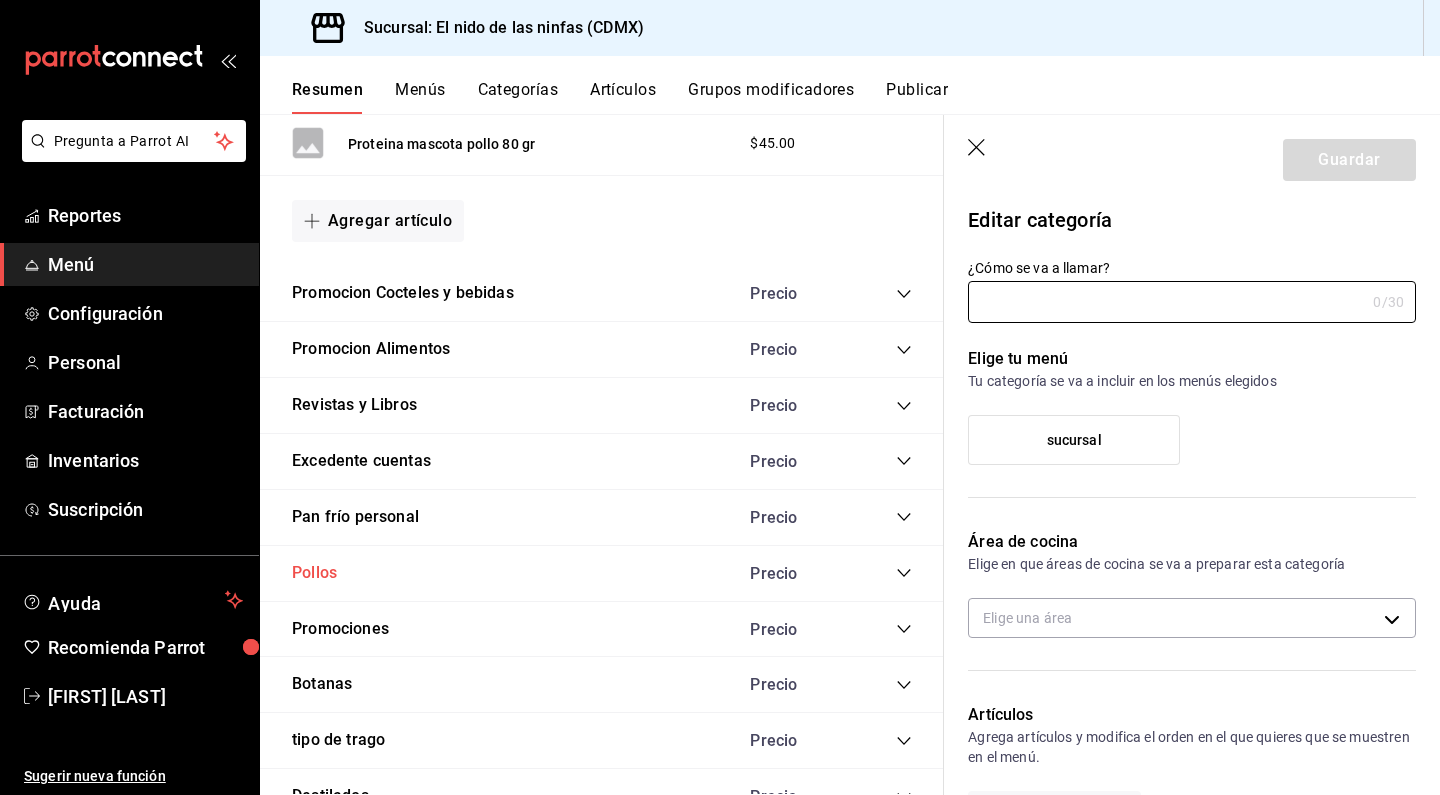 type on "Pollos" 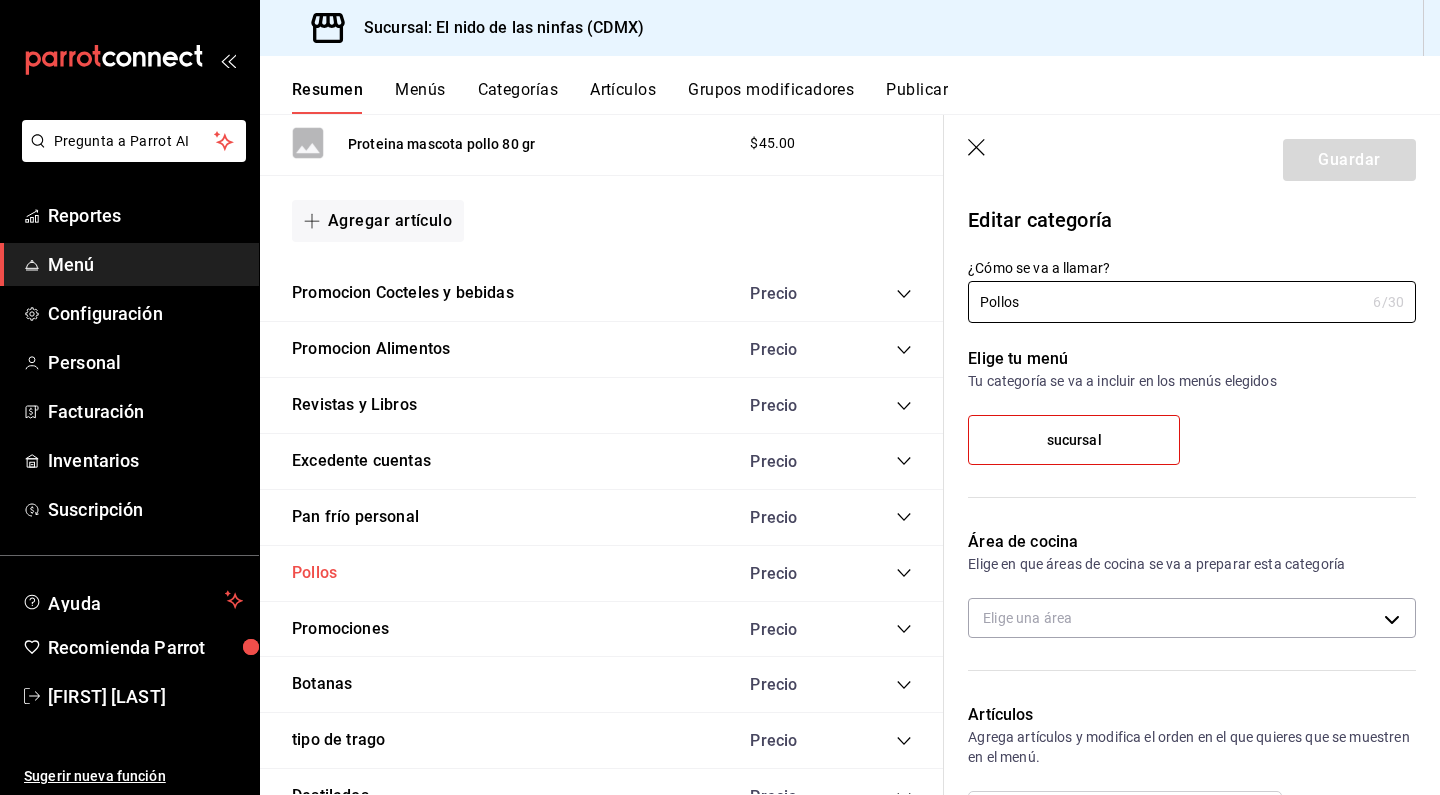 type on "dc5eac0e-69bb-4cdb-92fd-e5e18be26719" 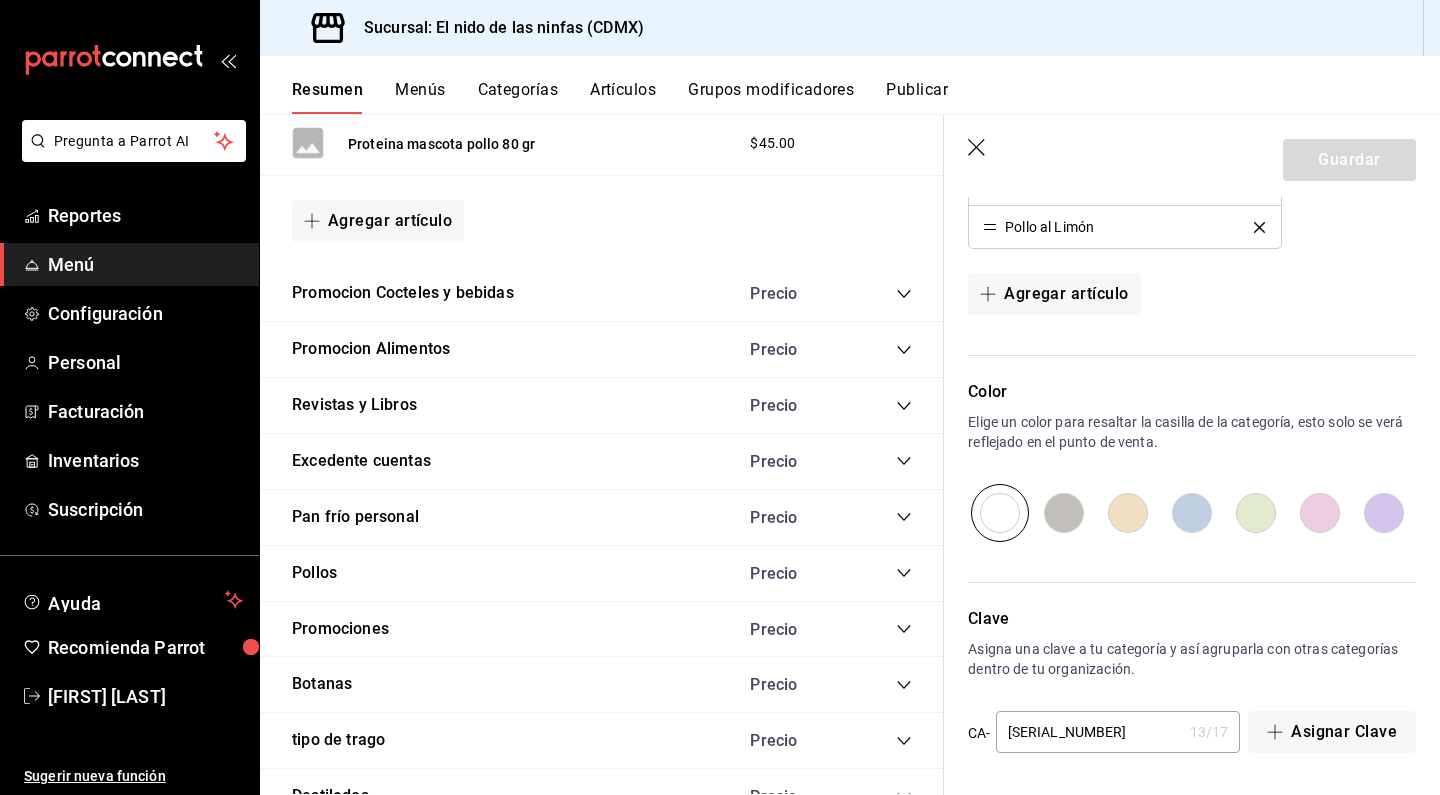 scroll, scrollTop: 629, scrollLeft: 0, axis: vertical 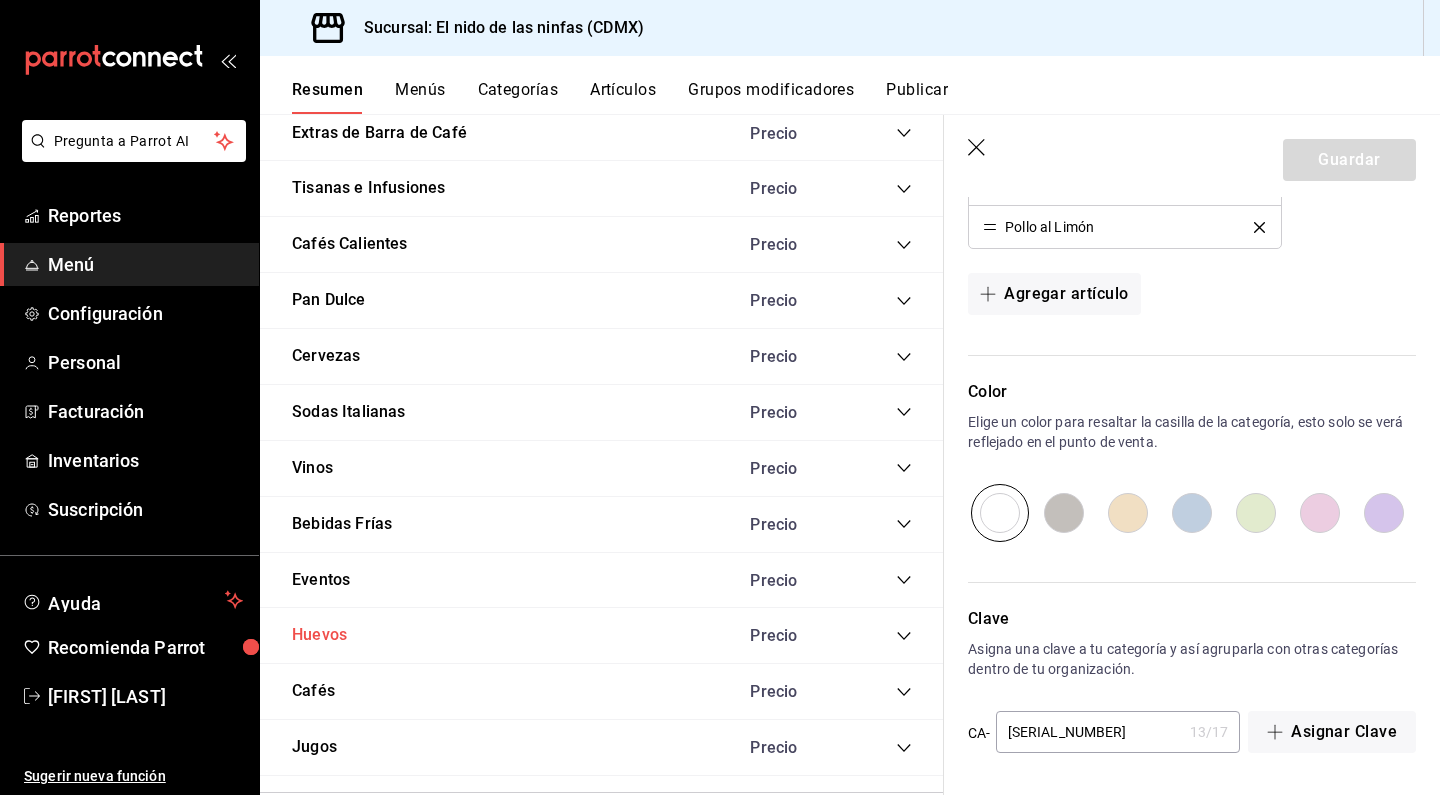 click on "Huevos" at bounding box center (319, 635) 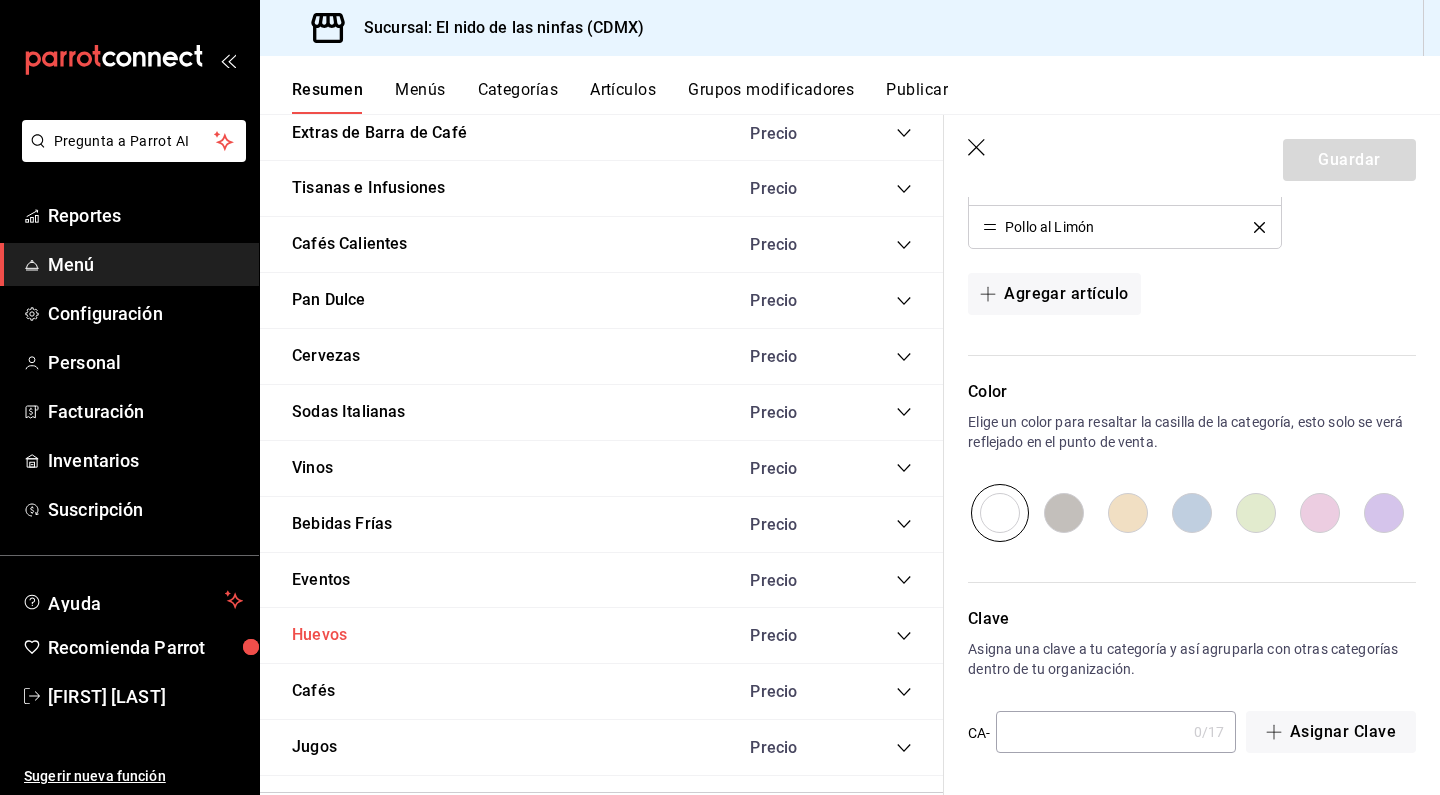 scroll, scrollTop: 0, scrollLeft: 0, axis: both 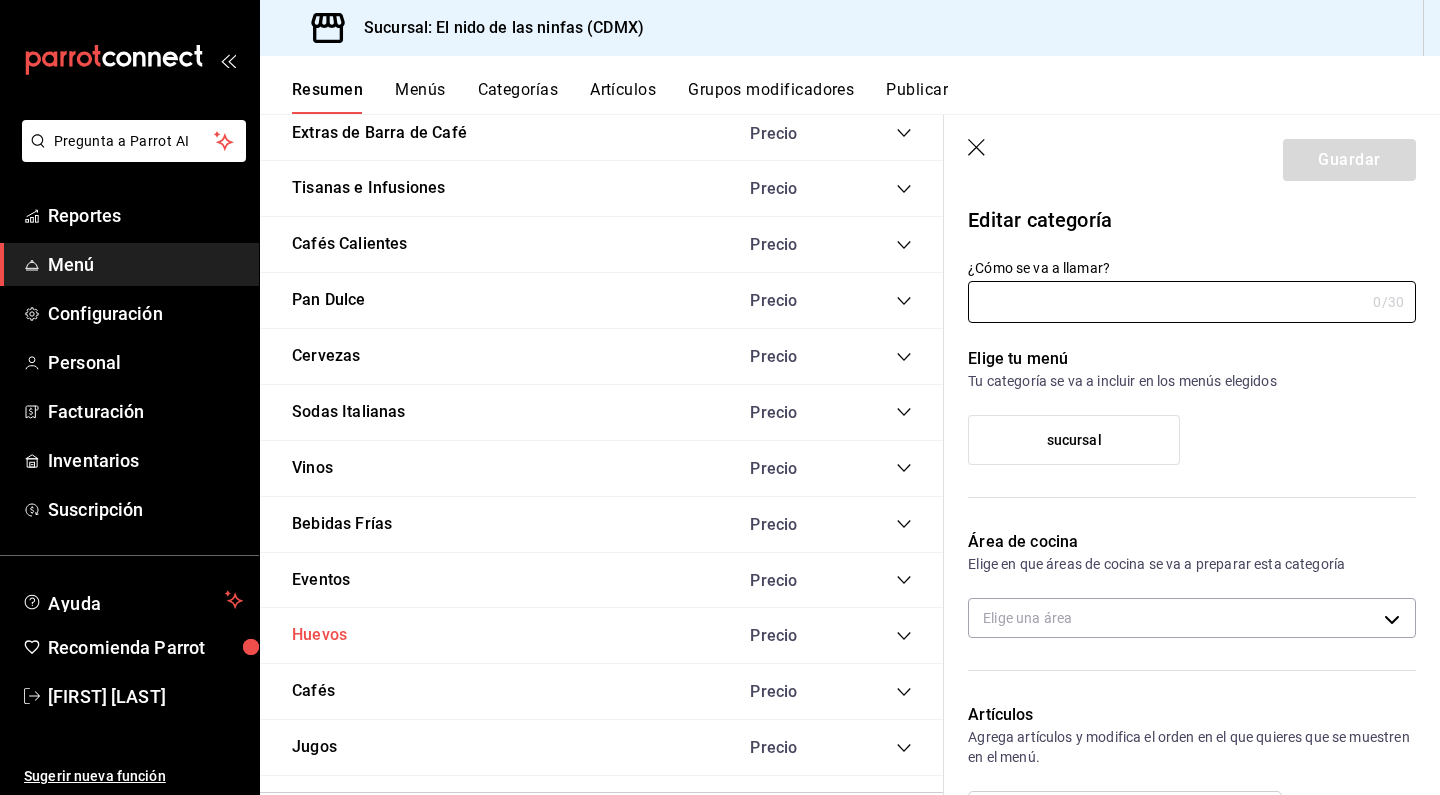 type on "Huevos" 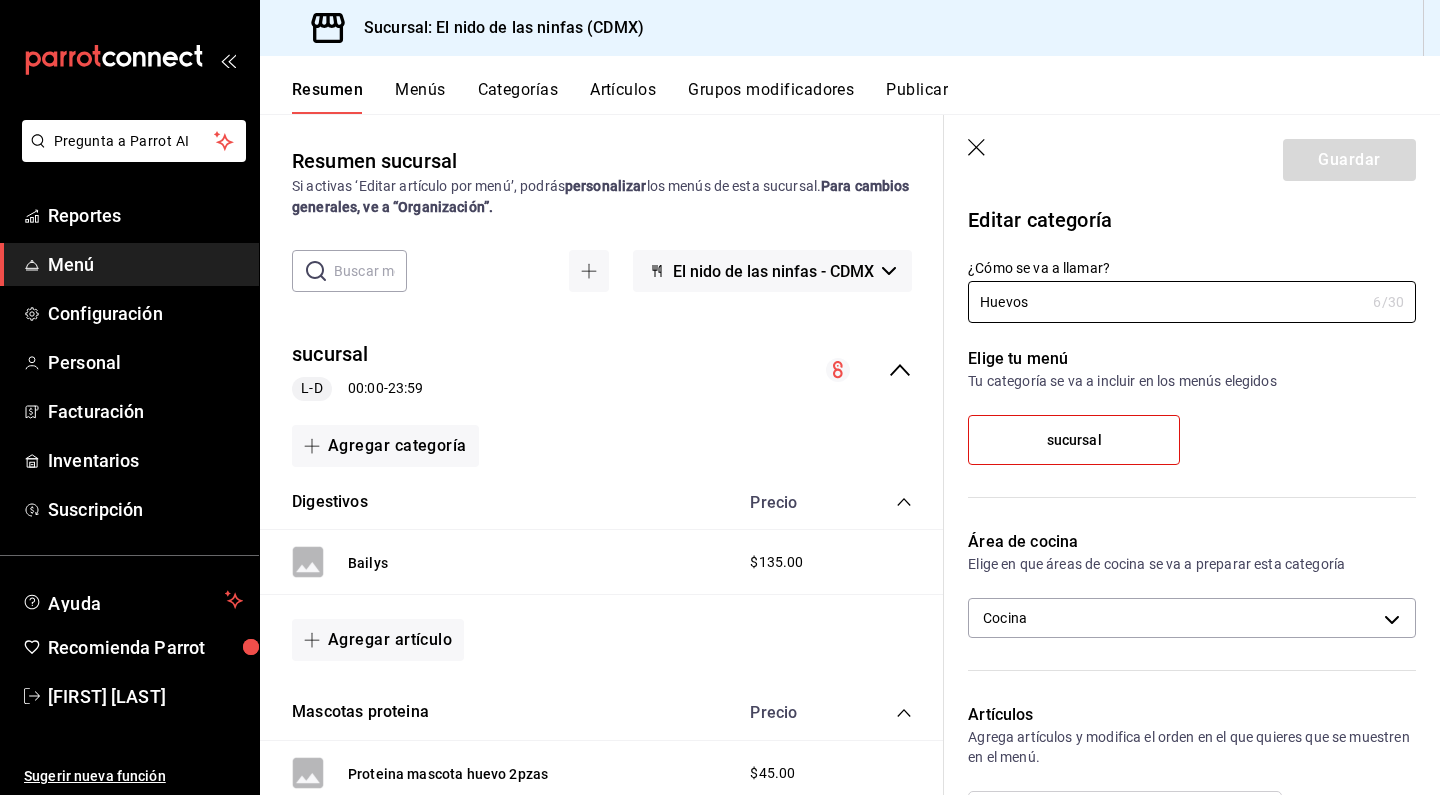 scroll, scrollTop: 0, scrollLeft: 0, axis: both 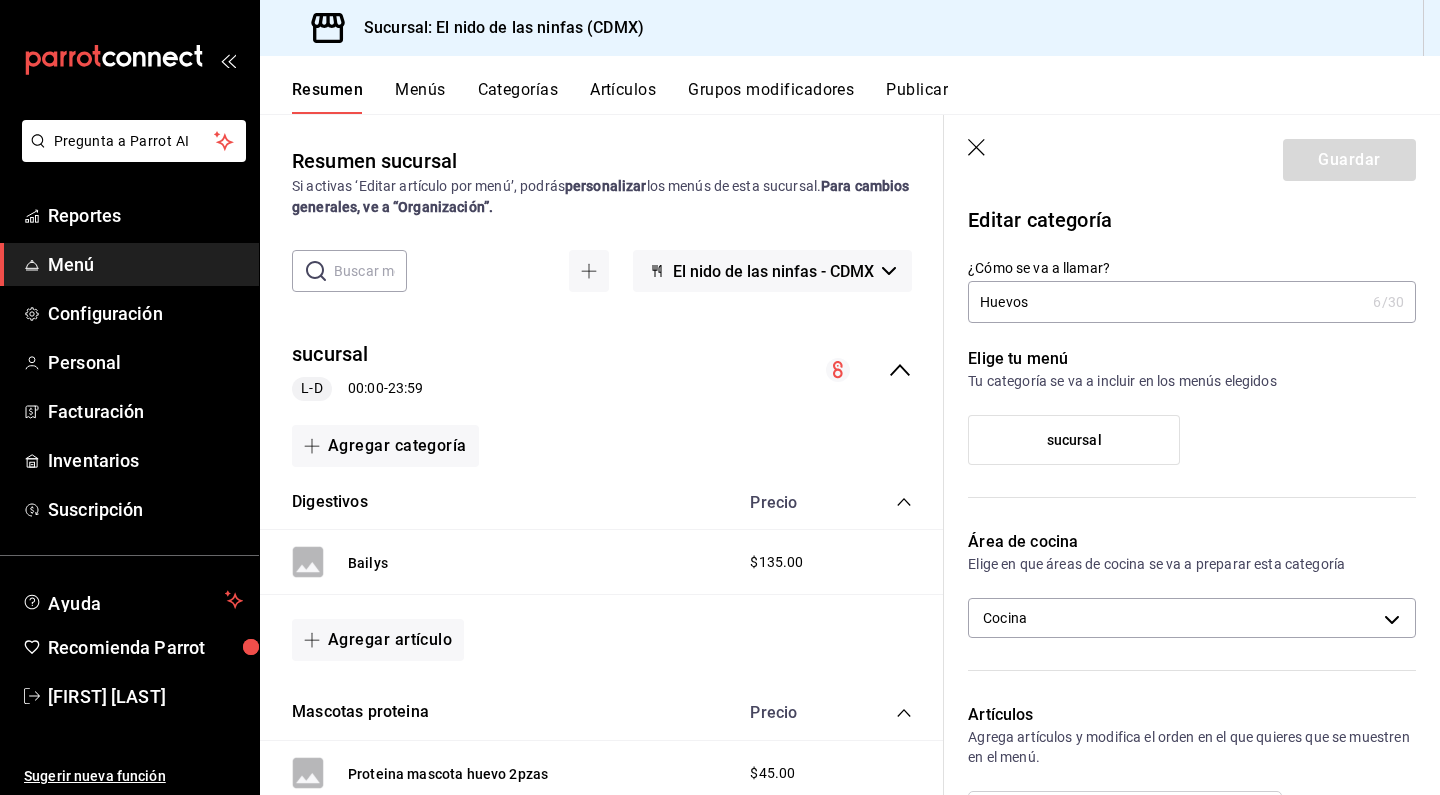 click on "sucursal" at bounding box center [1192, 448] 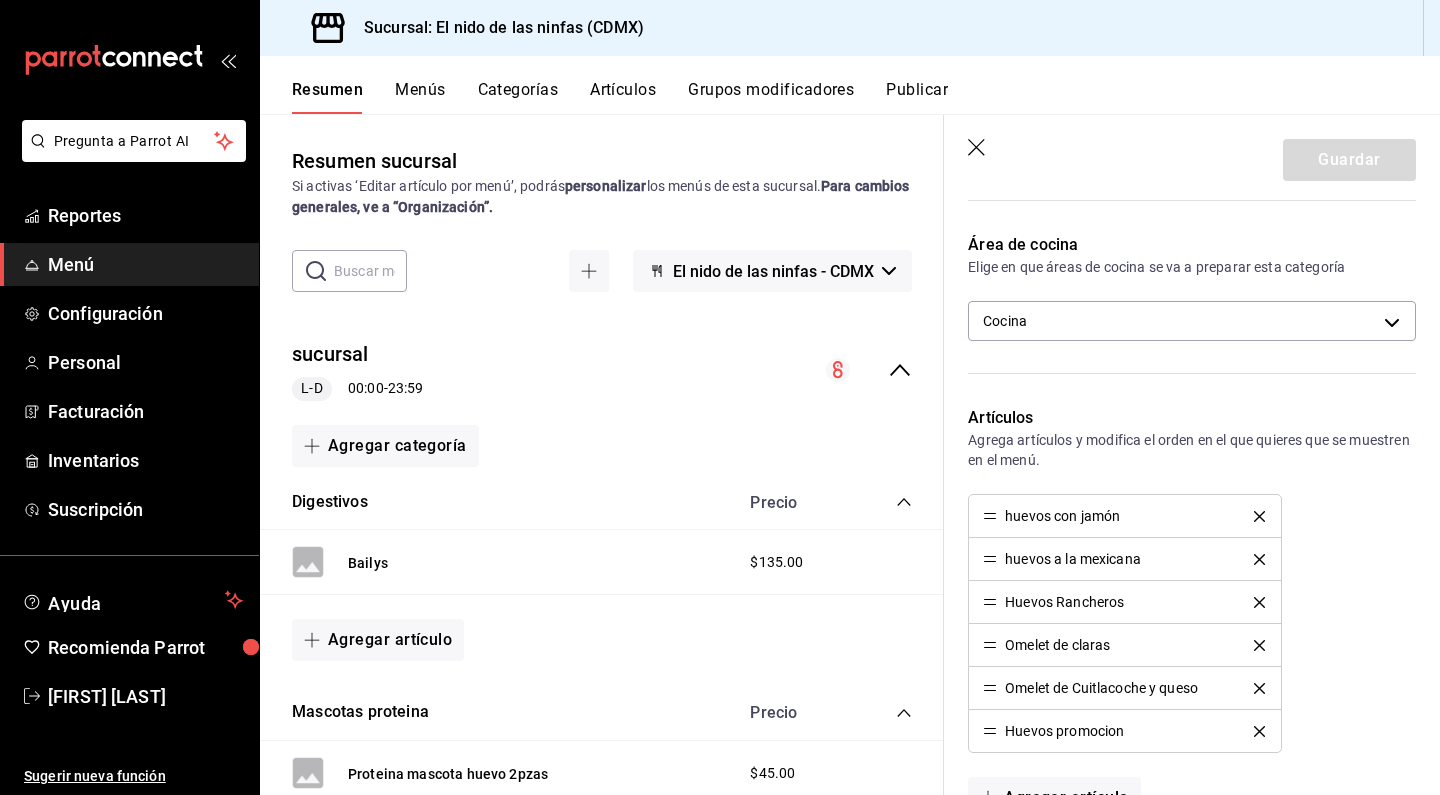 scroll, scrollTop: 289, scrollLeft: 0, axis: vertical 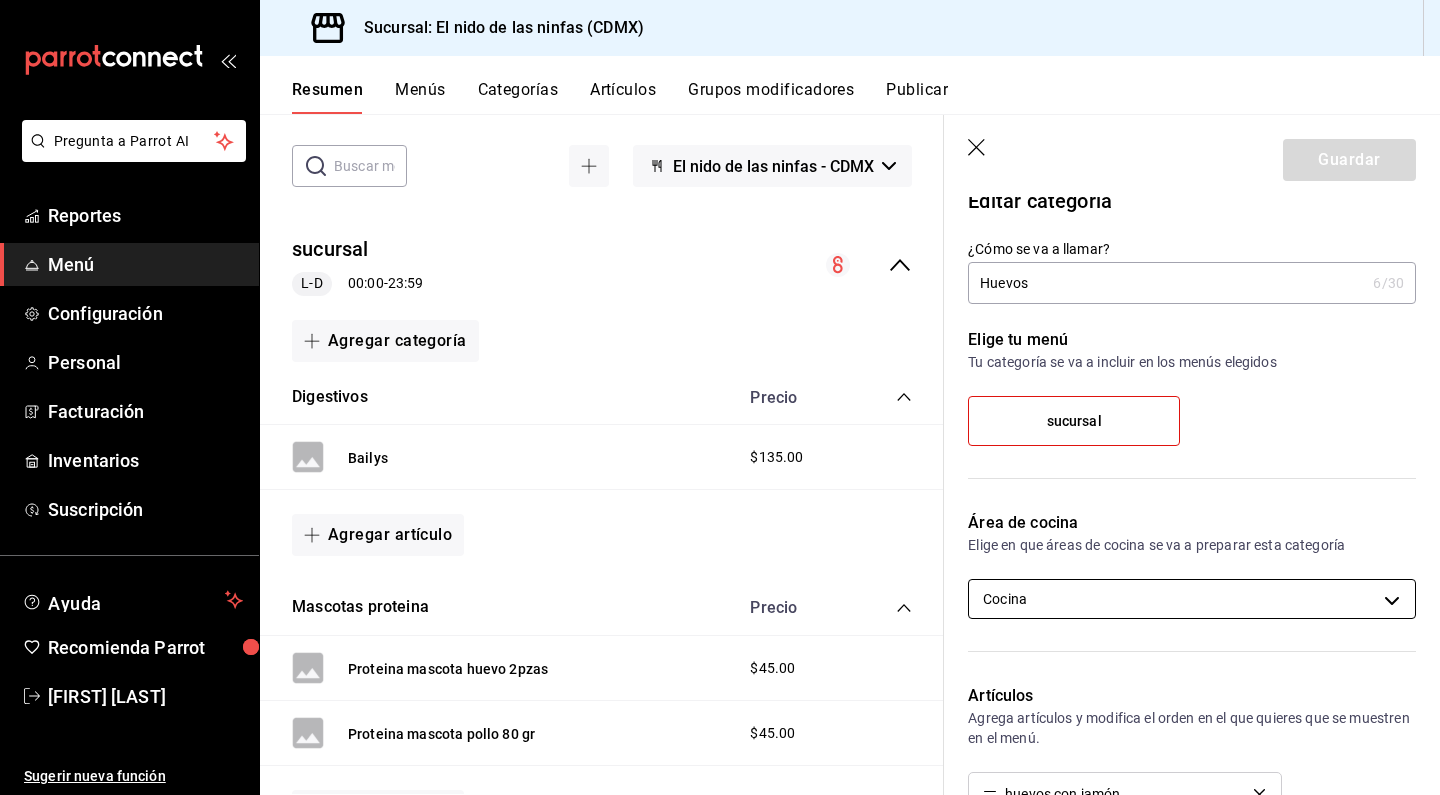 click on "Pregunta a Parrot AI Reportes   Menú   Configuración   Personal   Facturación   Inventarios   Suscripción   Ayuda Recomienda Parrot   [FIRST] [LAST]   Sugerir nueva función   Sucursal: El nido de las ninfas (CDMX) Resumen Menús Categorías Artículos Grupos modificadores Publicar Resumen sucursal Si activas ‘Editar artículo por menú’, podrás  personalizar  los menús de esta sucursal.  Para cambios generales, ve a “Organización”. ​ ​ El nido de las ninfas - CDMX sucursal L-D 00:00  -  23:59 Agregar categoría Digestivos Precio Bailys $135.00 Agregar artículo Mascotas proteina Precio Proteina mascota huevo 2pzas $45.00 Proteina mascota pollo 80 gr $45.00 Agregar artículo Promocion Cocteles y bebidas Precio Agregar artículo Promocion Alimentos Precio Agregar artículo Revistas y Libros Precio Agregar artículo Excedente cuentas Precio Agregar artículo Pan frío personal Precio Agregar artículo Pollos Precio Agregar artículo Promociones Precio Agregar artículo Botanas Precio Precio 6" at bounding box center (720, 397) 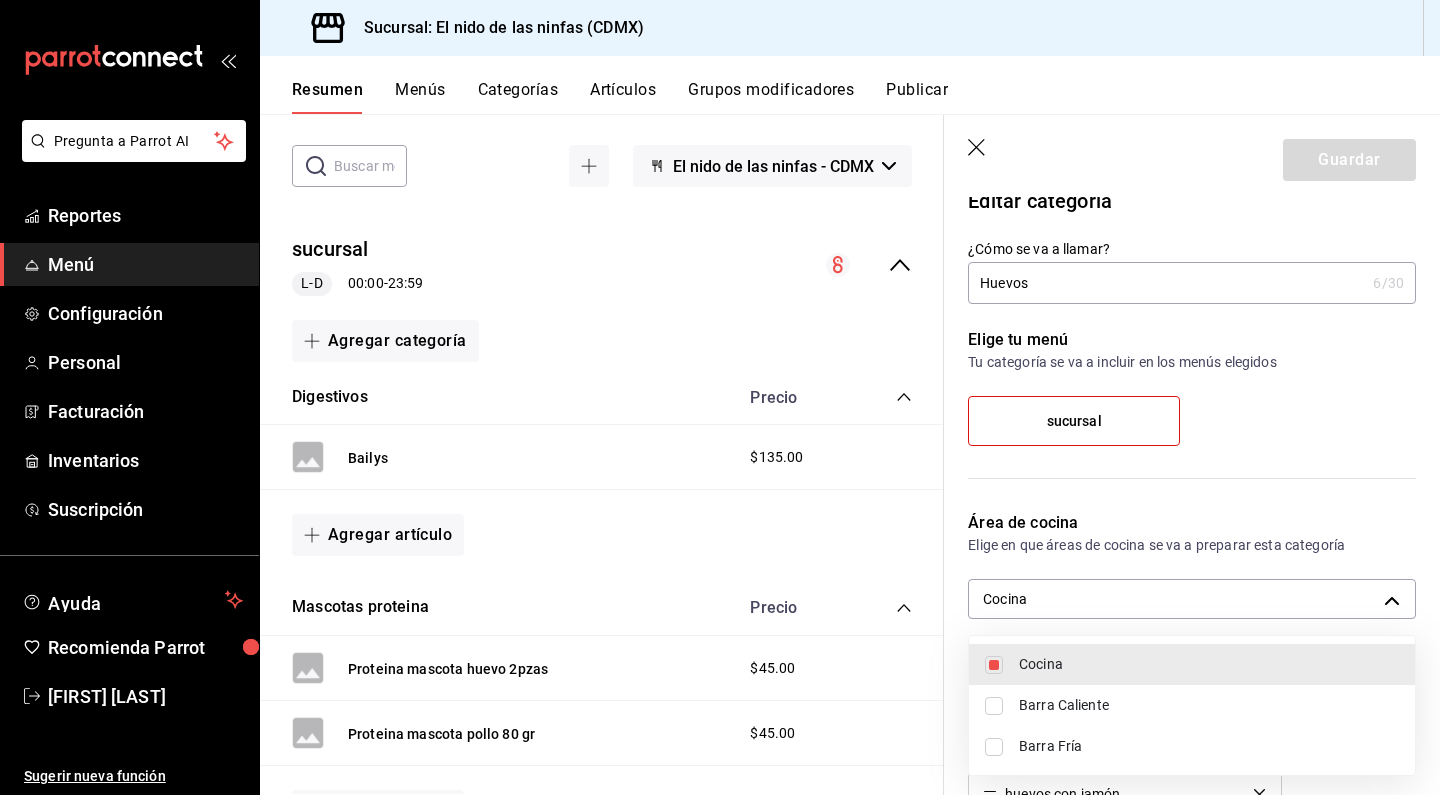 click at bounding box center [994, 706] 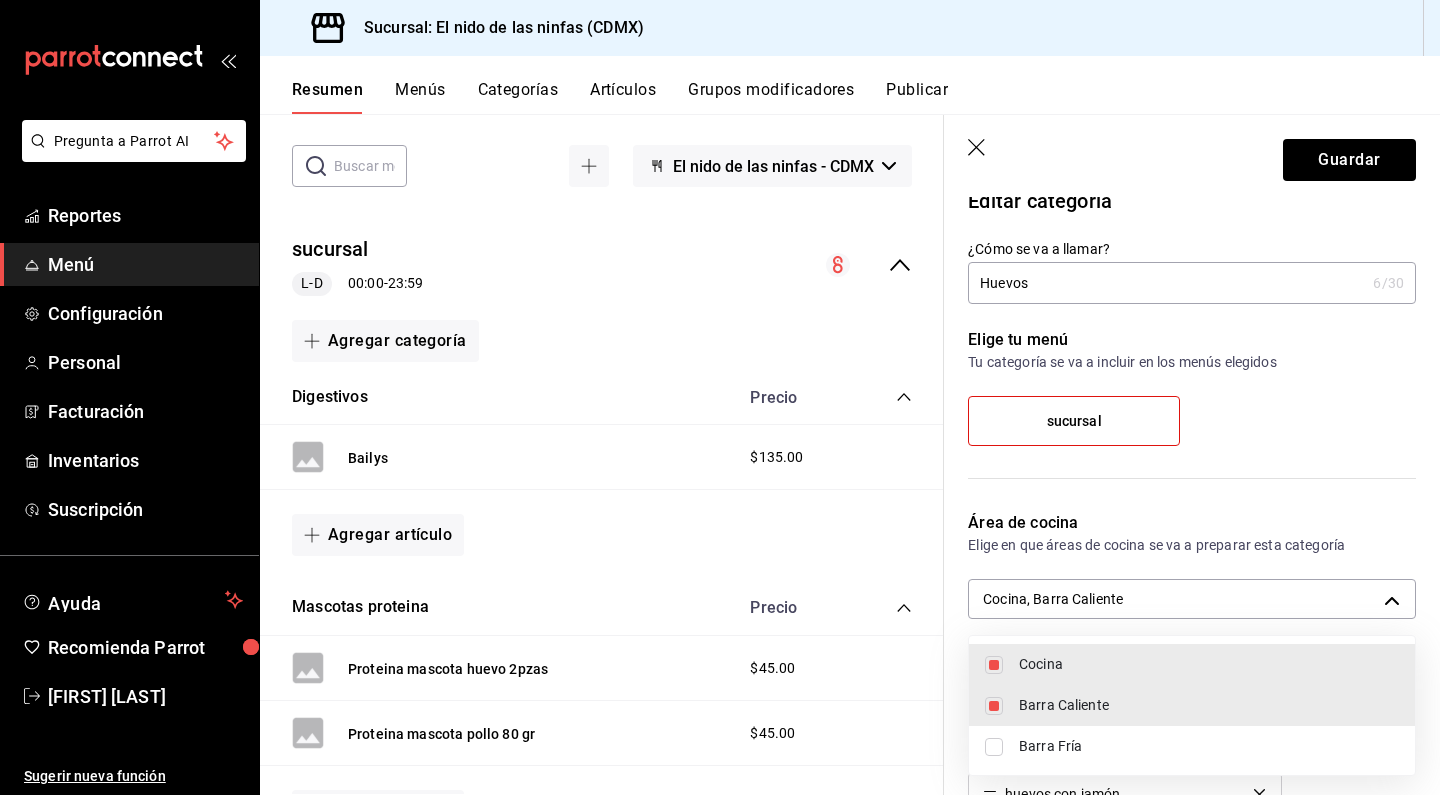 click at bounding box center [720, 397] 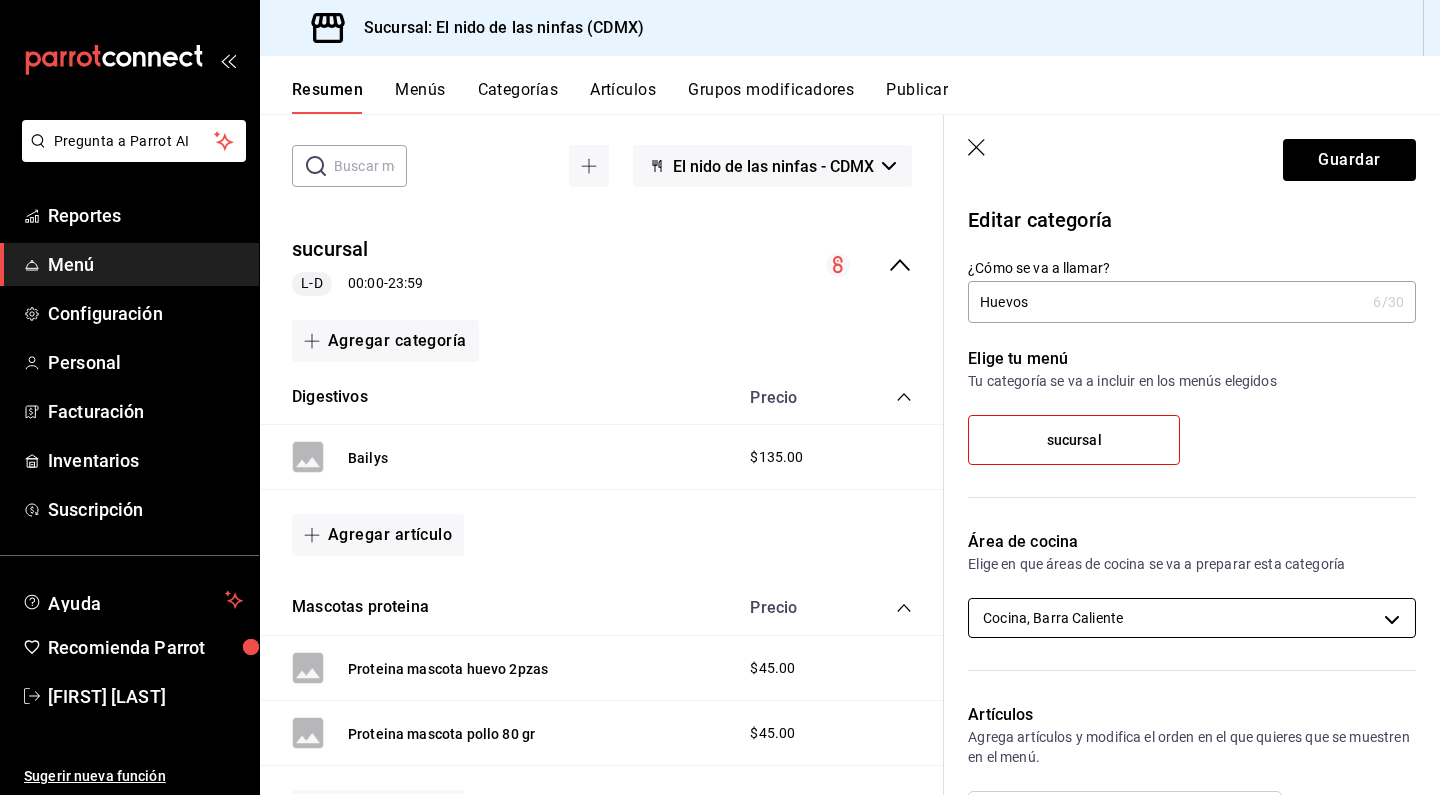 scroll, scrollTop: 0, scrollLeft: 0, axis: both 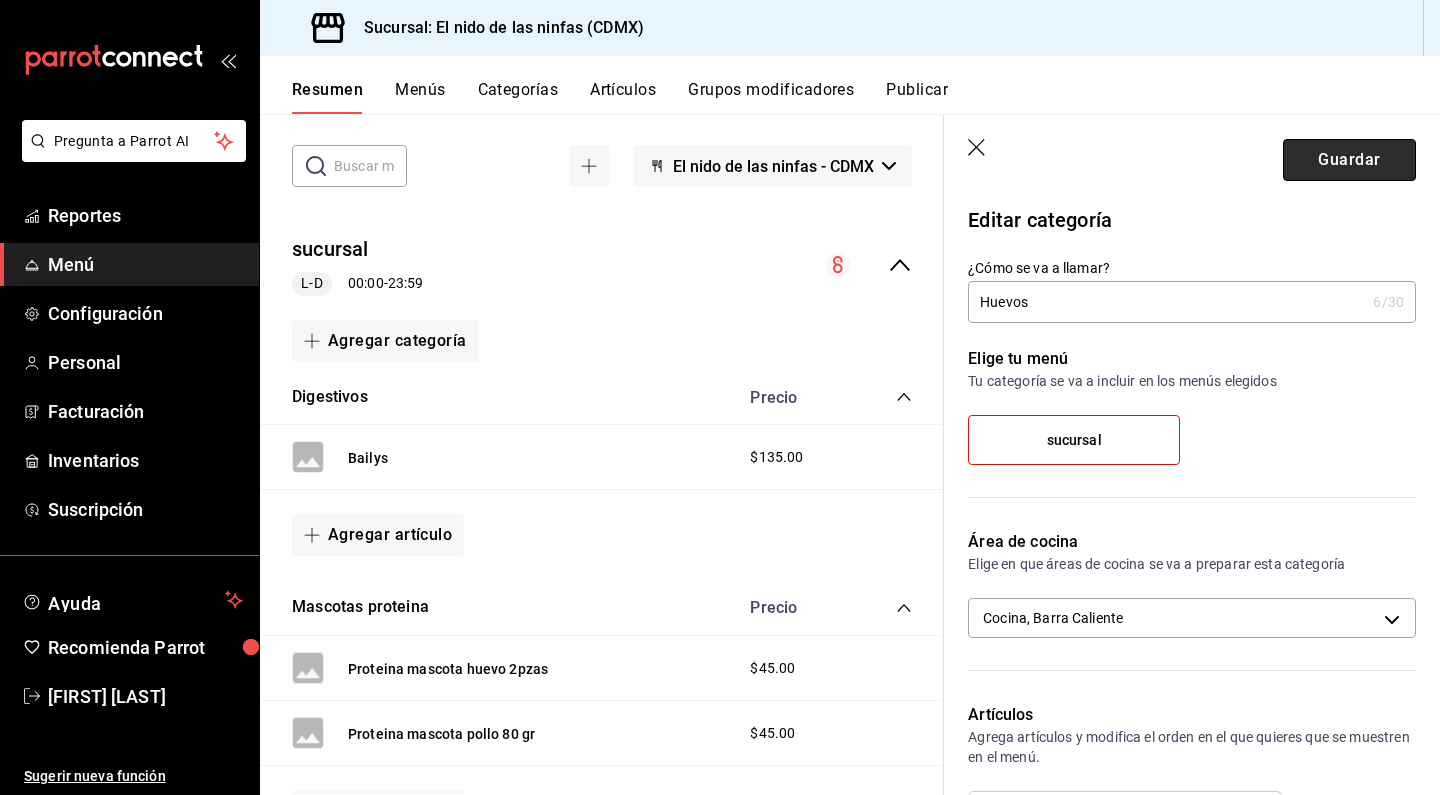 click on "Guardar" at bounding box center [1349, 160] 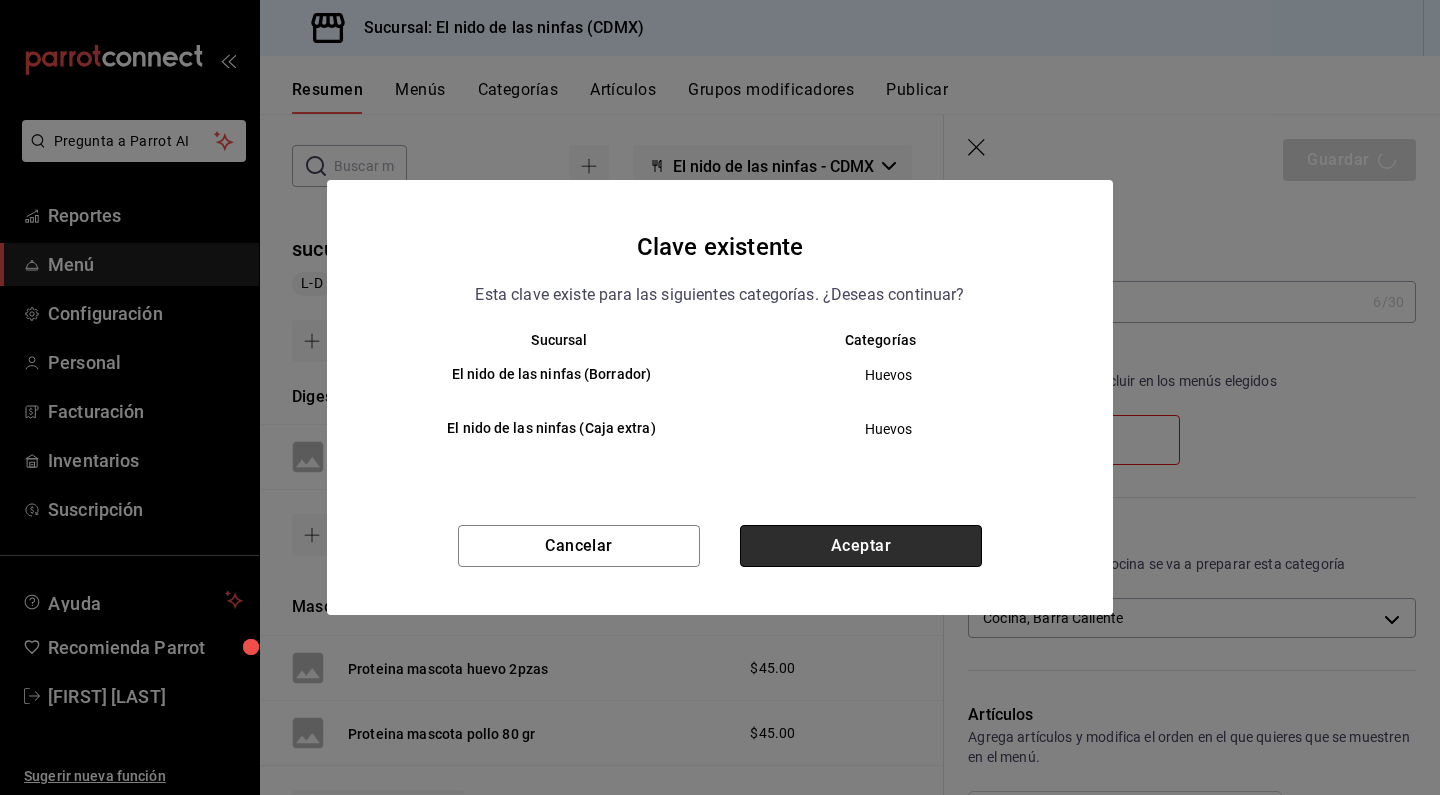 click on "Aceptar" at bounding box center [861, 546] 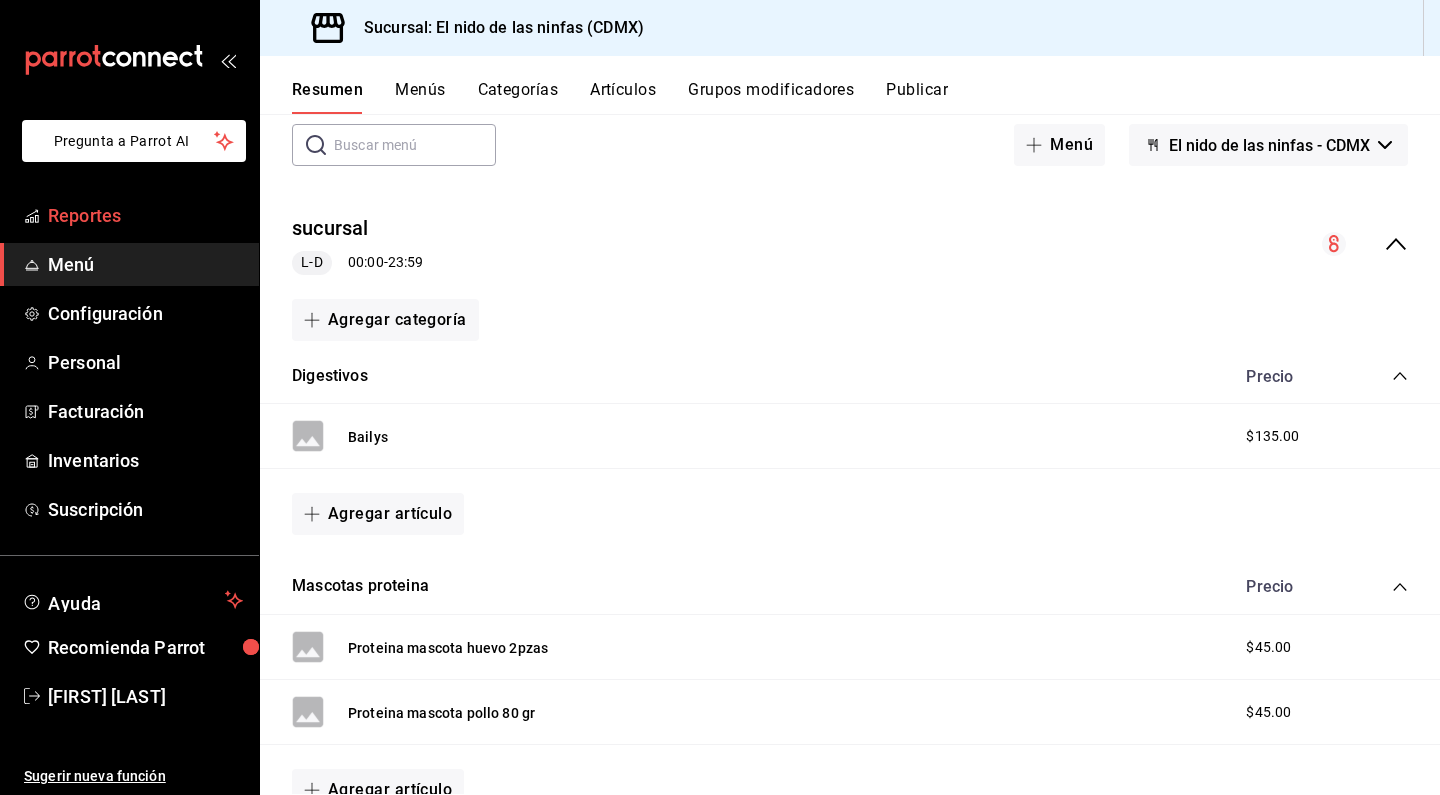 click on "Reportes" at bounding box center (145, 215) 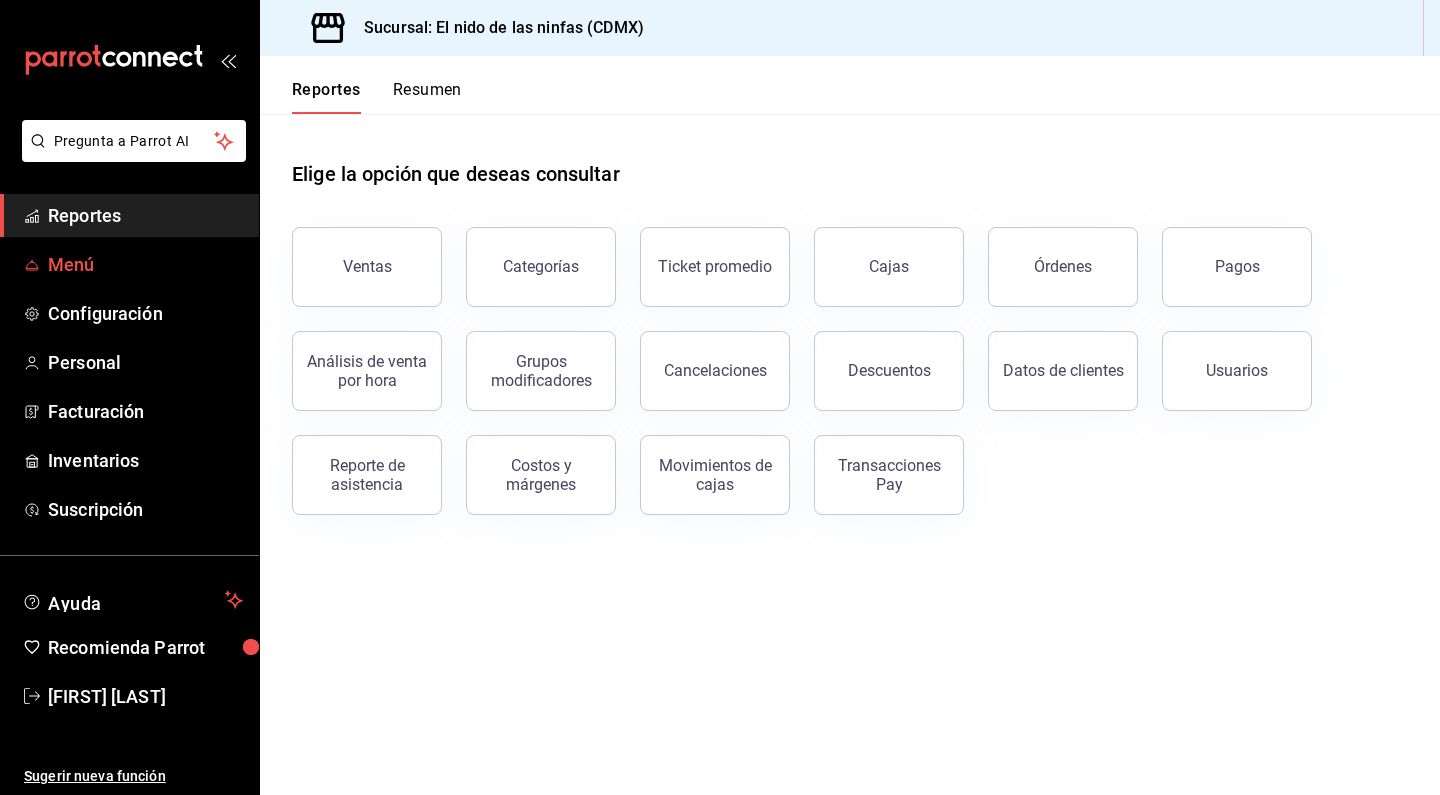 click on "Menú" at bounding box center (145, 264) 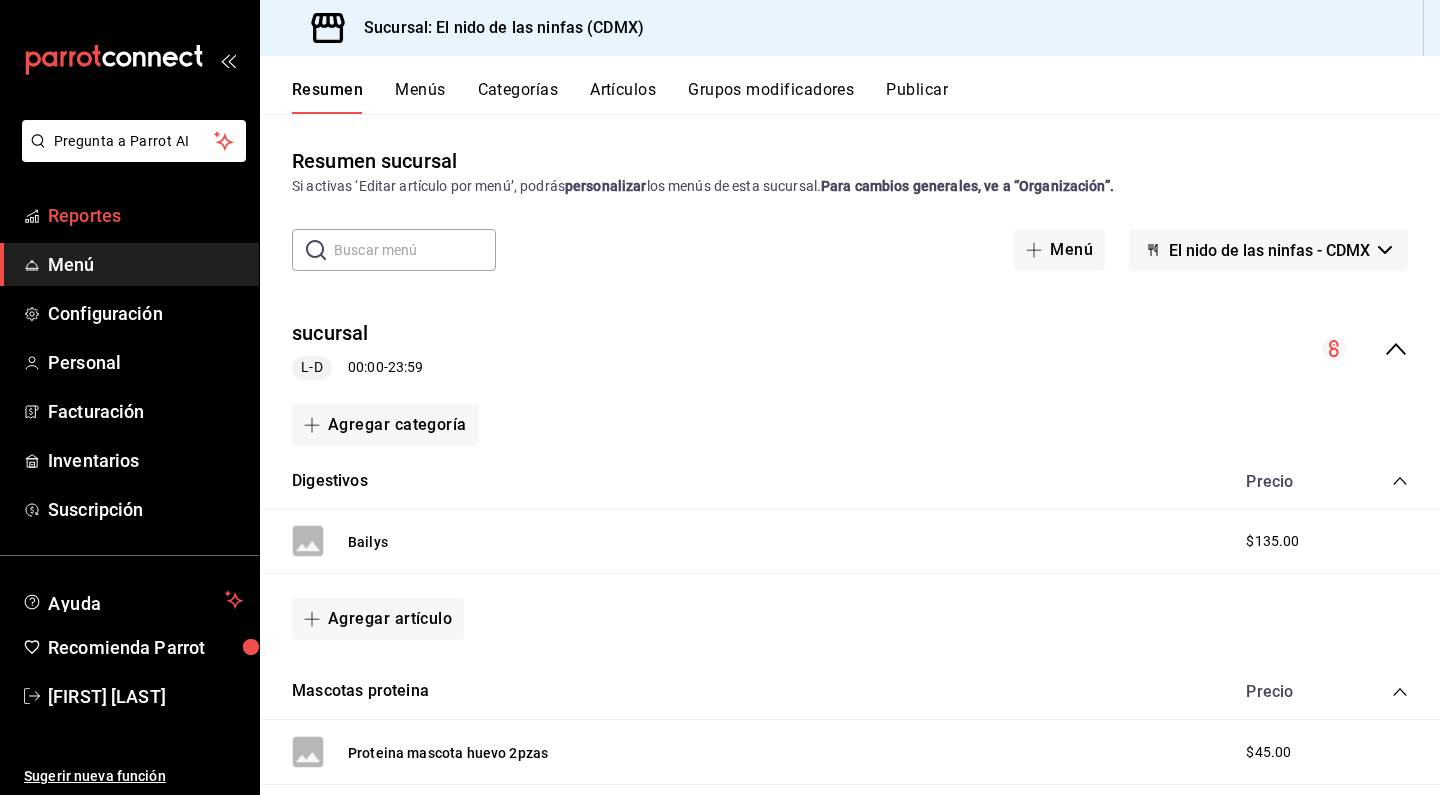 click on "Reportes" at bounding box center [145, 215] 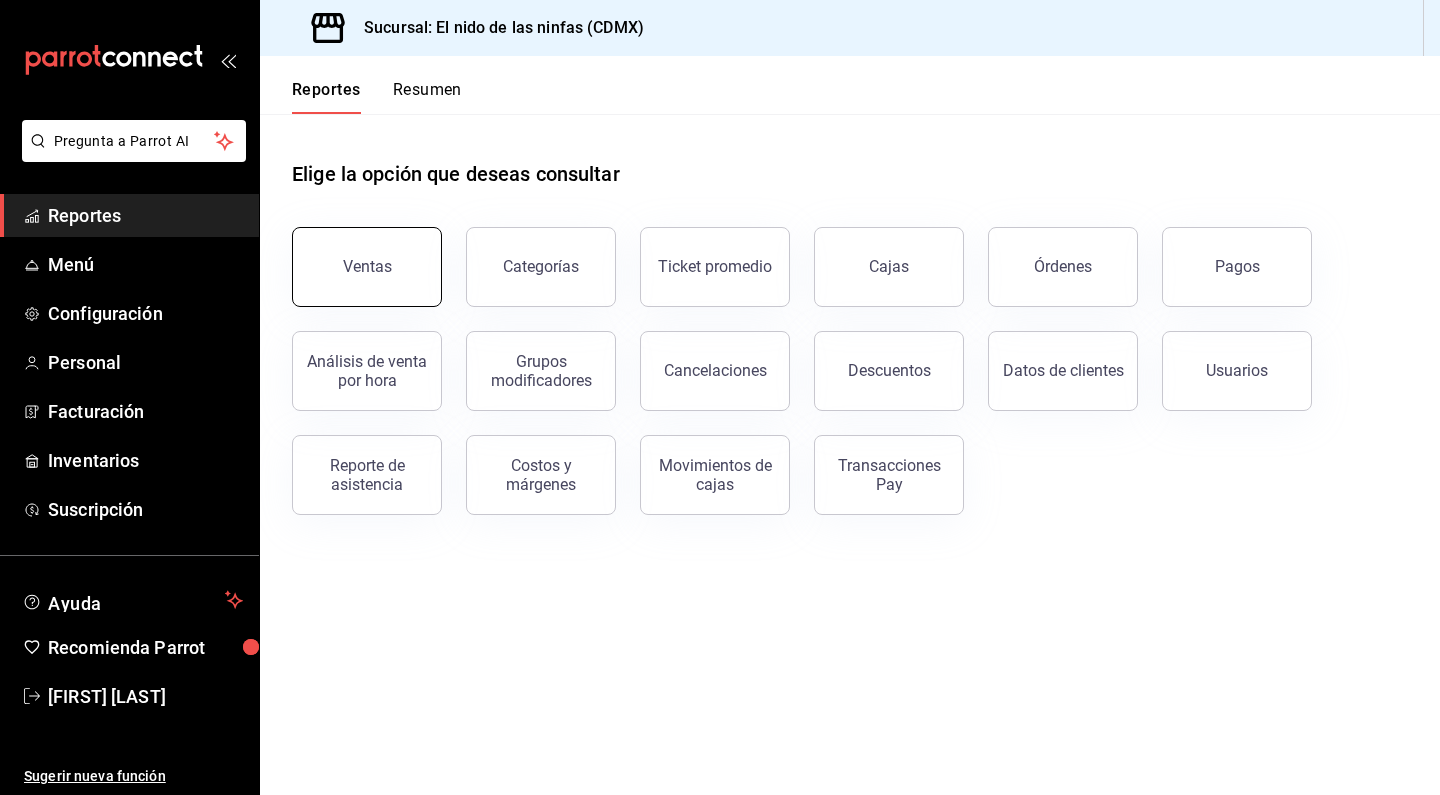click on "Ventas" at bounding box center (367, 267) 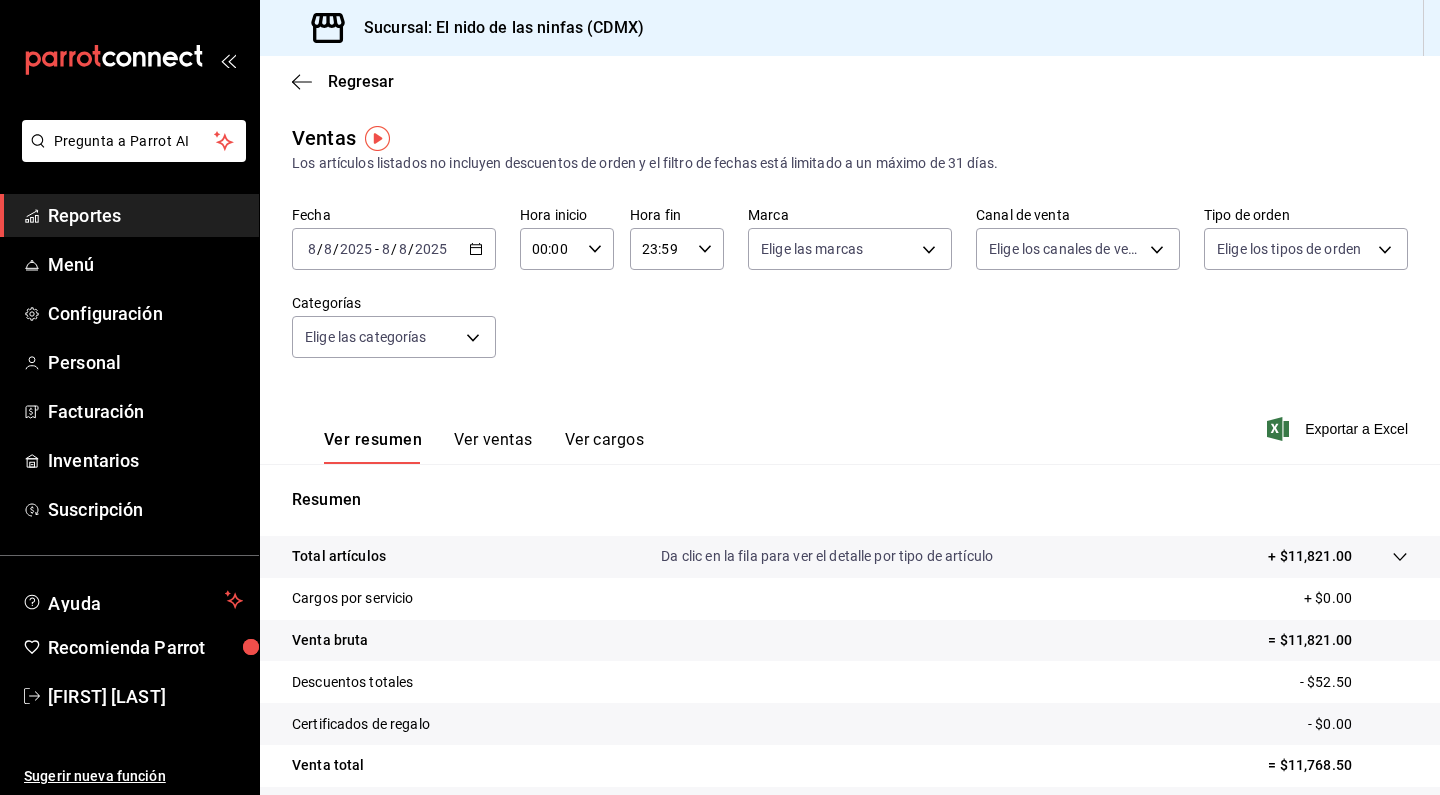 click on "Ver ventas" at bounding box center (493, 447) 